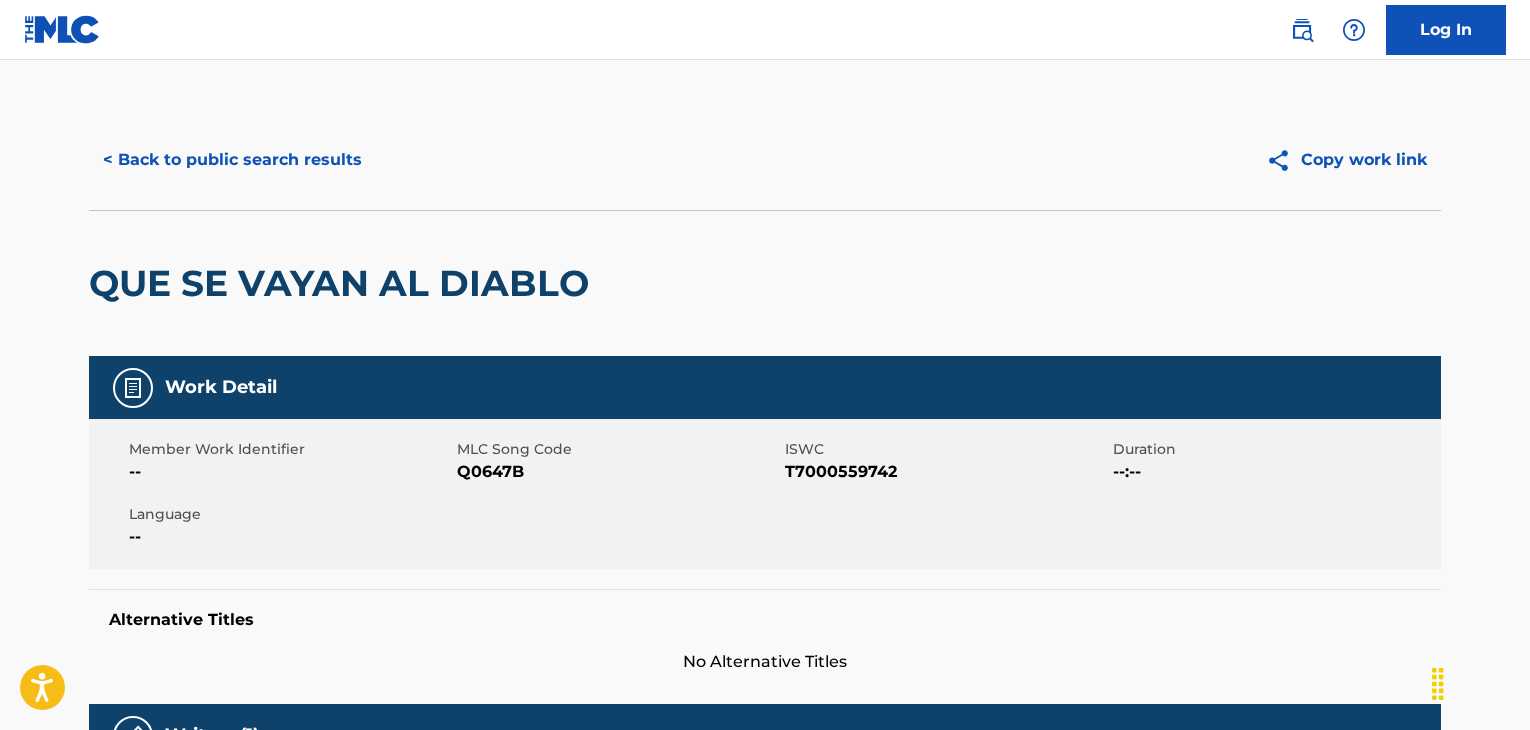 scroll, scrollTop: 500, scrollLeft: 0, axis: vertical 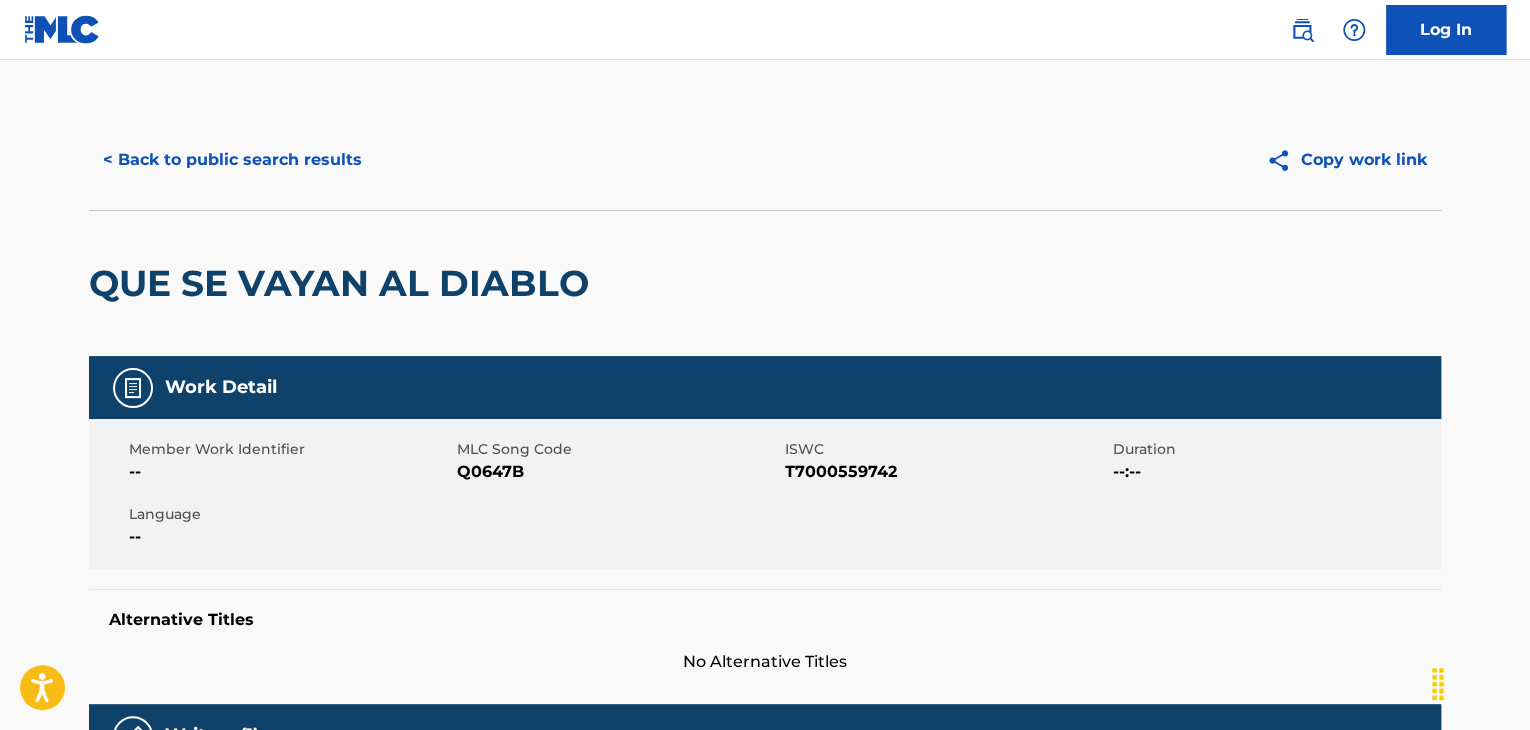 click on "< Back to public search results" at bounding box center [232, 160] 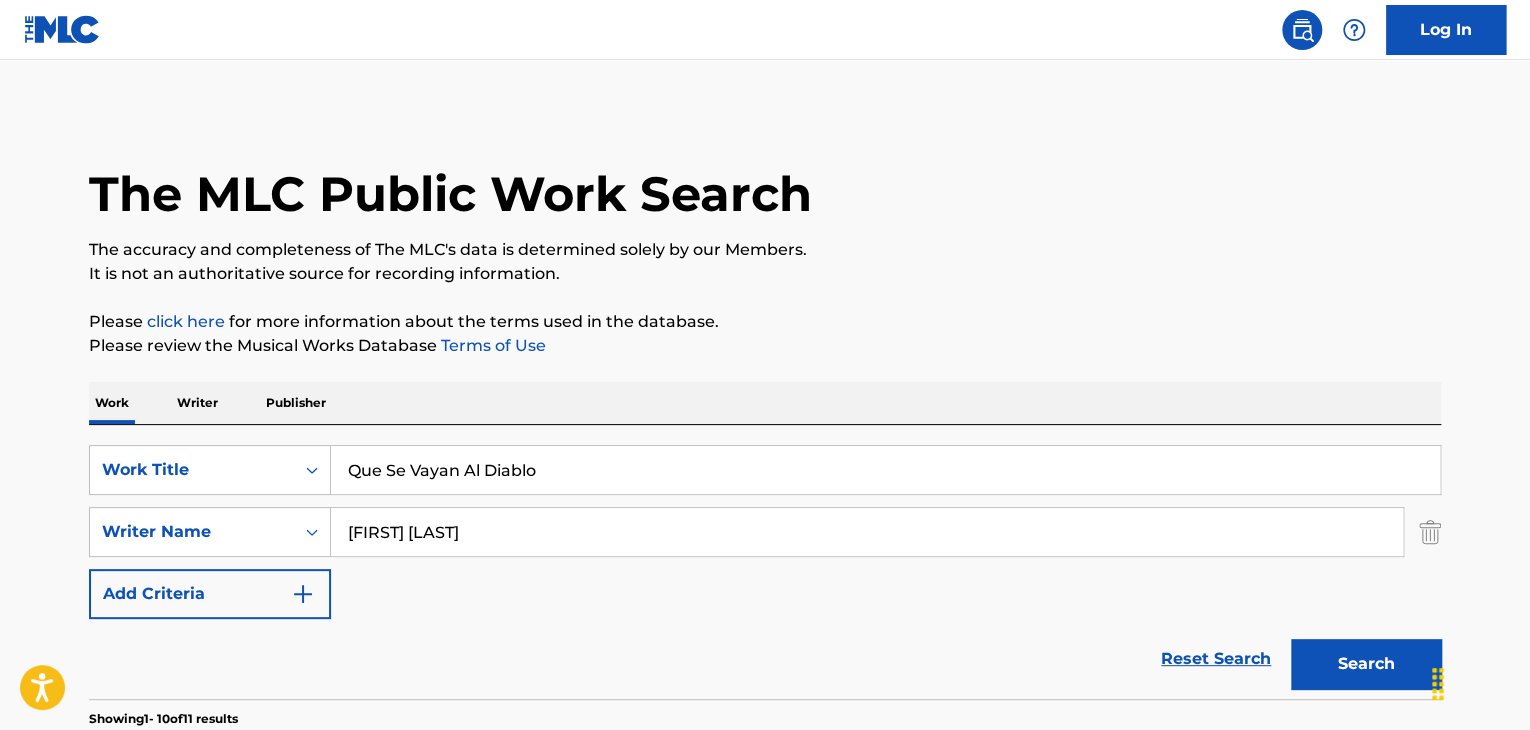 scroll, scrollTop: 358, scrollLeft: 0, axis: vertical 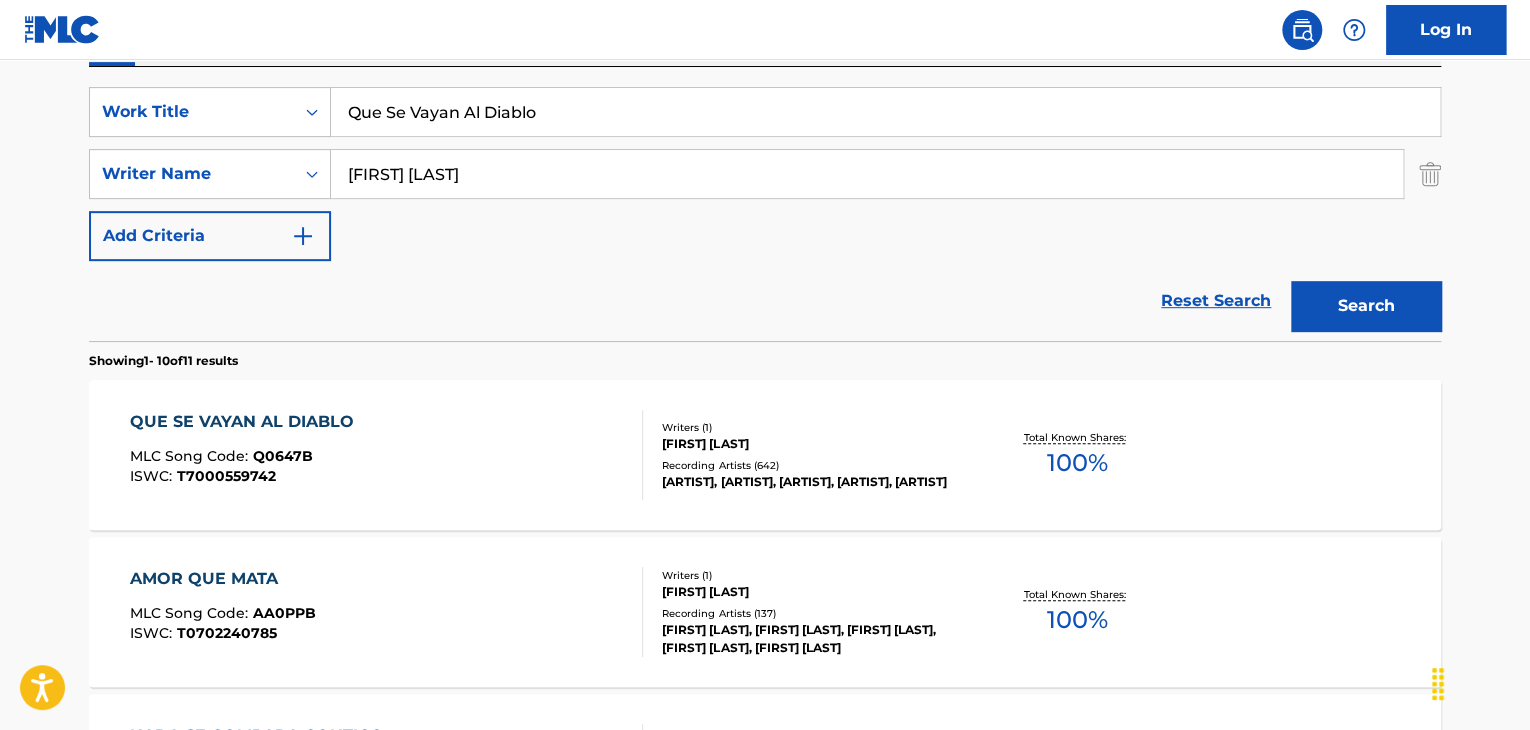 drag, startPoint x: 637, startPoint y: 93, endPoint x: 147, endPoint y: 67, distance: 490.6893 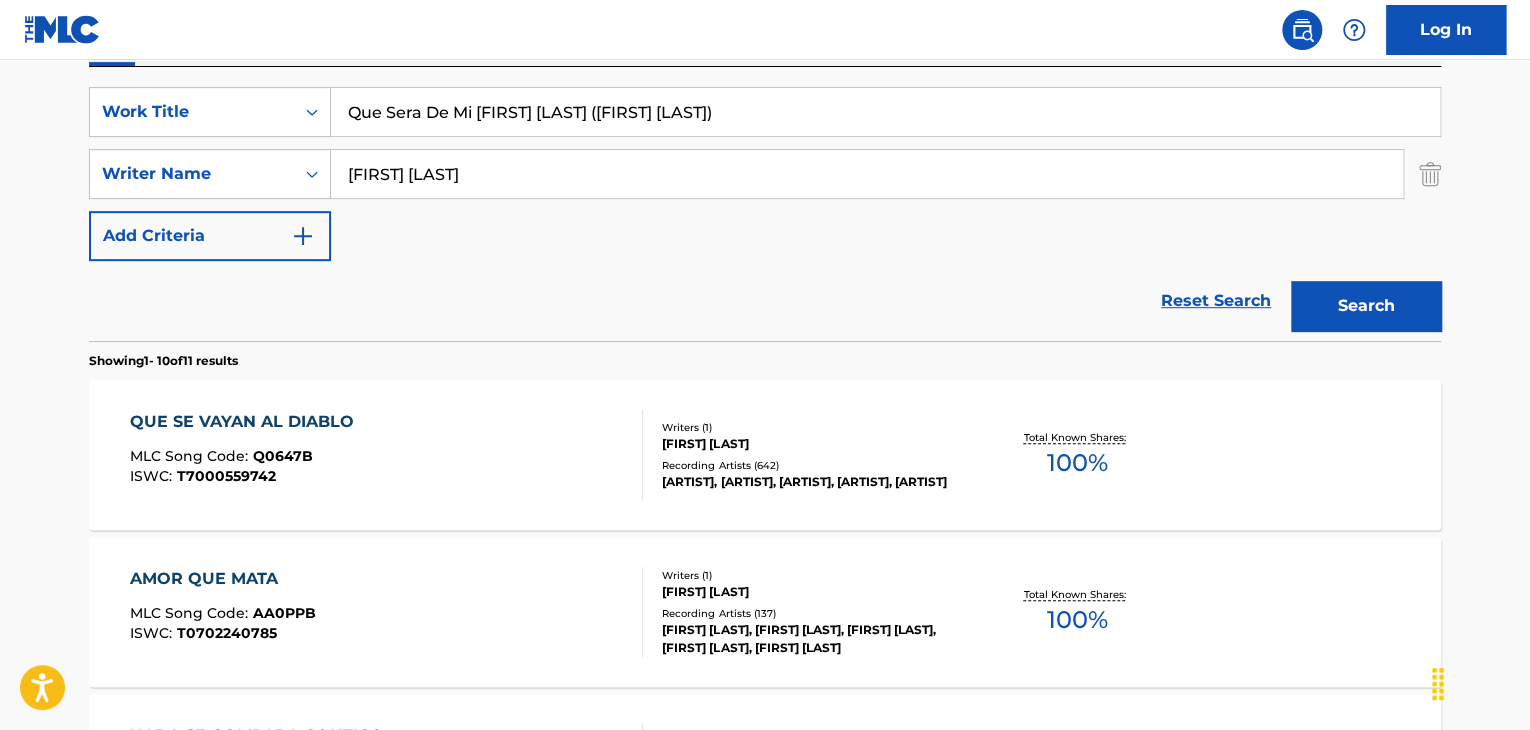 drag, startPoint x: 484, startPoint y: 106, endPoint x: 1143, endPoint y: 148, distance: 660.33704 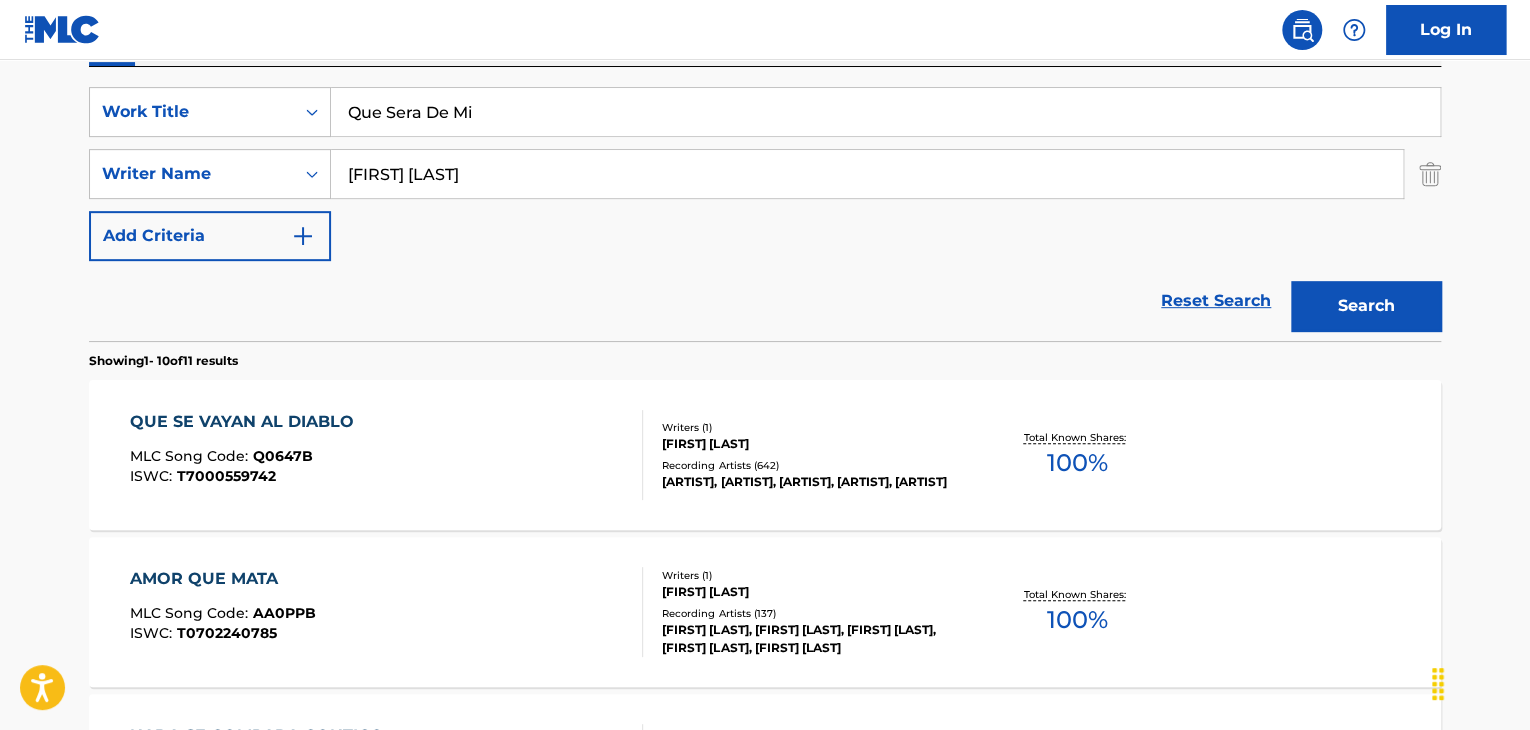 type on "Que Sera De Mi" 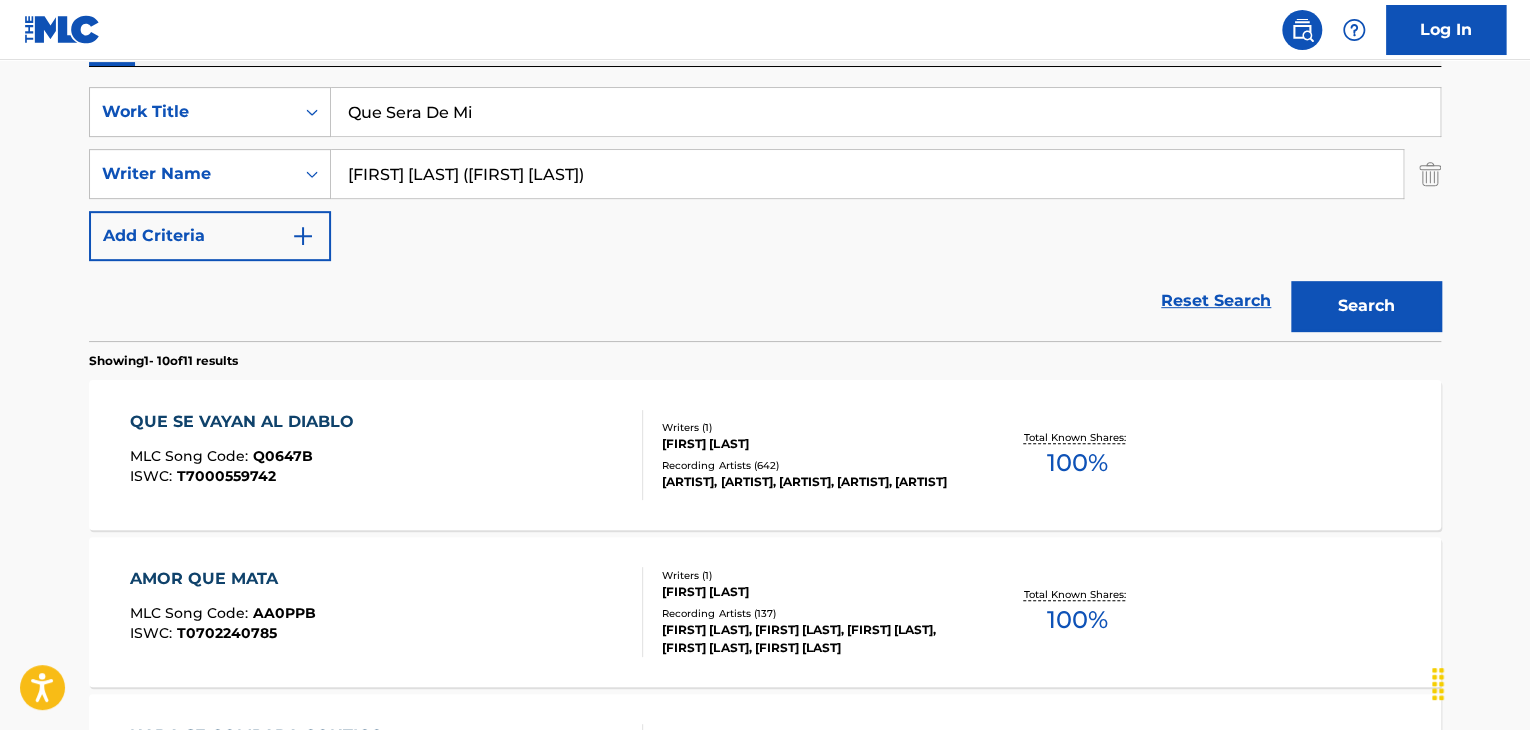 drag, startPoint x: 517, startPoint y: 177, endPoint x: 1535, endPoint y: 117, distance: 1019.76666 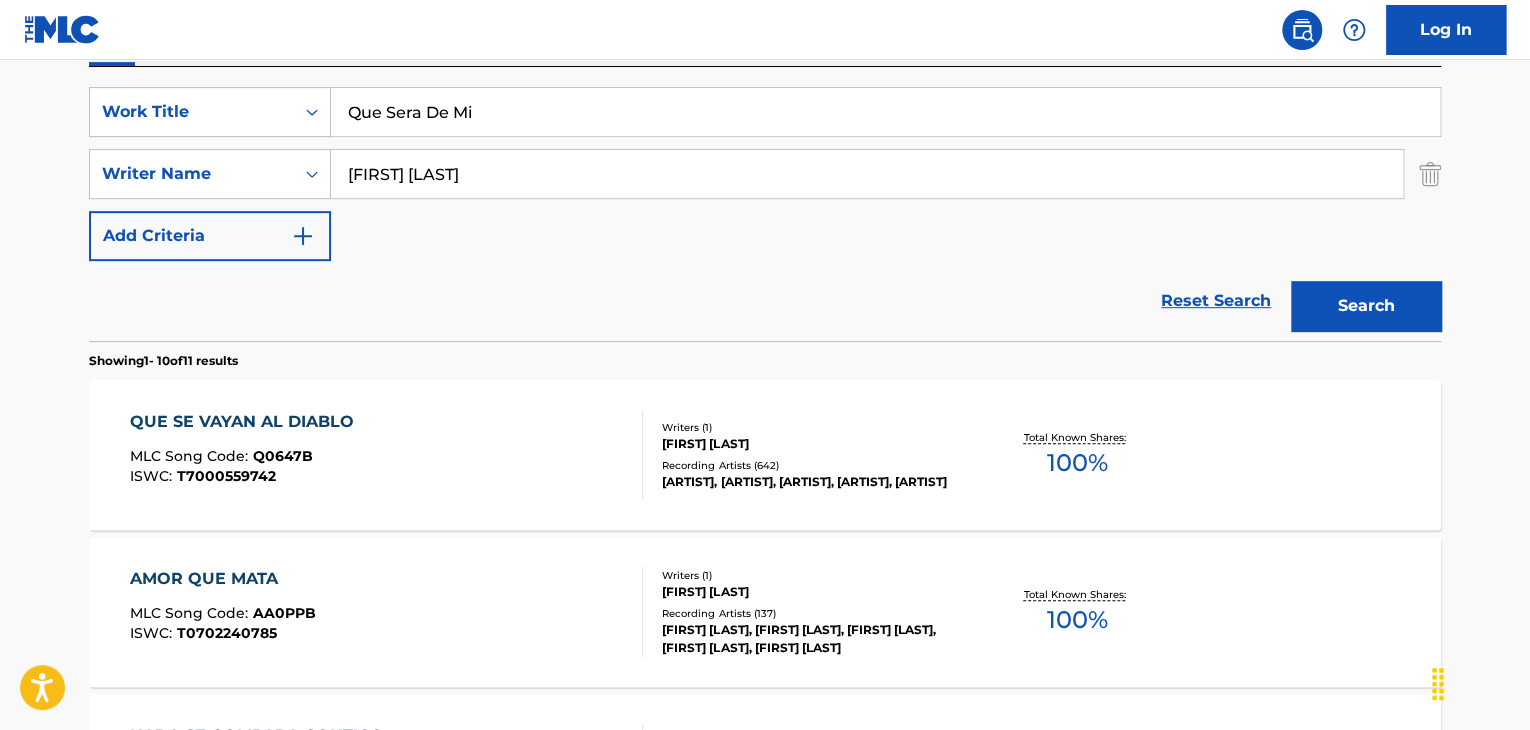 click on "Search" at bounding box center [1366, 306] 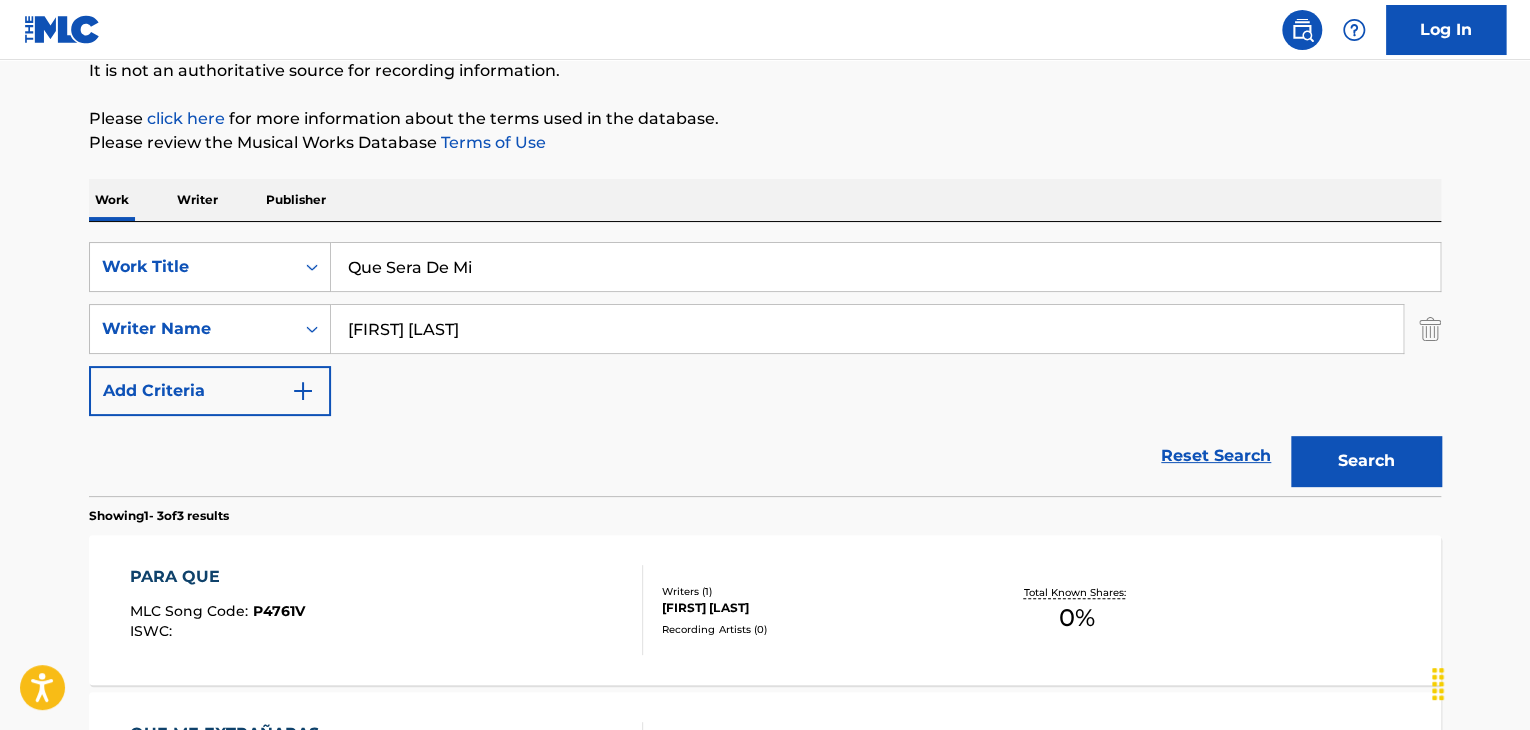 scroll, scrollTop: 358, scrollLeft: 0, axis: vertical 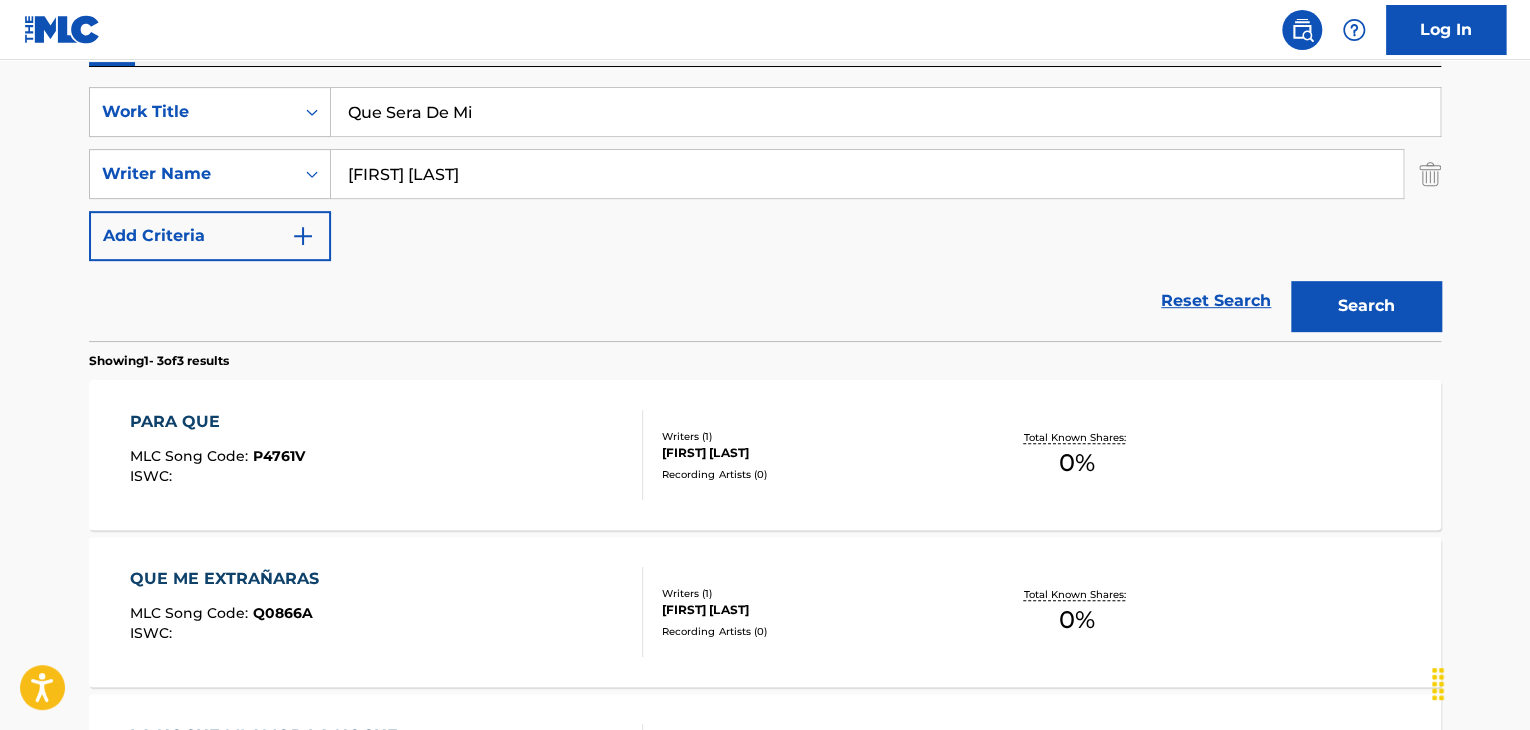 drag, startPoint x: 462, startPoint y: 178, endPoint x: 397, endPoint y: 167, distance: 65.9242 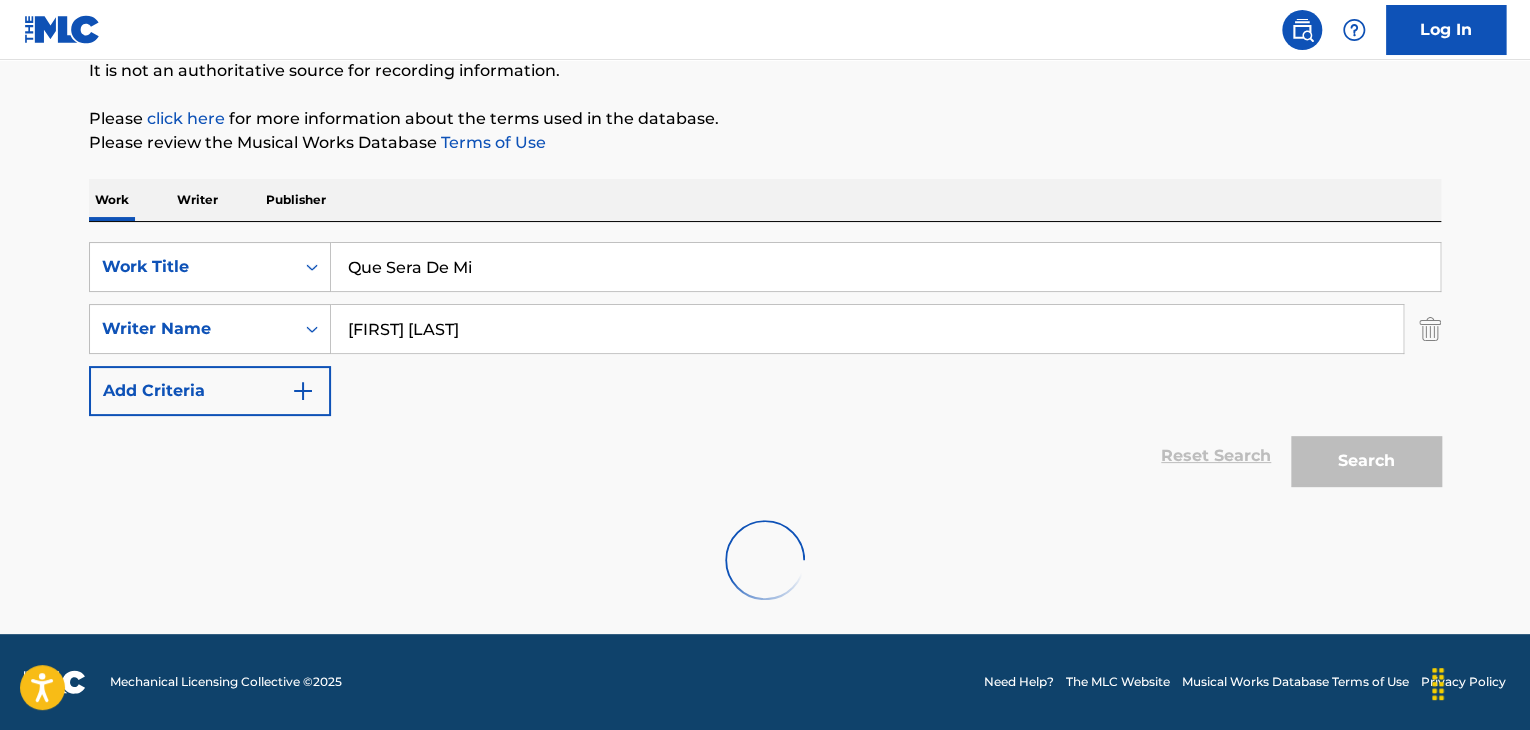 scroll, scrollTop: 358, scrollLeft: 0, axis: vertical 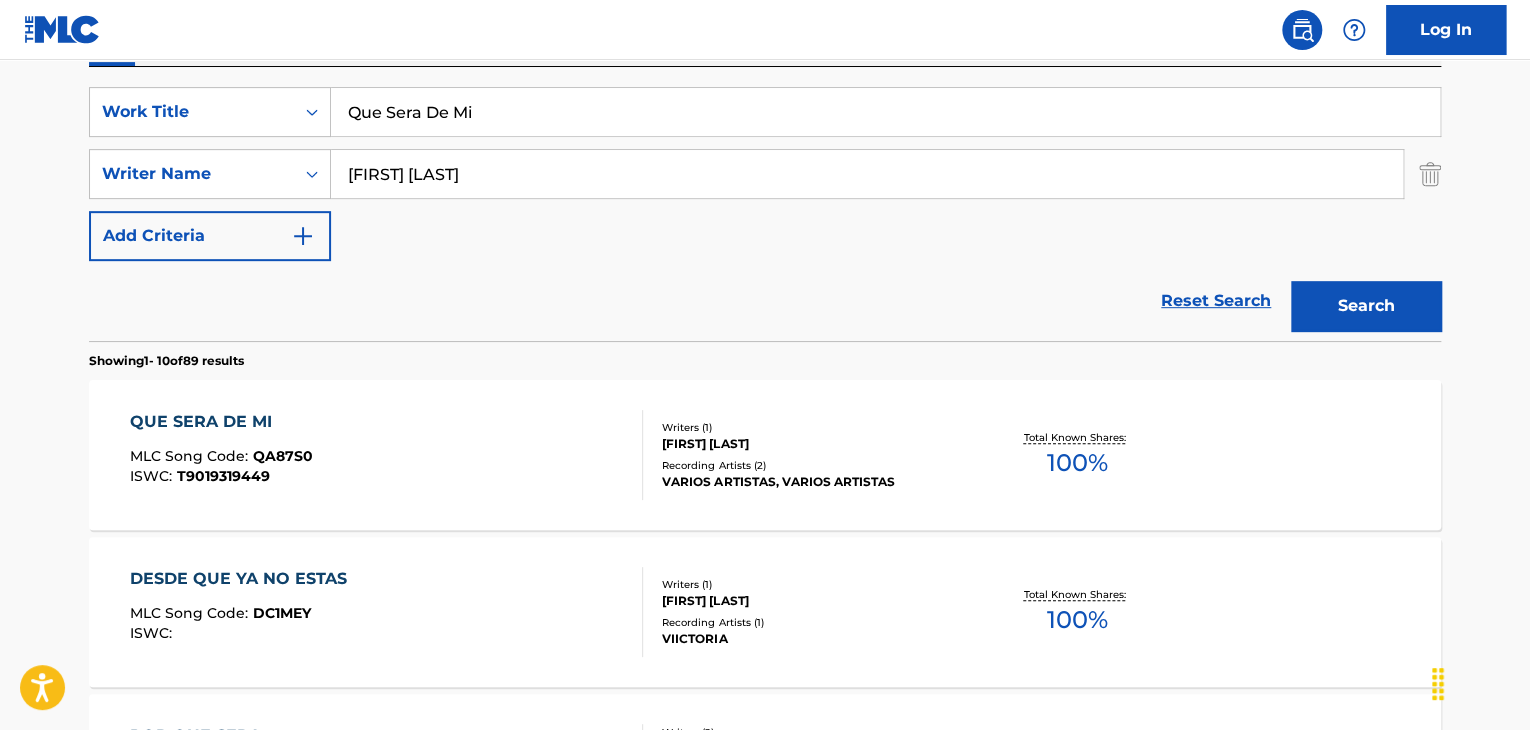 click on "[FIRST] [LAST]" at bounding box center [813, 444] 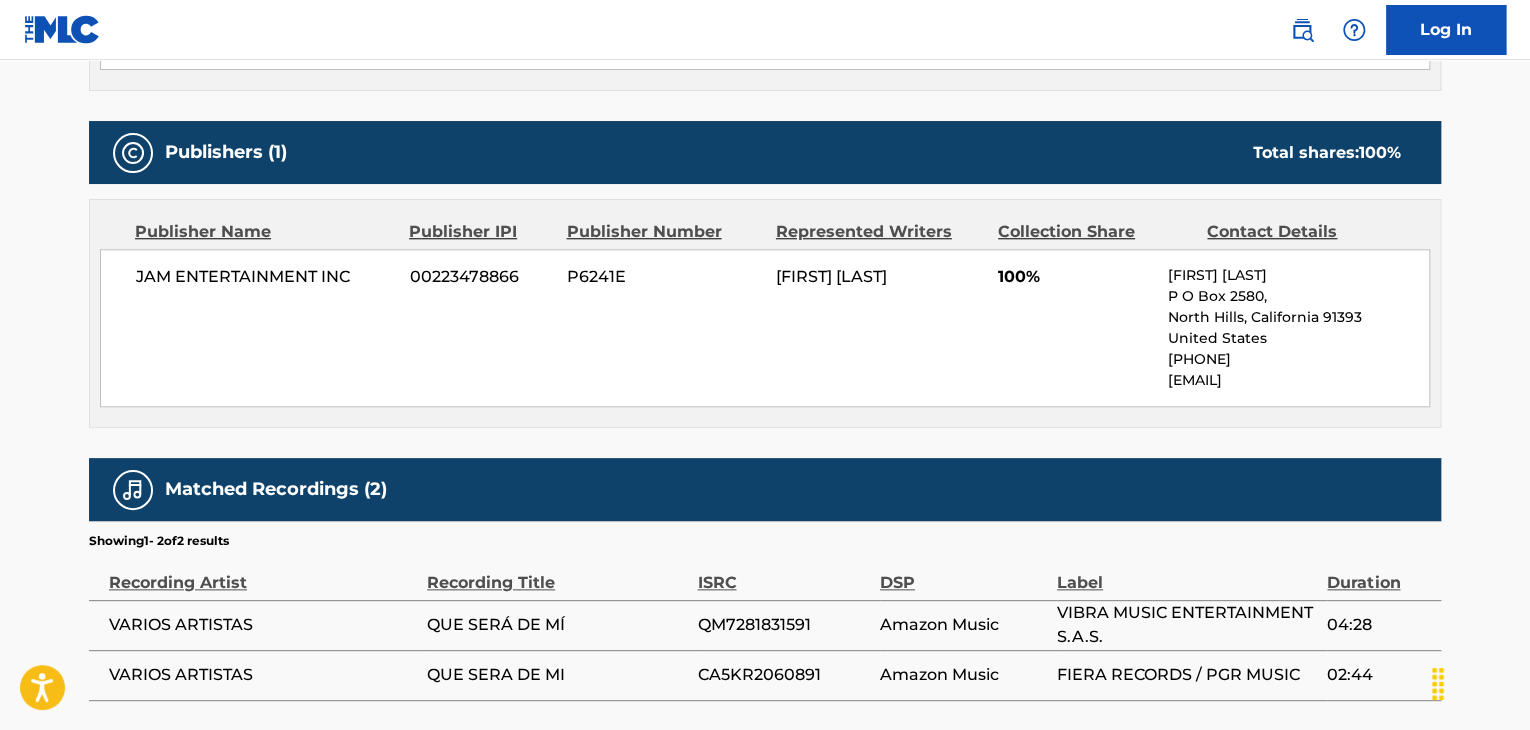 scroll, scrollTop: 907, scrollLeft: 0, axis: vertical 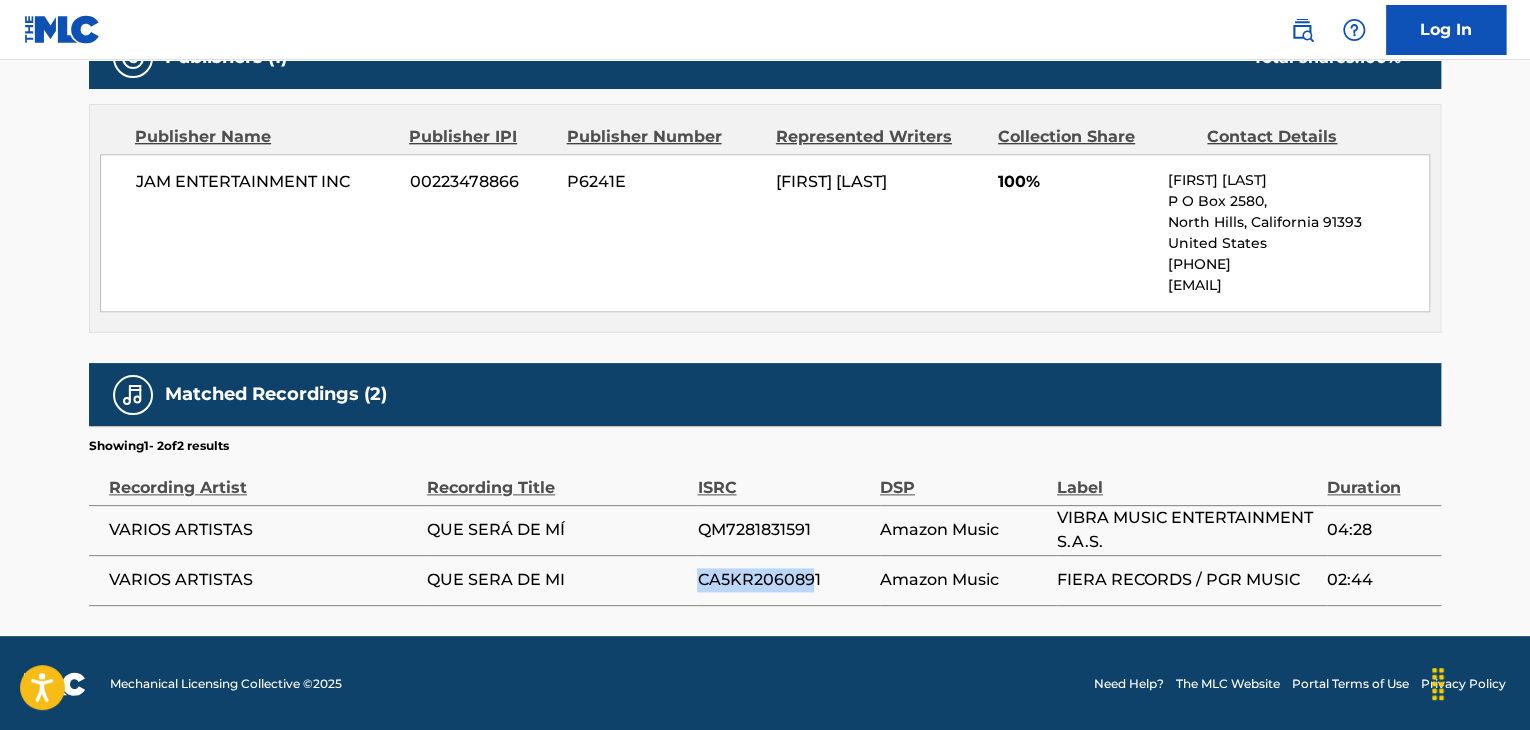 drag, startPoint x: 813, startPoint y: 576, endPoint x: 715, endPoint y: 565, distance: 98.61542 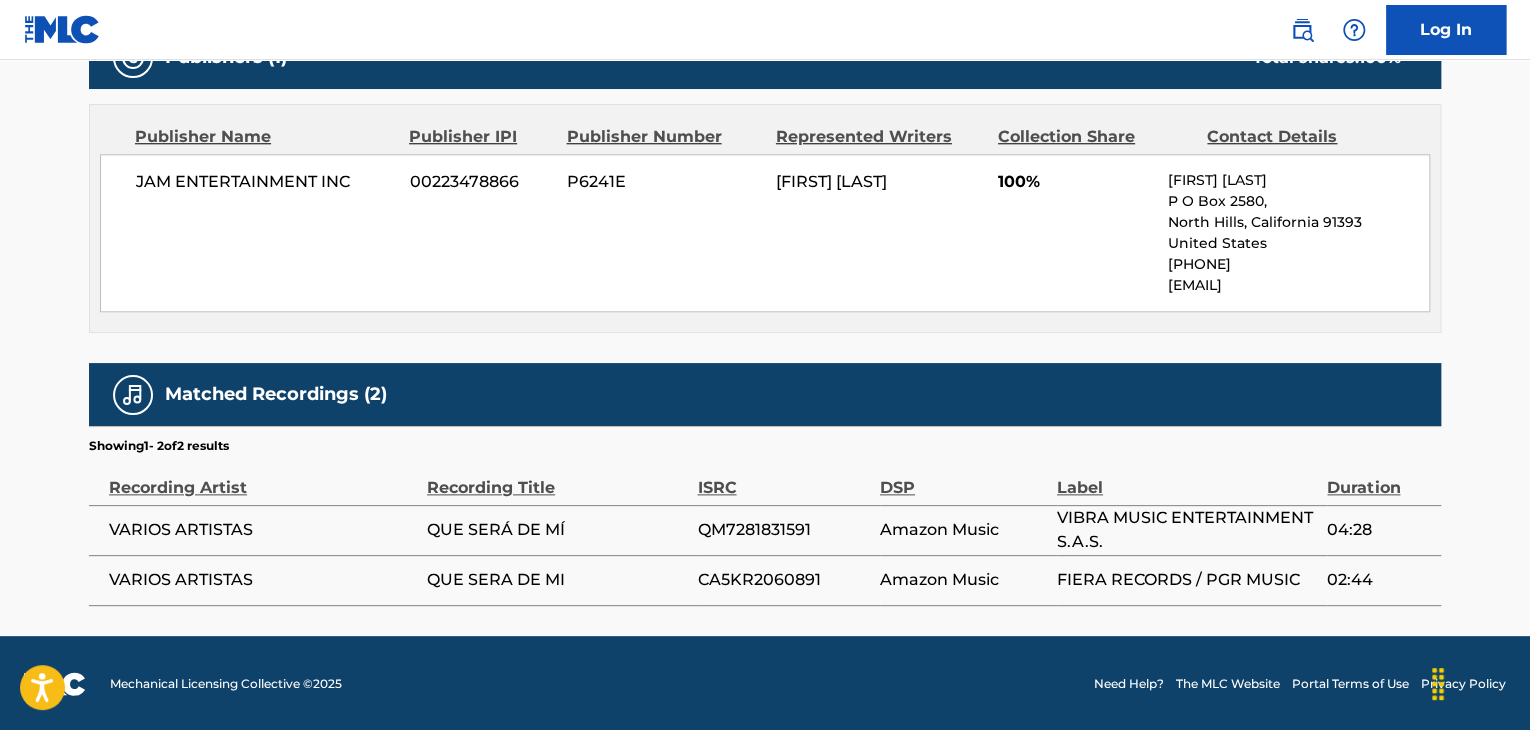 click on "QM7281831591" at bounding box center (783, 530) 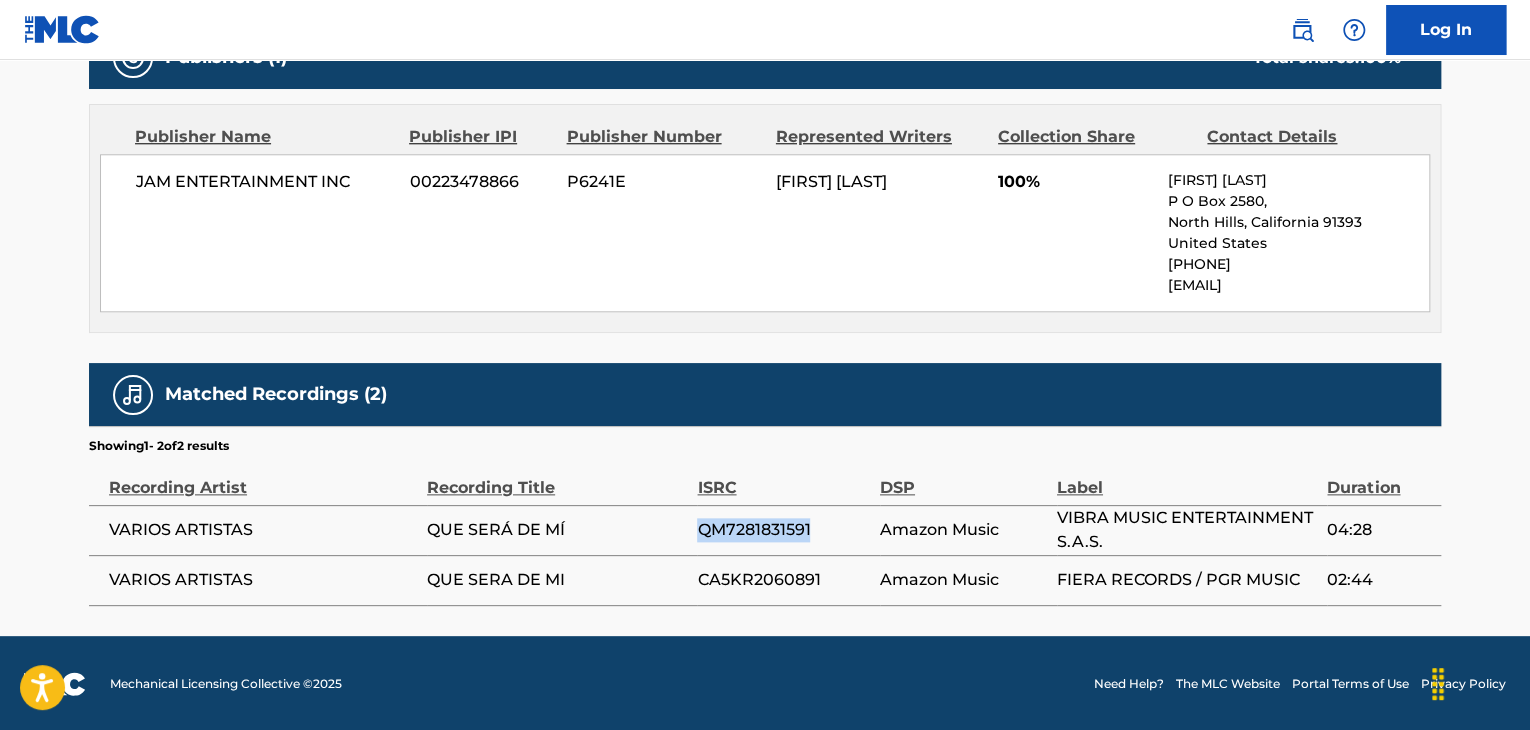 drag, startPoint x: 828, startPoint y: 530, endPoint x: 680, endPoint y: 533, distance: 148.0304 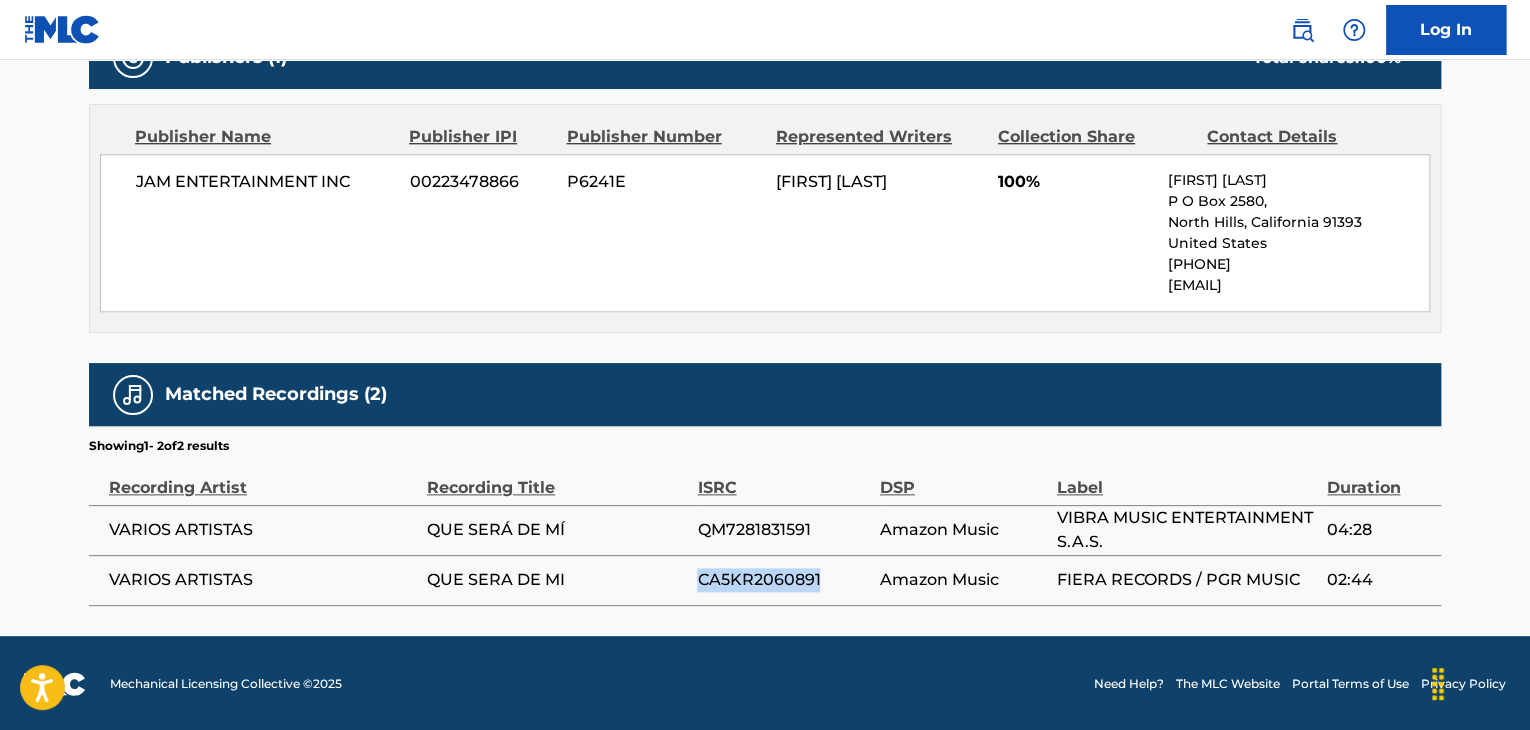 drag, startPoint x: 818, startPoint y: 579, endPoint x: 643, endPoint y: 577, distance: 175.01143 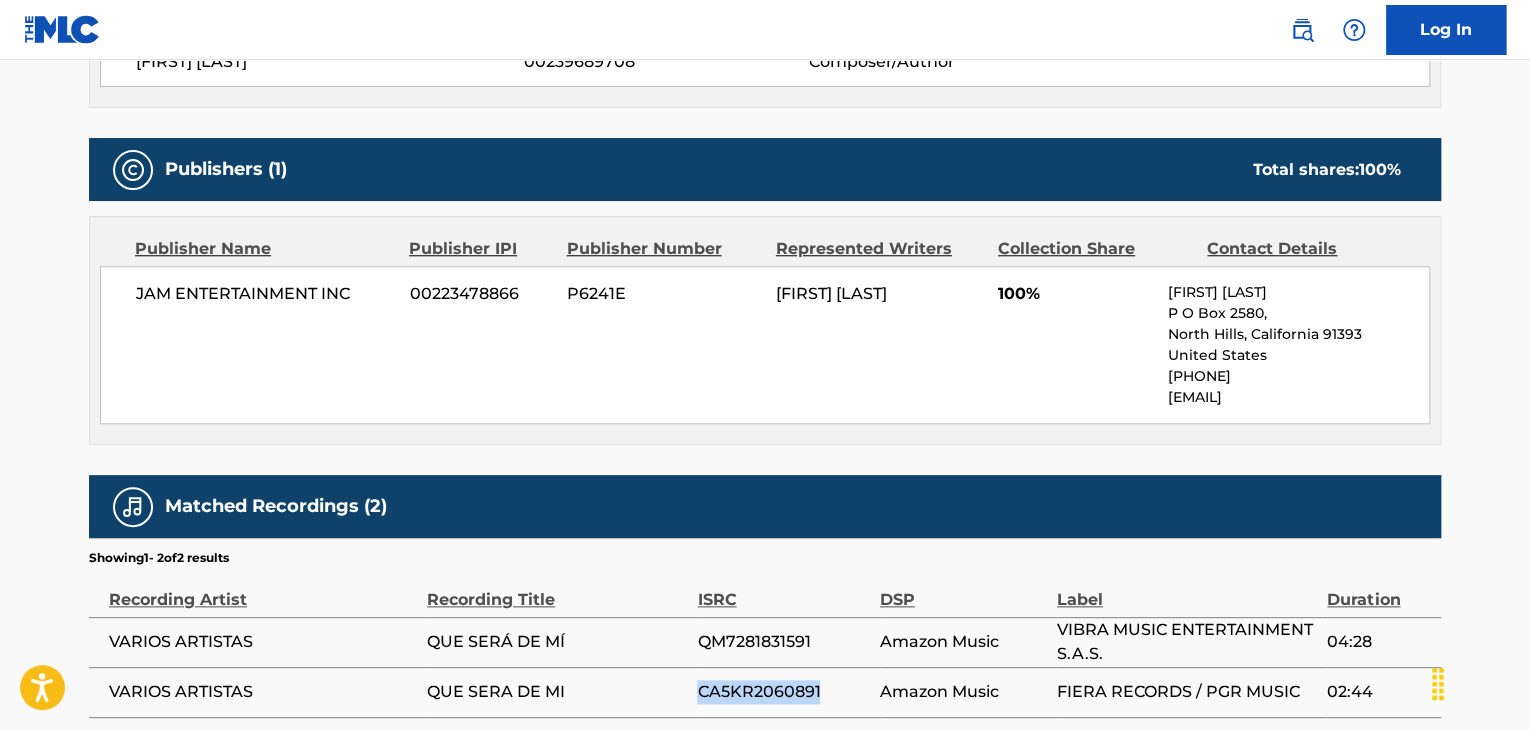 scroll, scrollTop: 907, scrollLeft: 0, axis: vertical 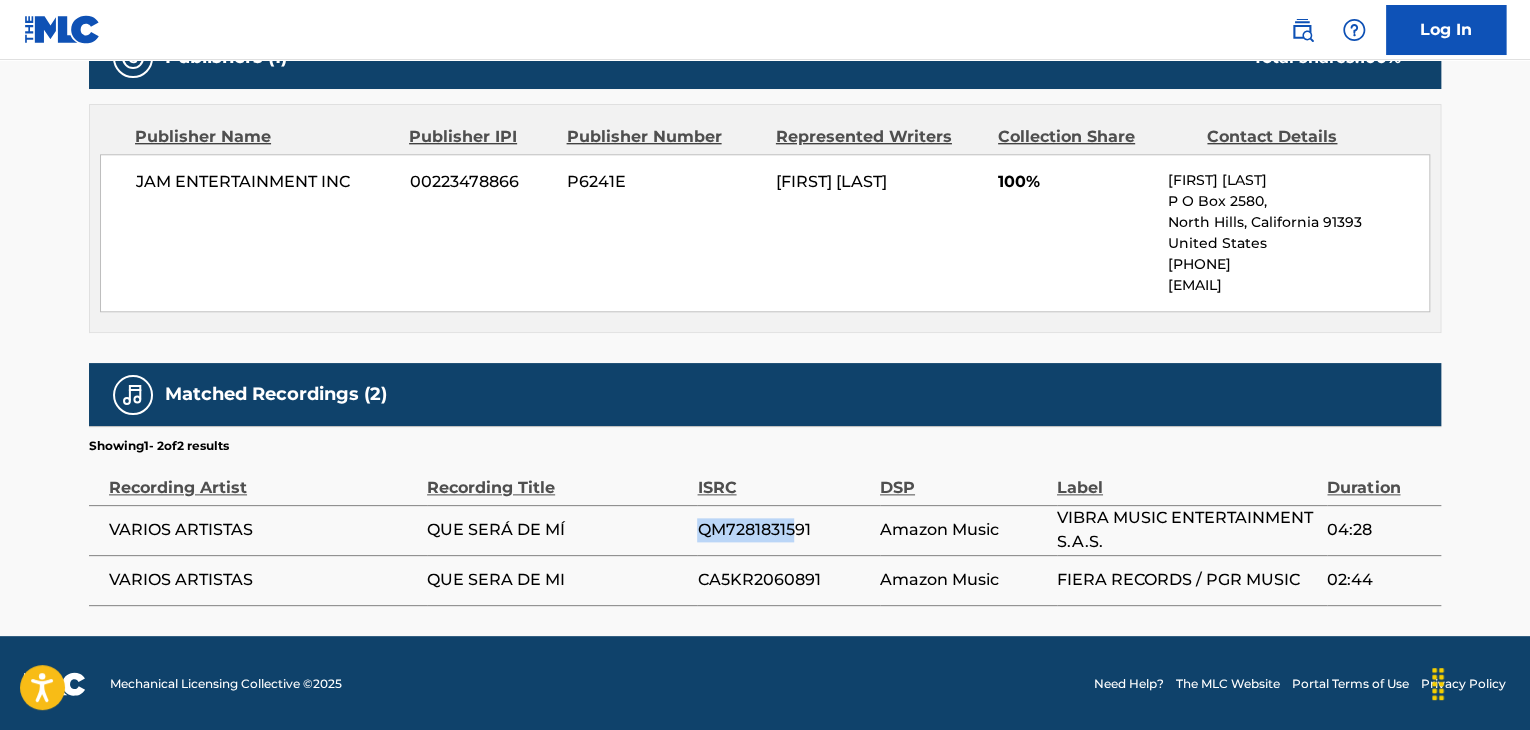 drag, startPoint x: 796, startPoint y: 528, endPoint x: 686, endPoint y: 528, distance: 110 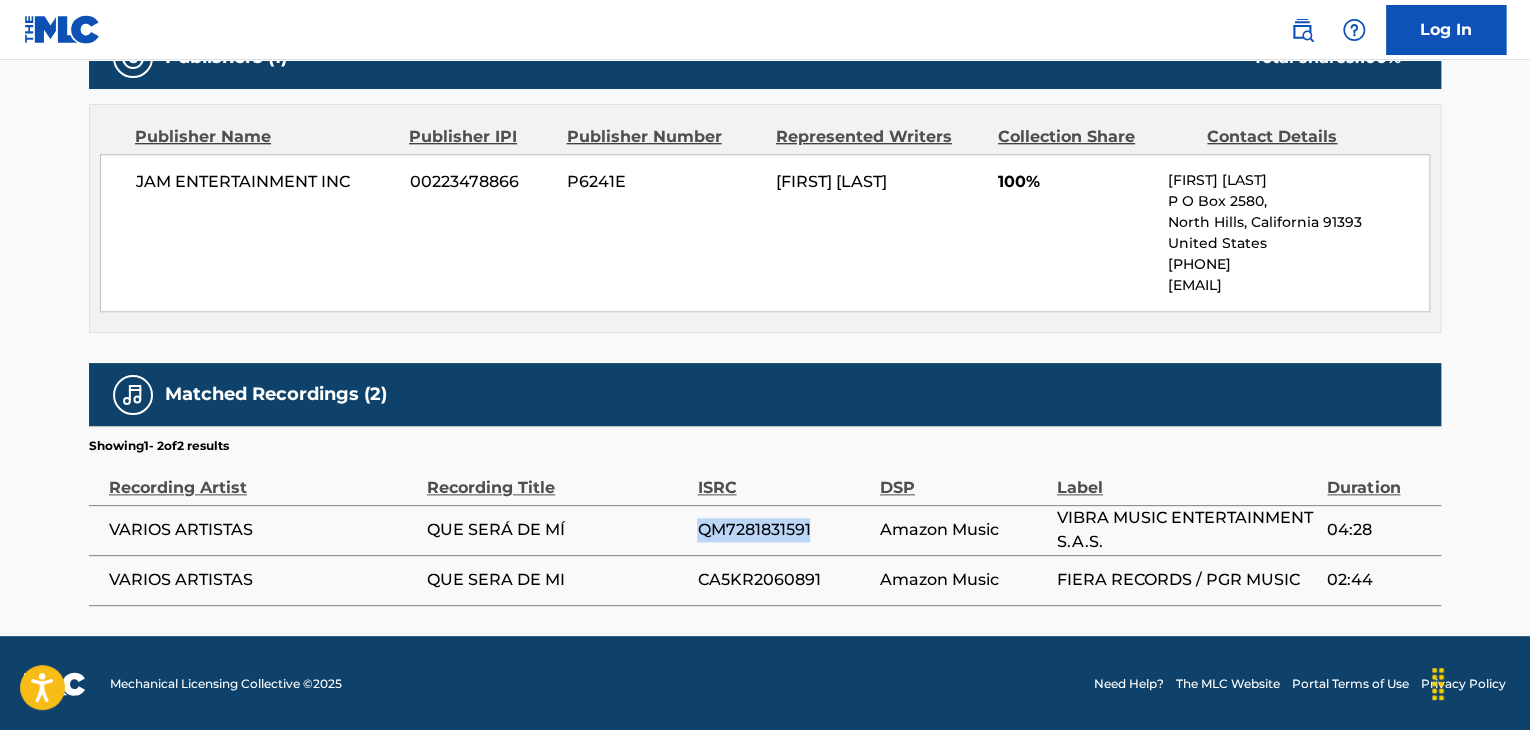 drag, startPoint x: 813, startPoint y: 537, endPoint x: 677, endPoint y: 532, distance: 136.09187 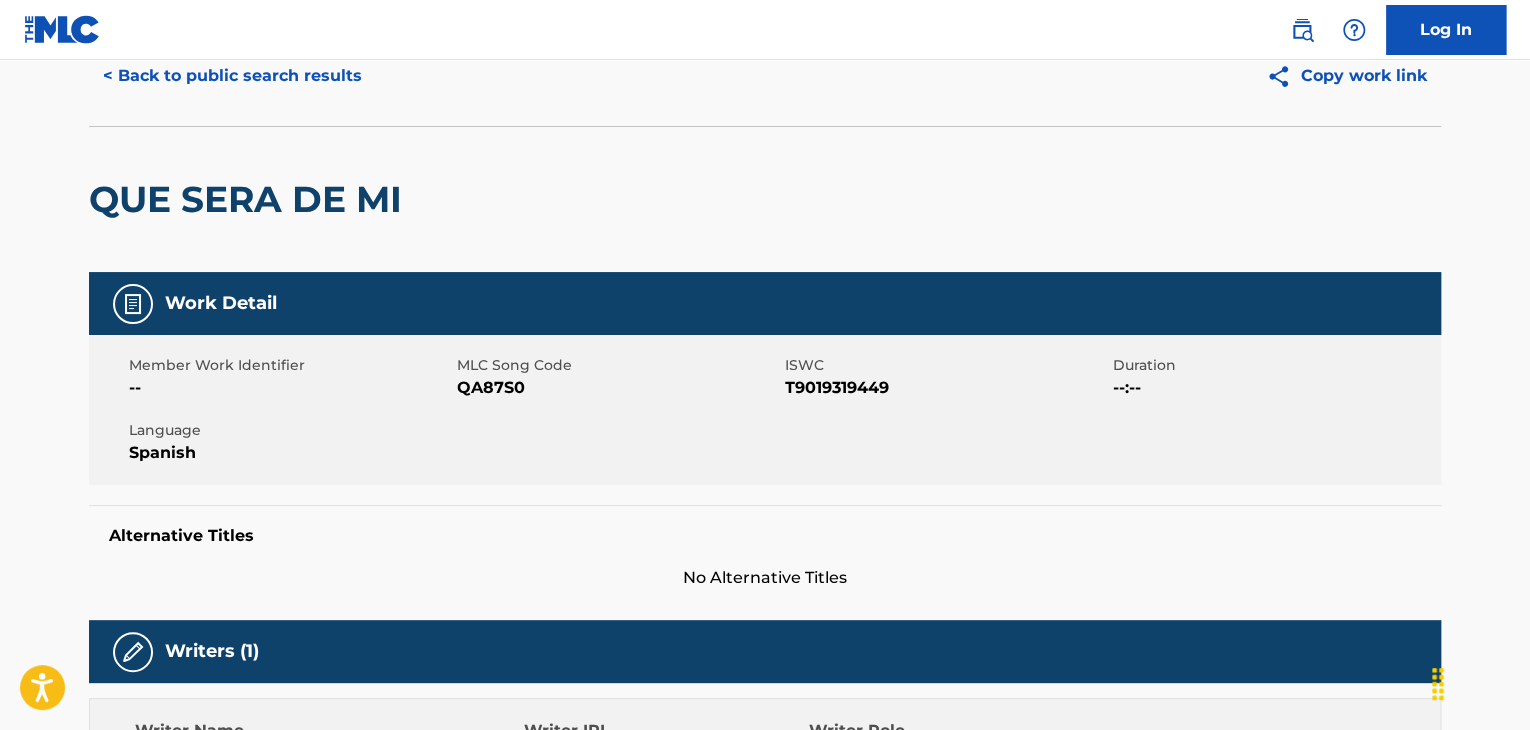 scroll, scrollTop: 0, scrollLeft: 0, axis: both 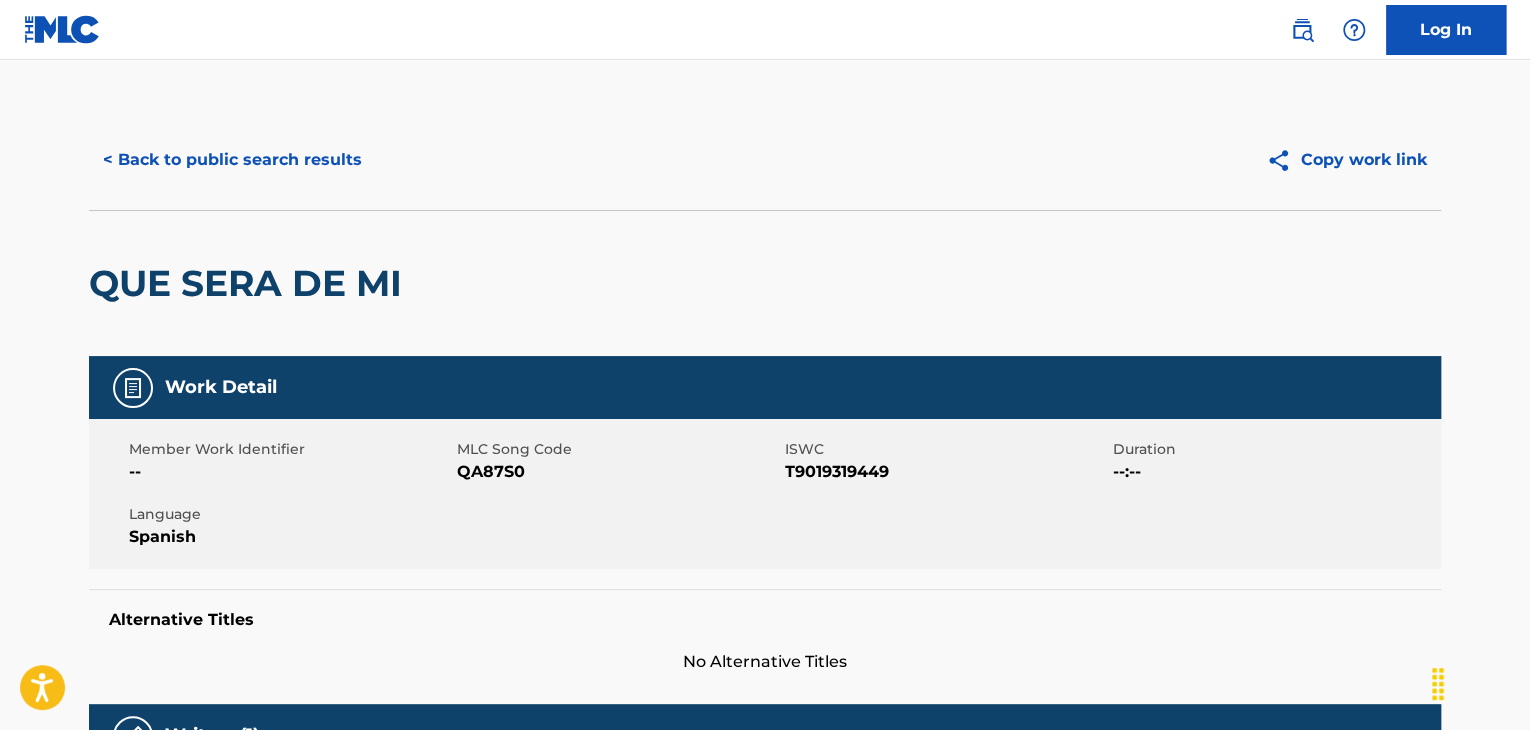 click on "< Back to public search results" at bounding box center [232, 160] 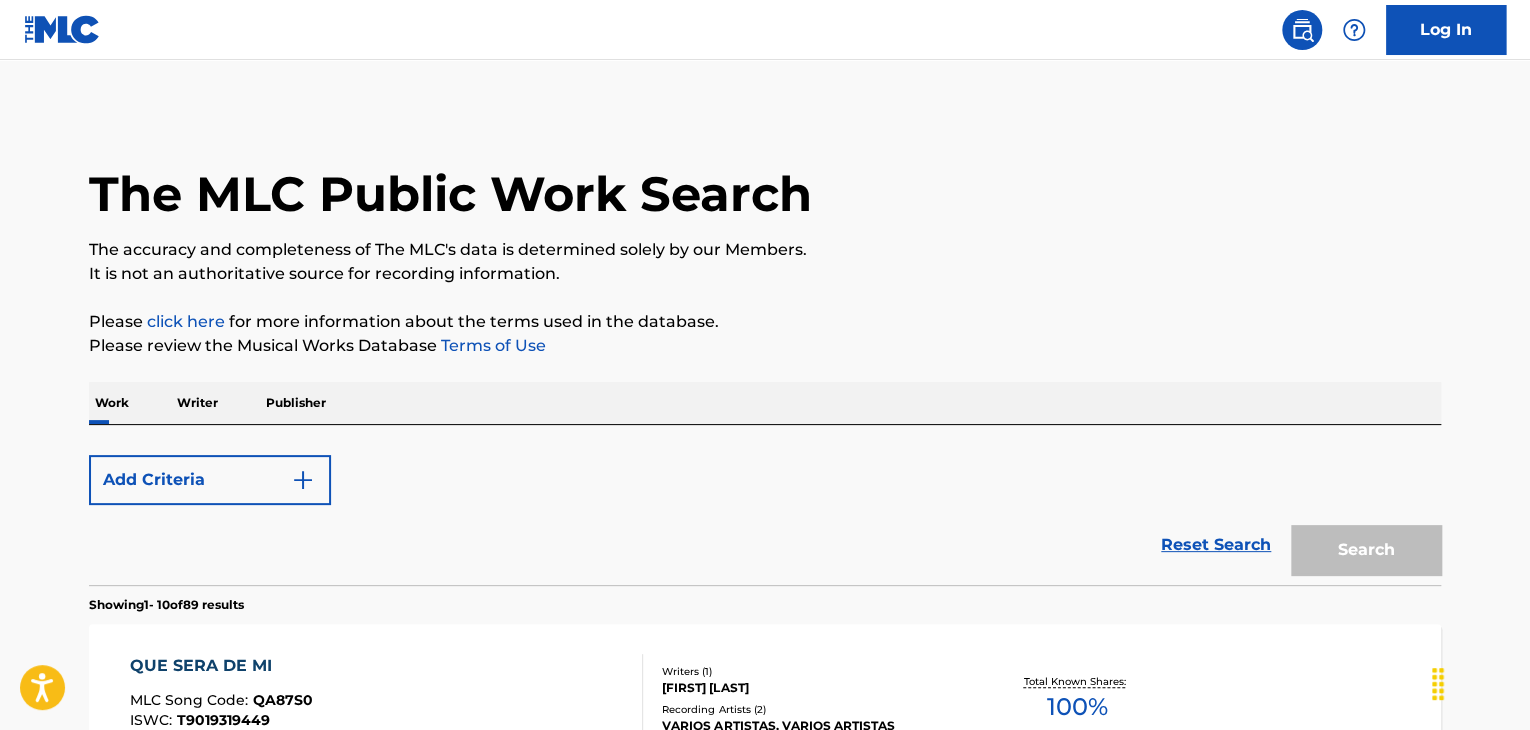 scroll, scrollTop: 358, scrollLeft: 0, axis: vertical 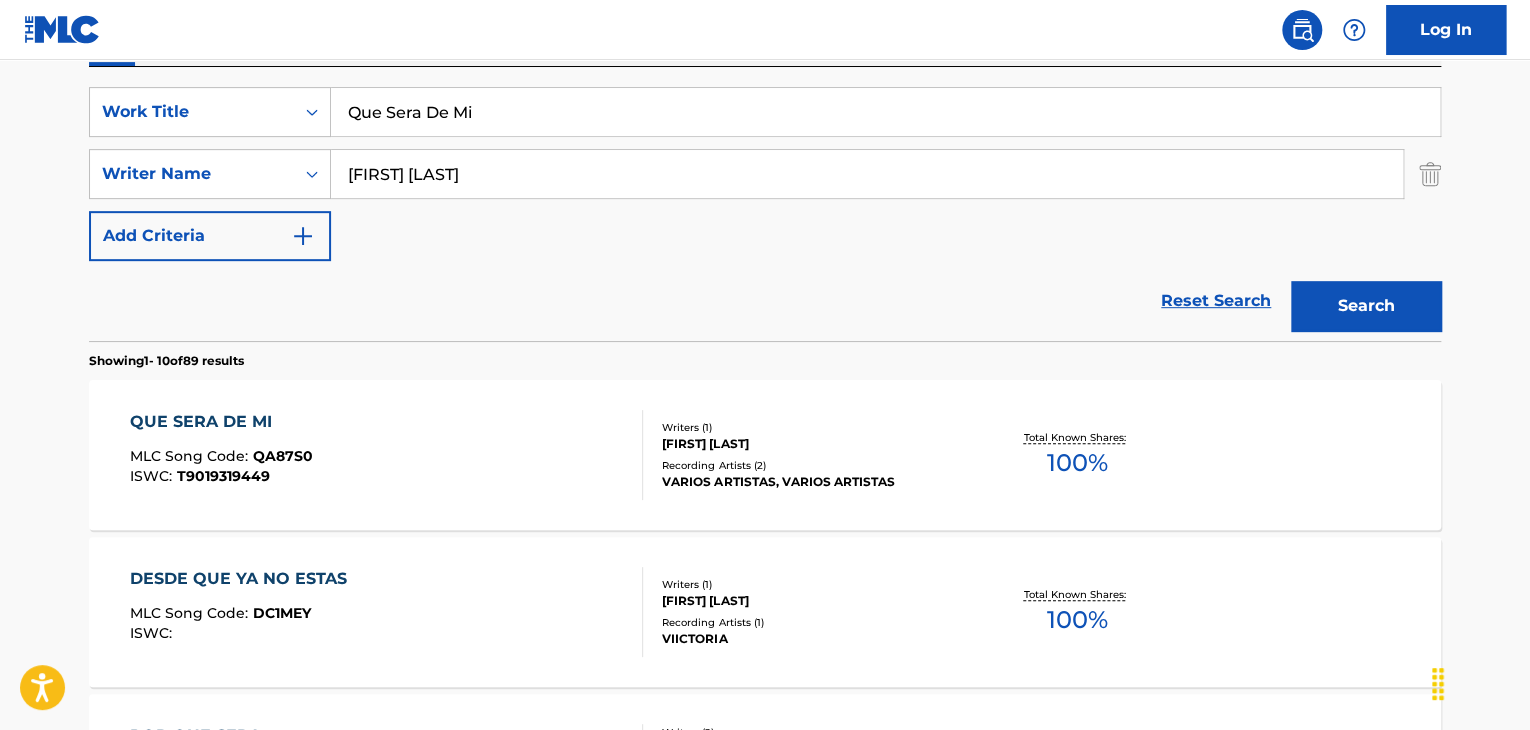 drag, startPoint x: 548, startPoint y: 94, endPoint x: 163, endPoint y: 66, distance: 386.01685 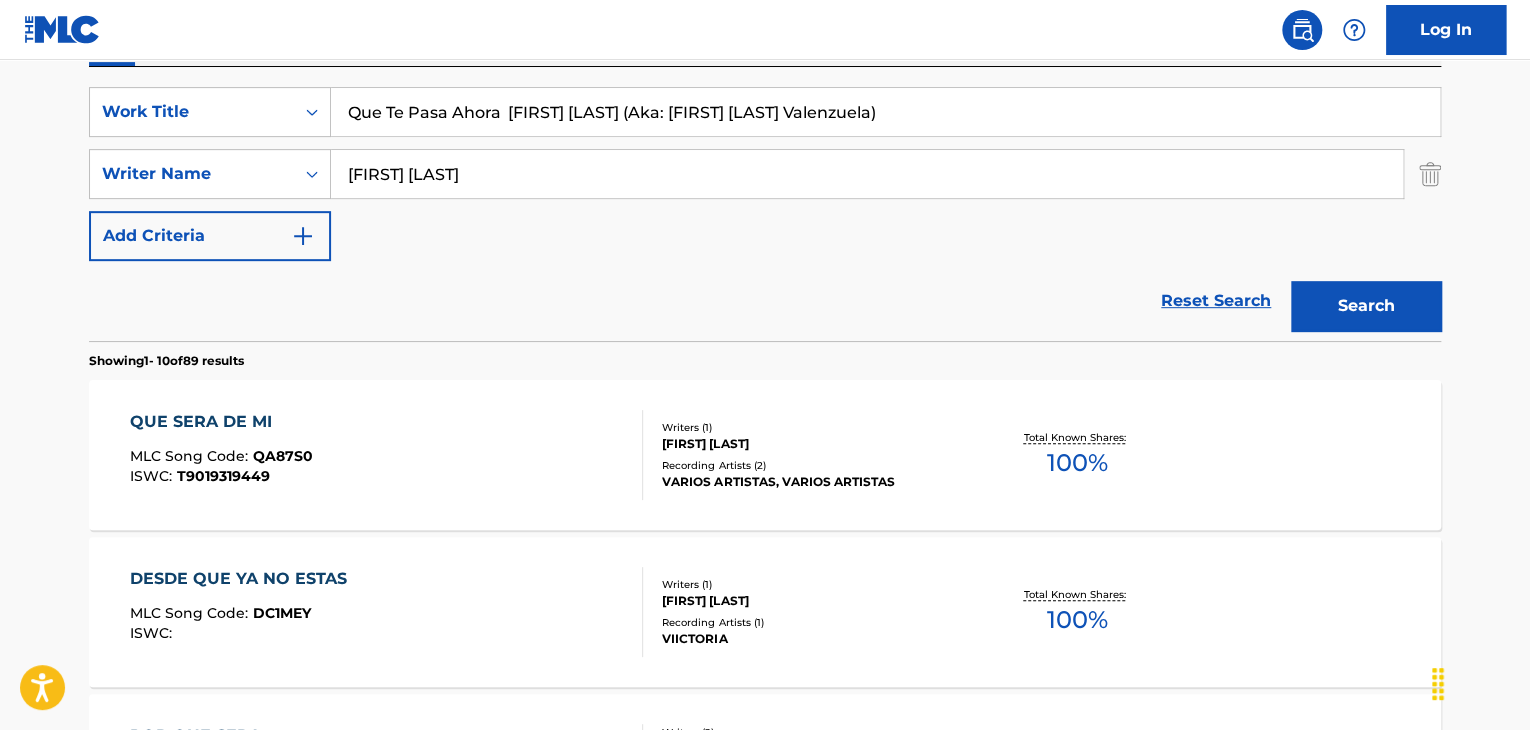 drag, startPoint x: 510, startPoint y: 117, endPoint x: 706, endPoint y: 129, distance: 196.367 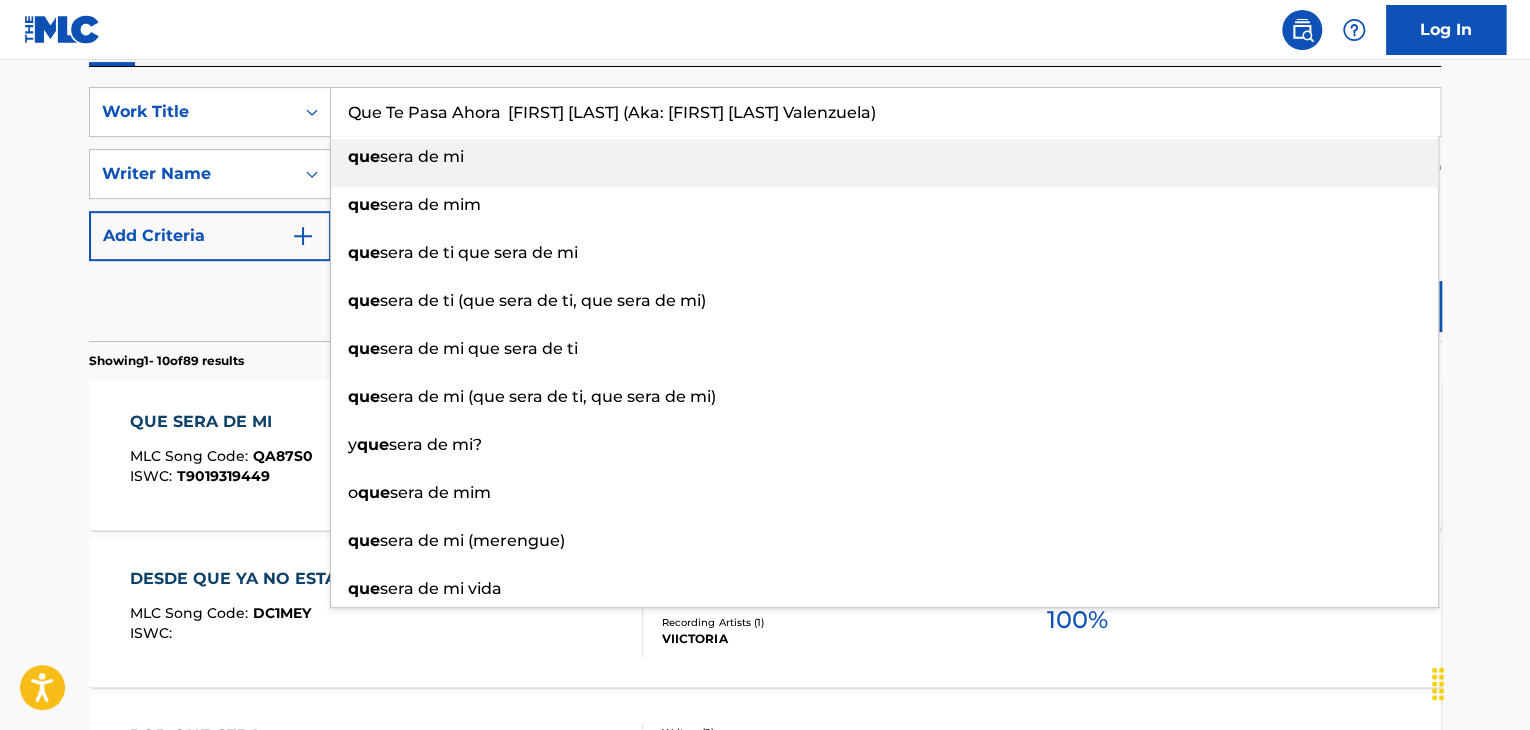 click on "Que Te Pasa Ahora	[FIRST] [LAST] (Aka: [FIRST] [LAST] Valenzuela)" at bounding box center (885, 112) 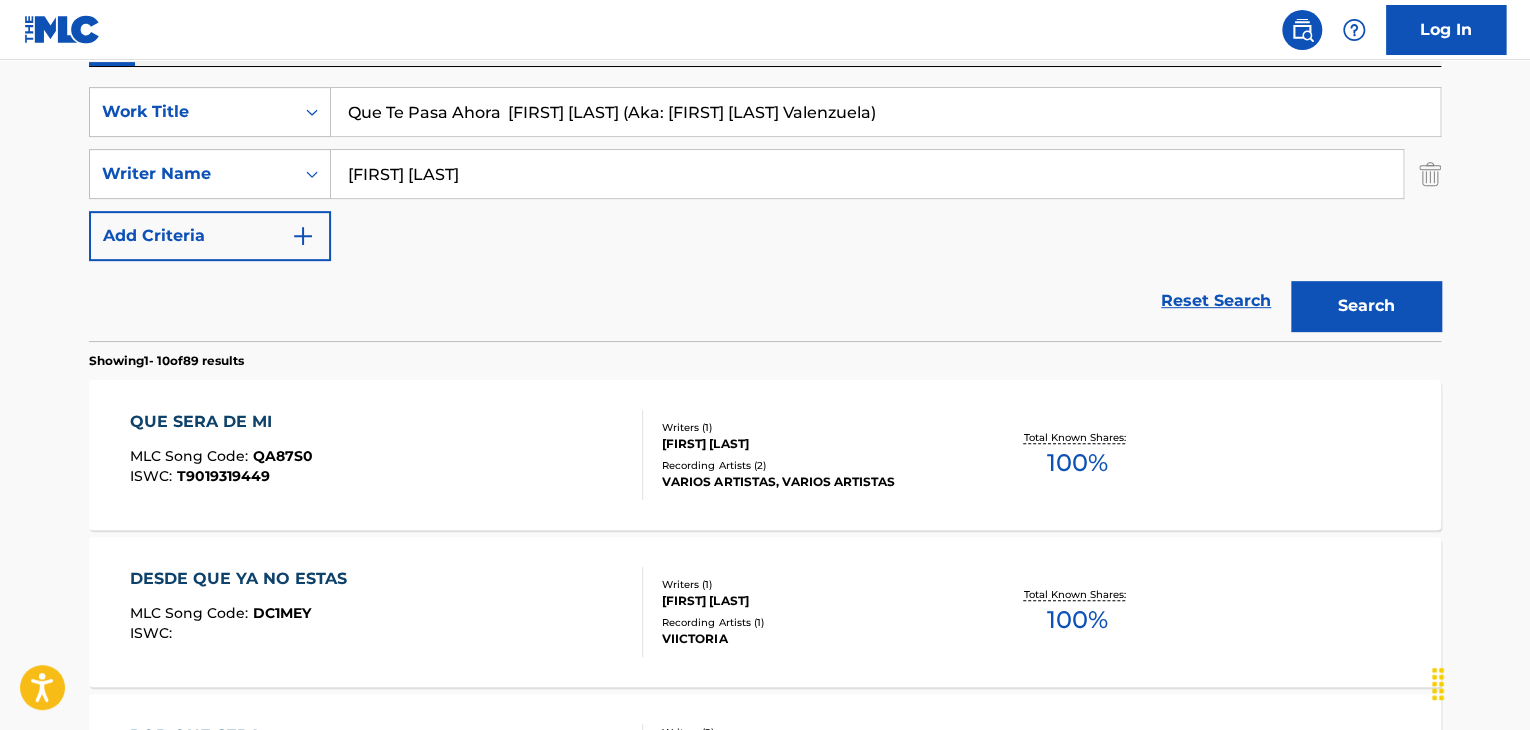 drag, startPoint x: 1029, startPoint y: 111, endPoint x: 516, endPoint y: 118, distance: 513.0477 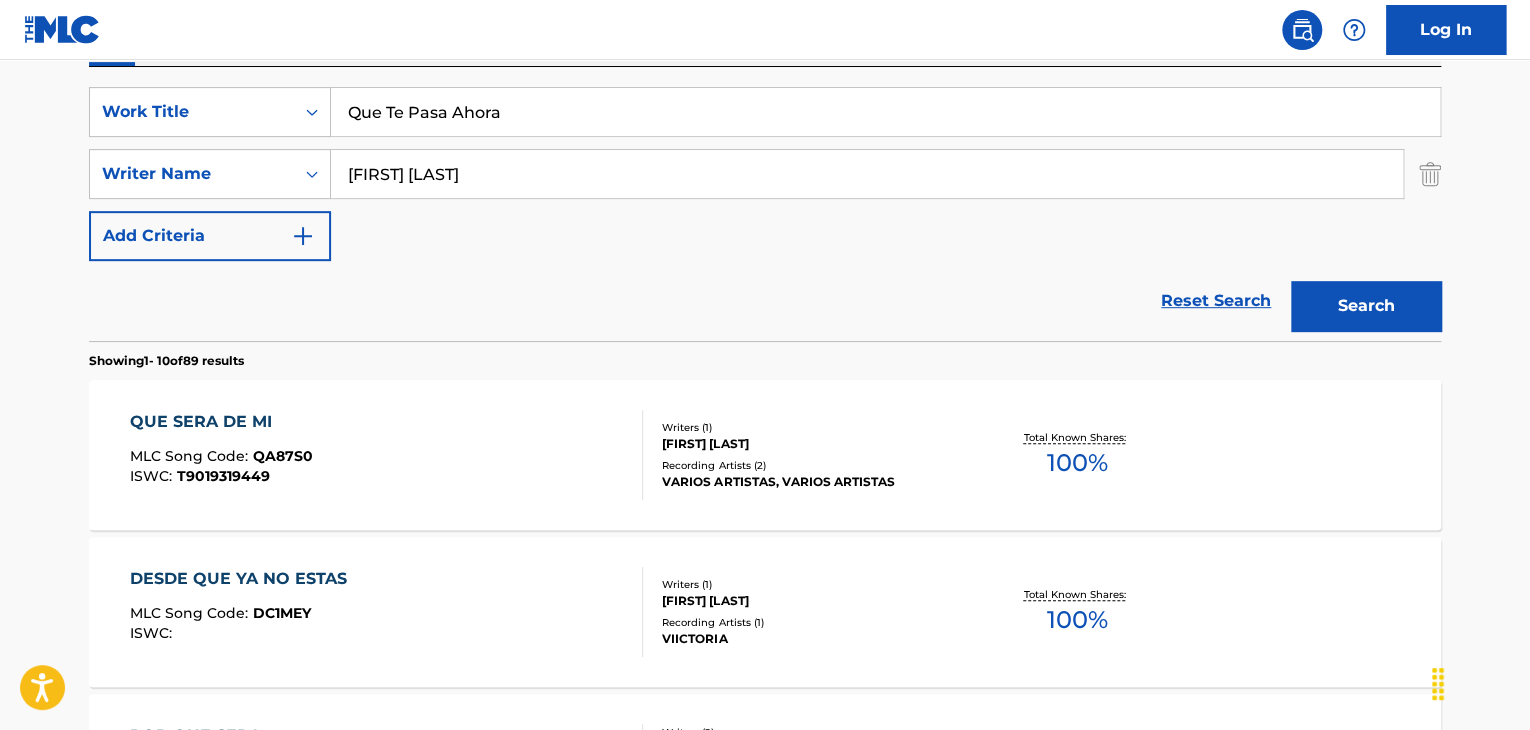 type on "Que Te Pasa Ahora" 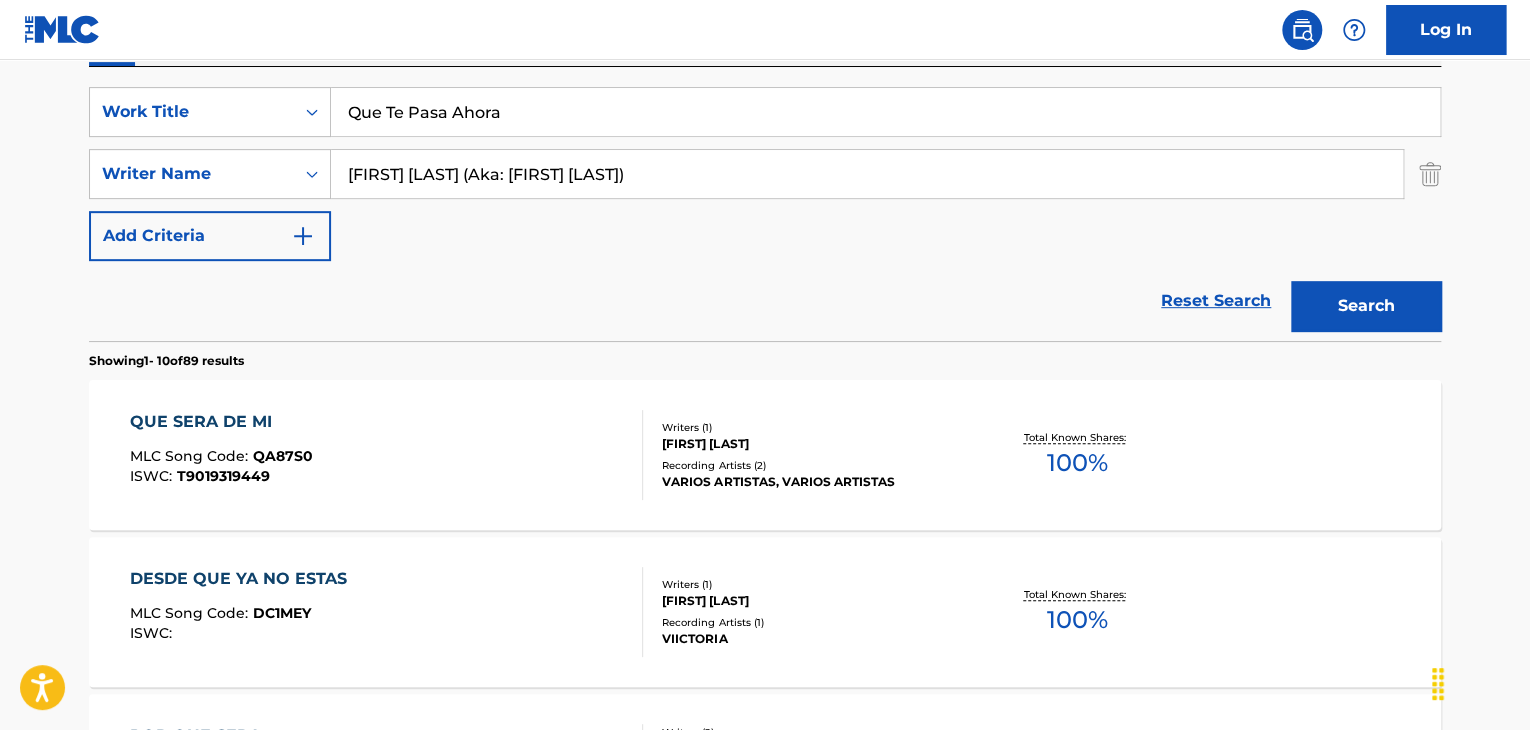 drag, startPoint x: 542, startPoint y: 173, endPoint x: 1535, endPoint y: 314, distance: 1002.96063 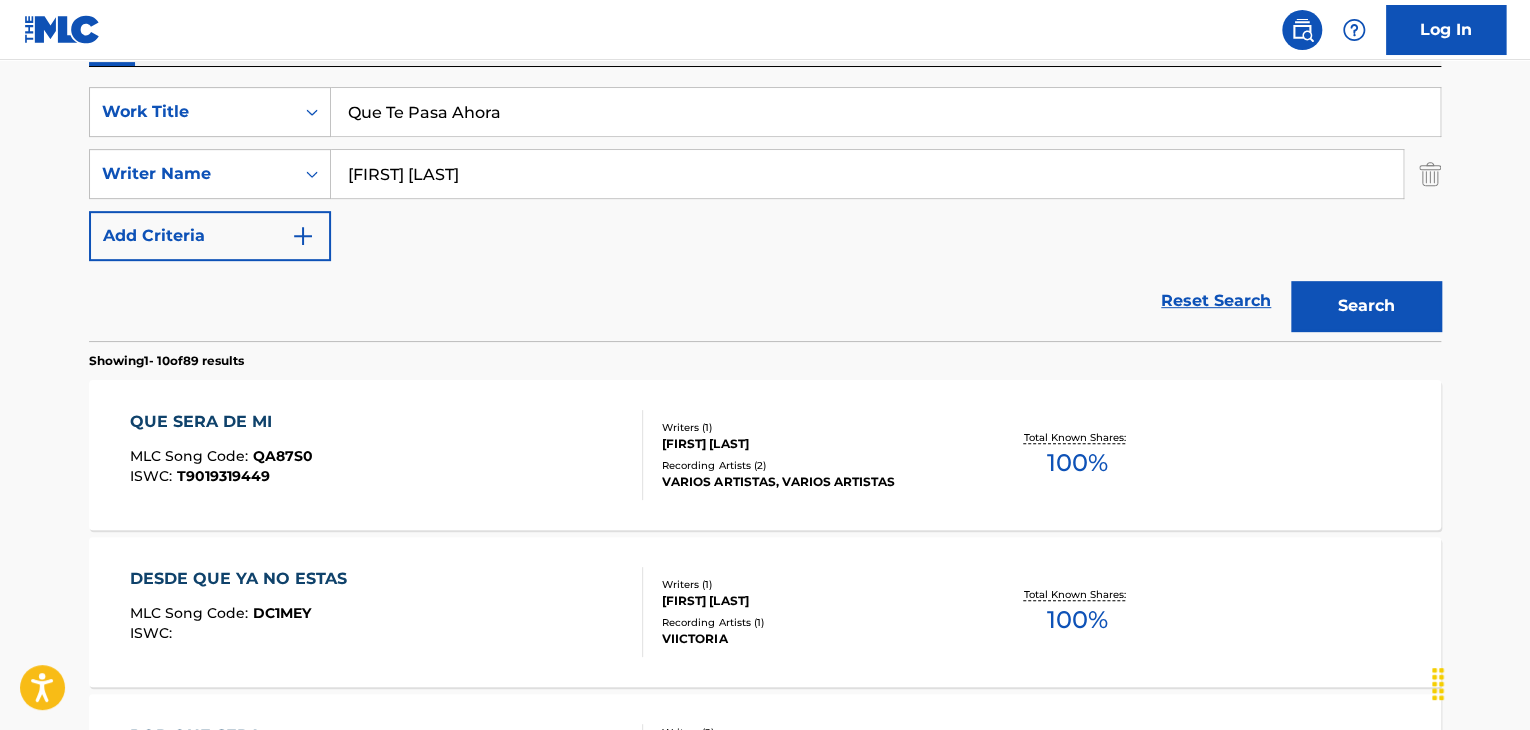 type on "[FIRST] [LAST]" 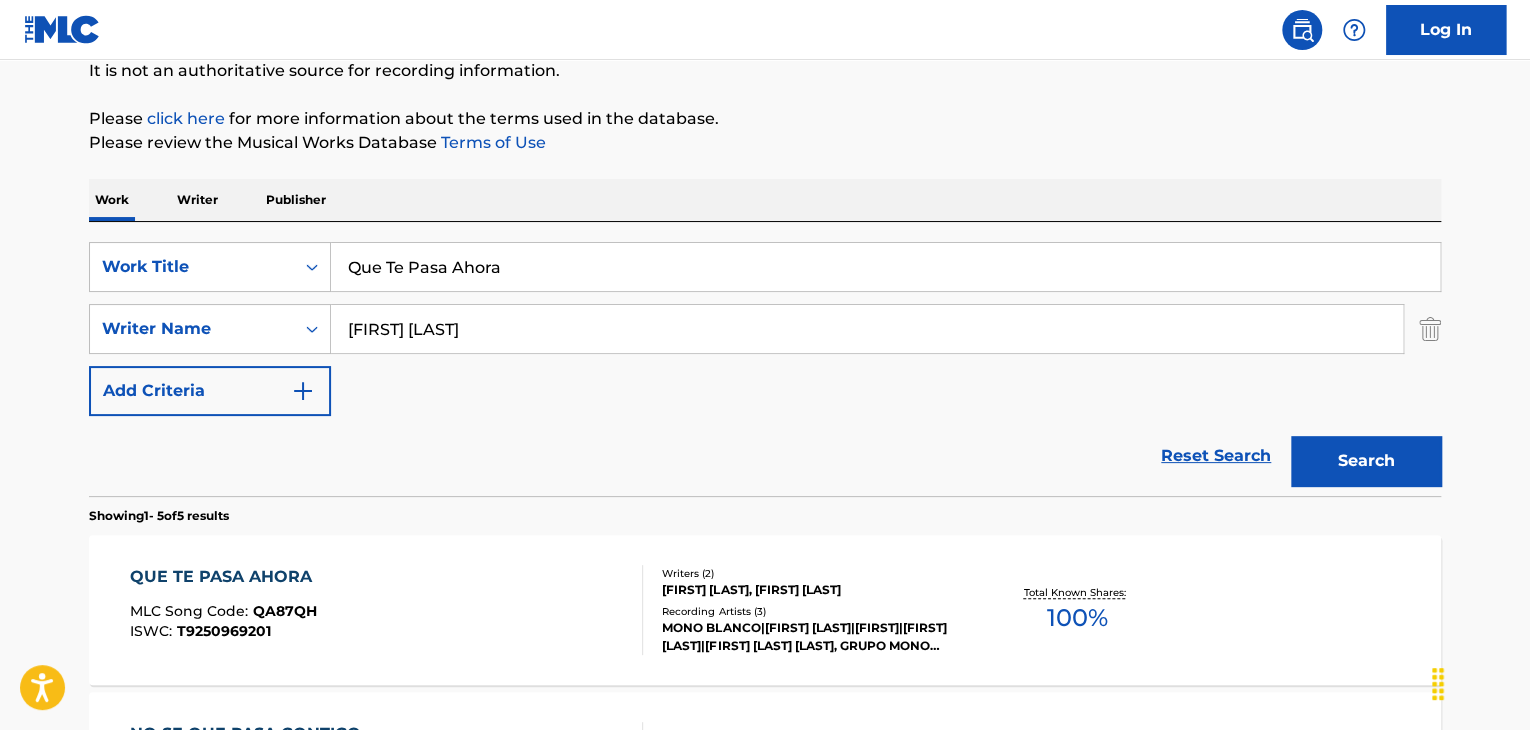 scroll, scrollTop: 358, scrollLeft: 0, axis: vertical 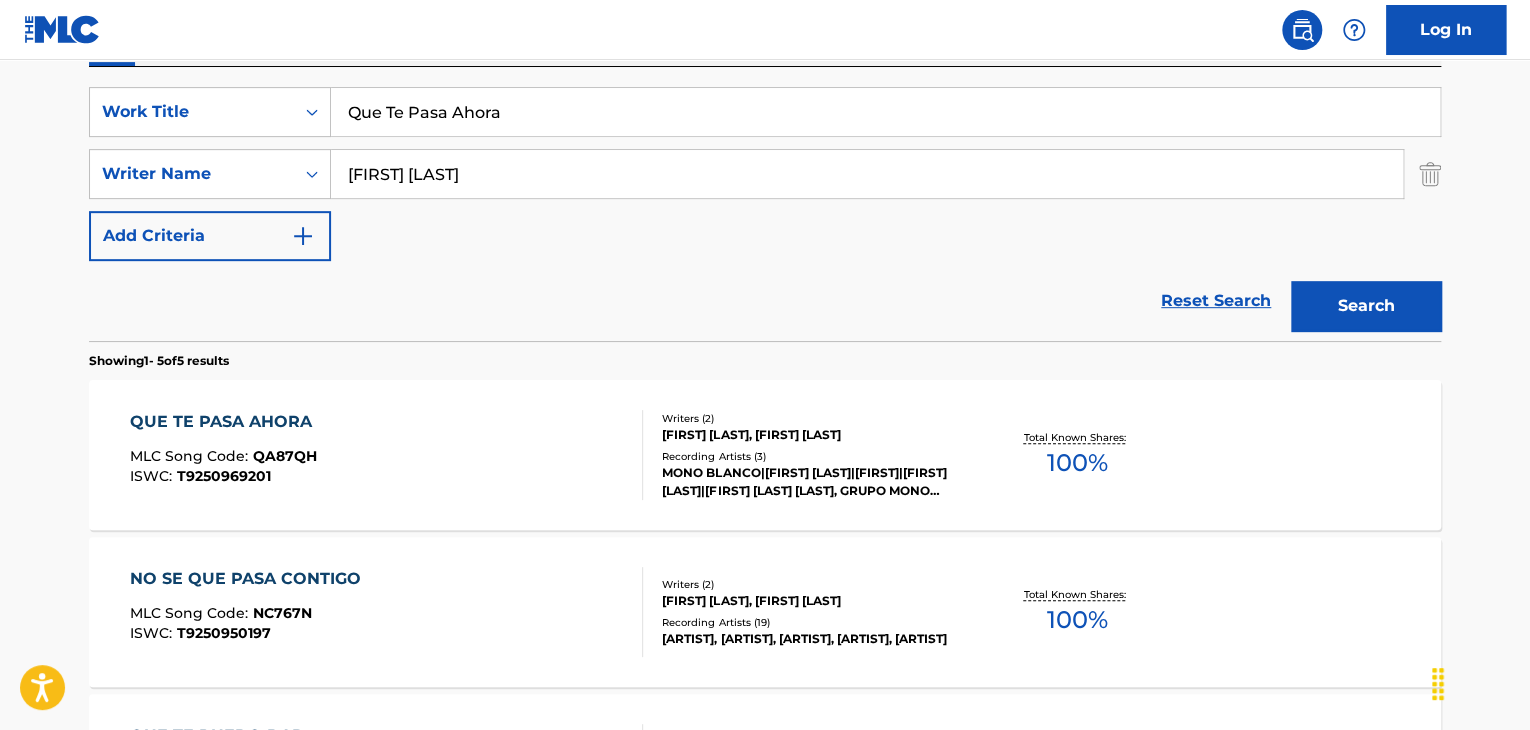 click on "[FIRST] [LAST], [FIRST] [LAST]" at bounding box center (813, 435) 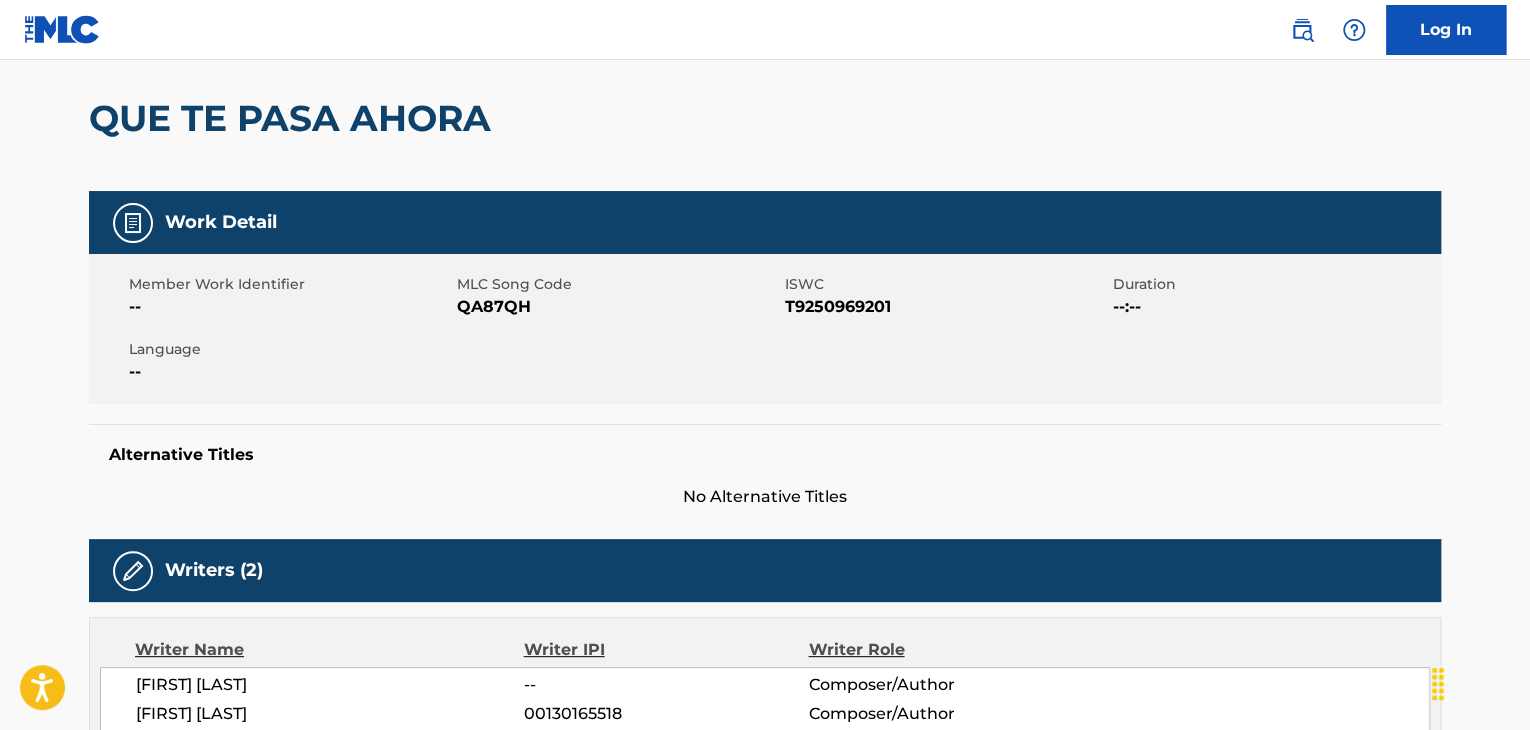 scroll, scrollTop: 0, scrollLeft: 0, axis: both 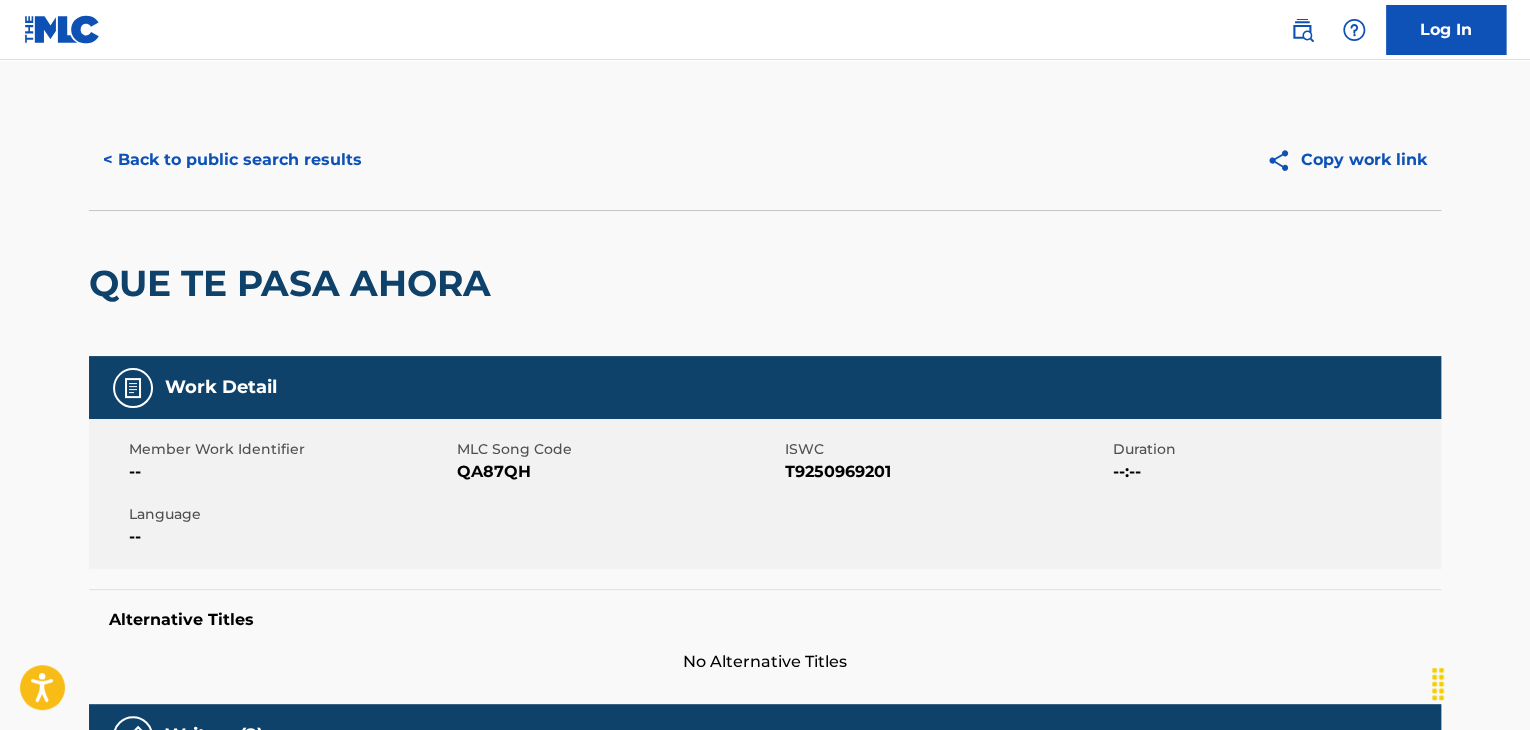 click on "< Back to public search results" at bounding box center (232, 160) 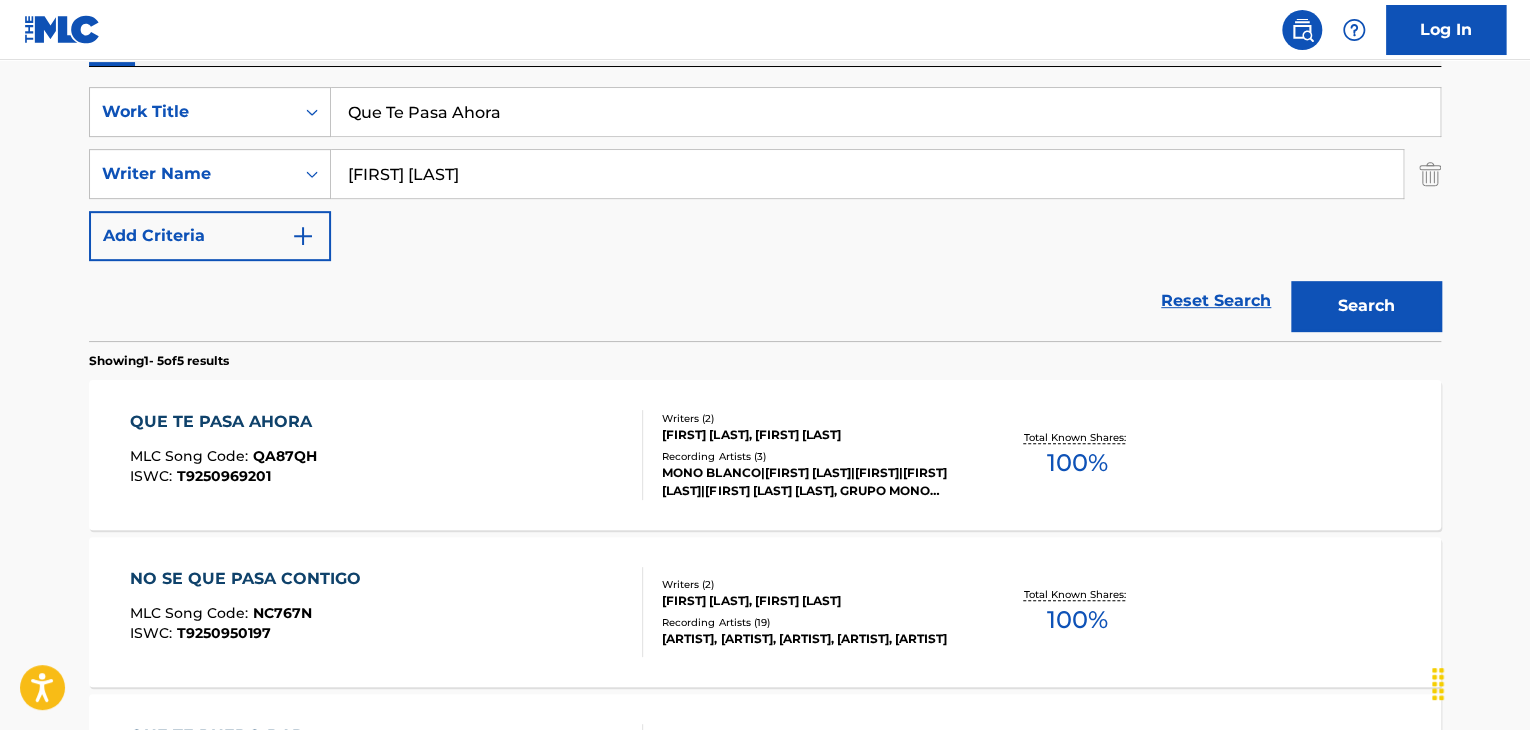 drag, startPoint x: 574, startPoint y: 116, endPoint x: 68, endPoint y: -18, distance: 523.44244 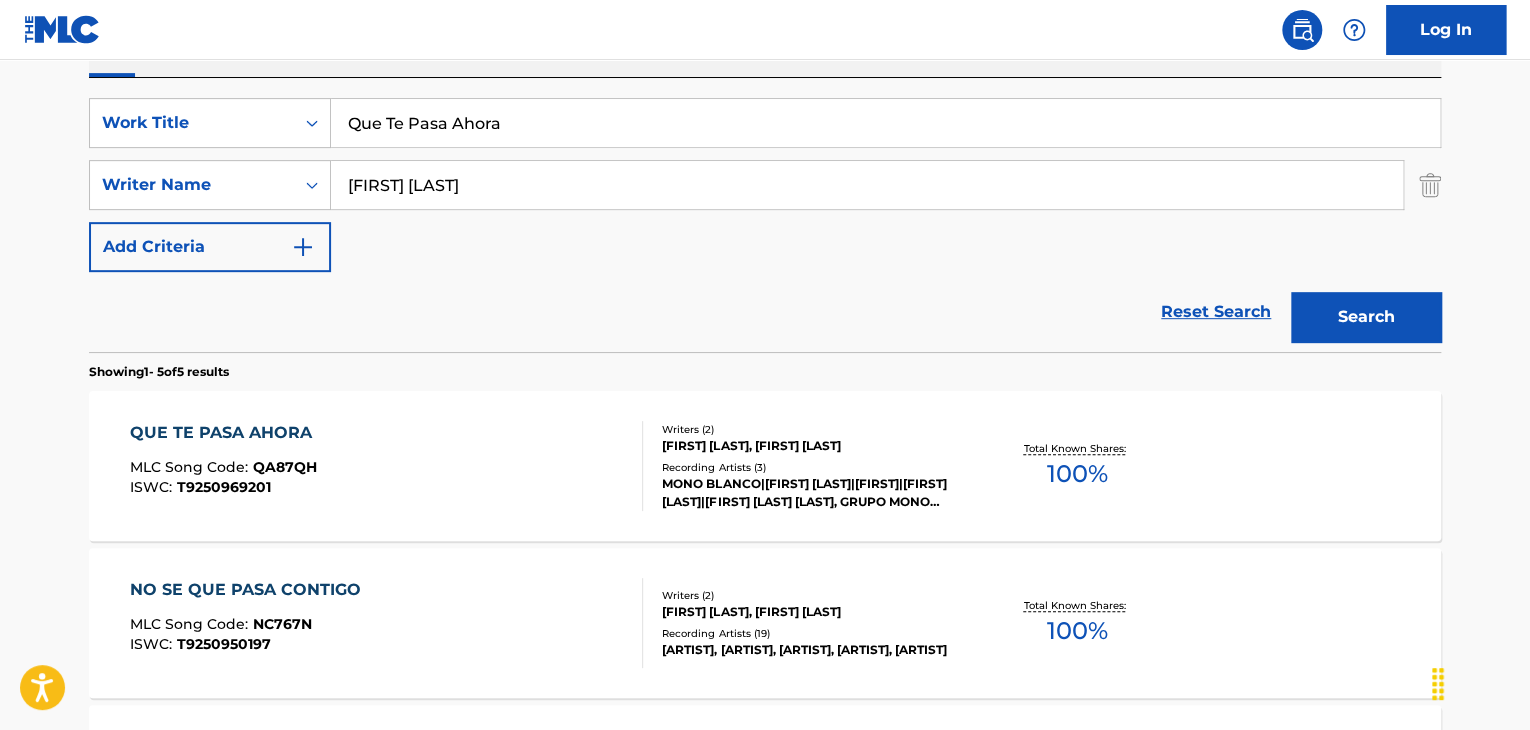 paste on "Vaya Bien	[FIRST] [LAST]" 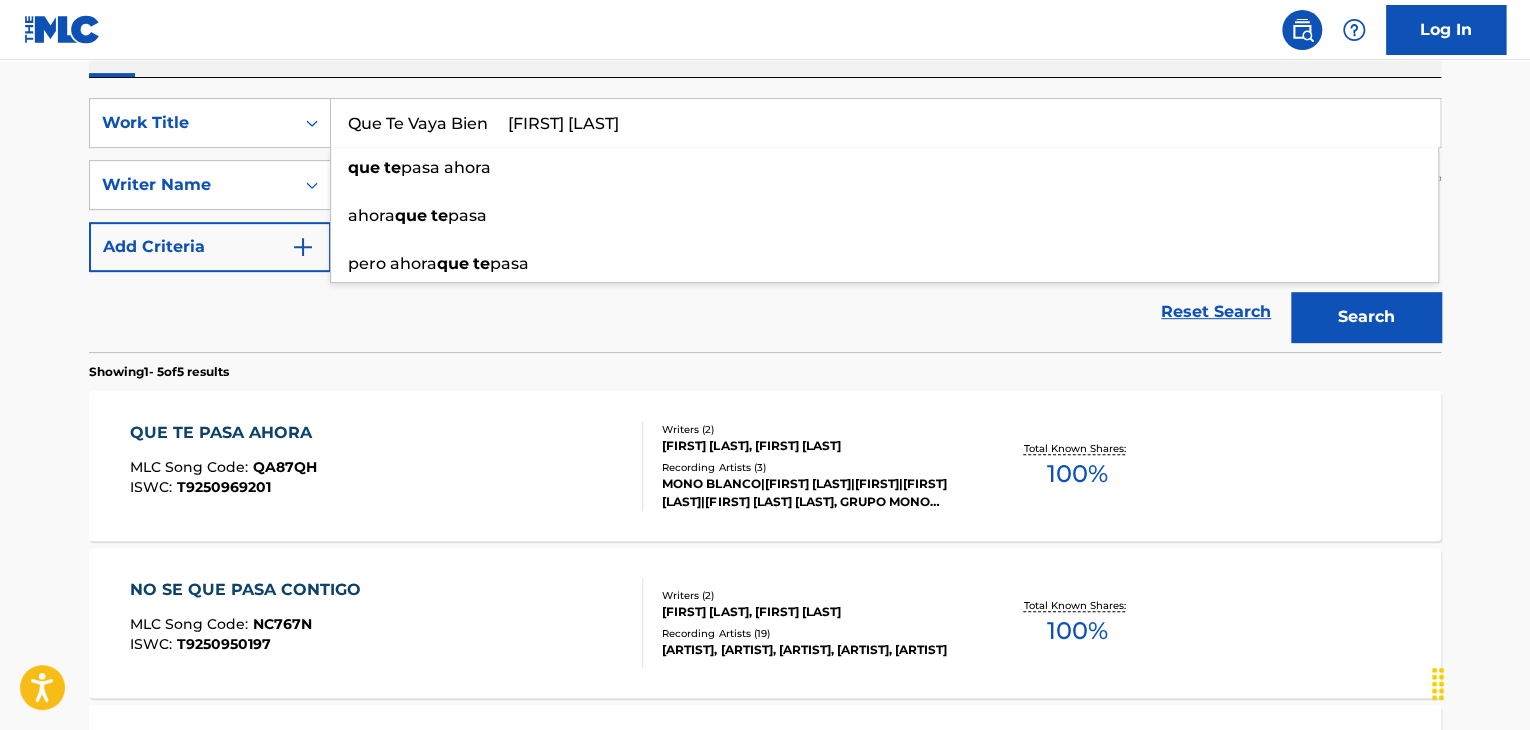 drag, startPoint x: 521, startPoint y: 128, endPoint x: 1329, endPoint y: 152, distance: 808.3564 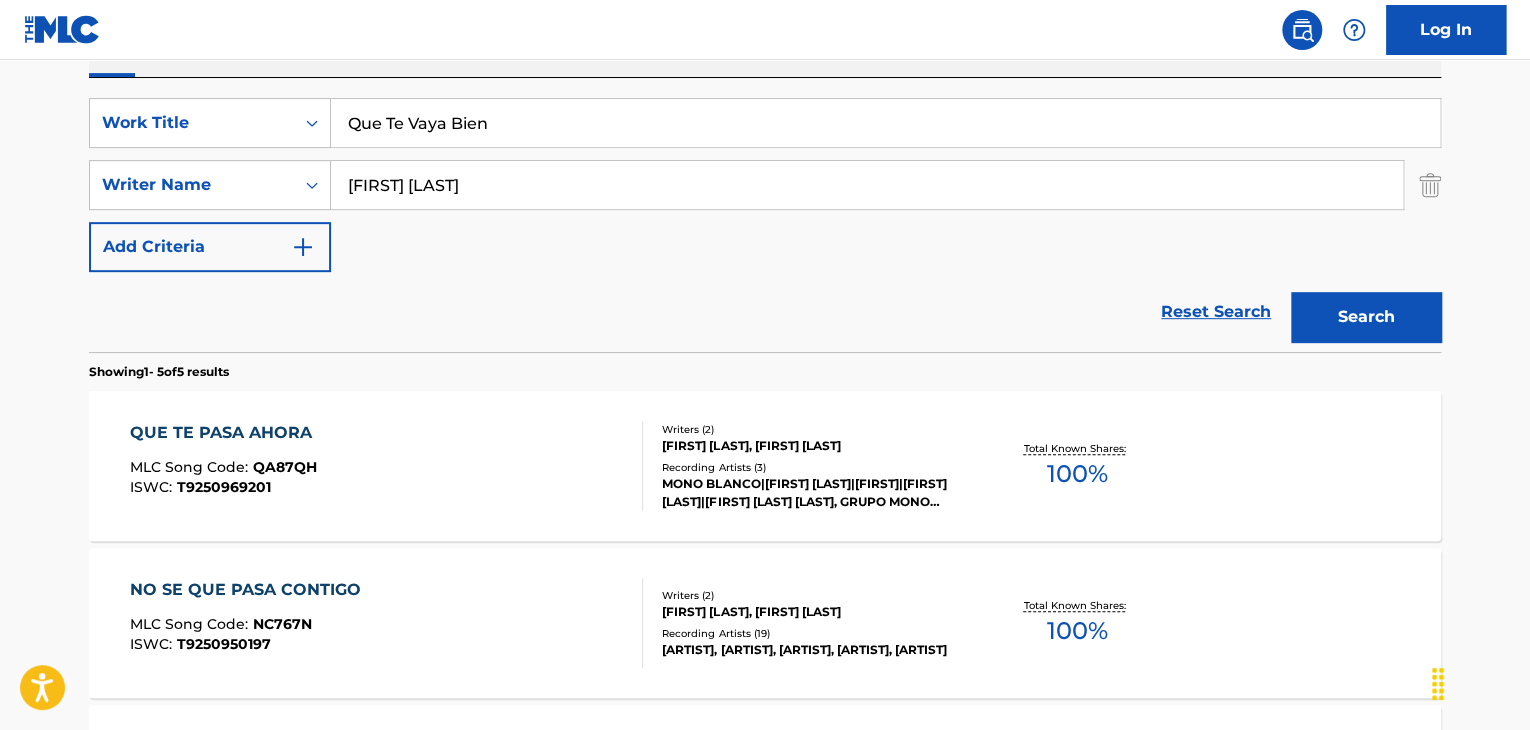 type on "Que Te Vaya Bien" 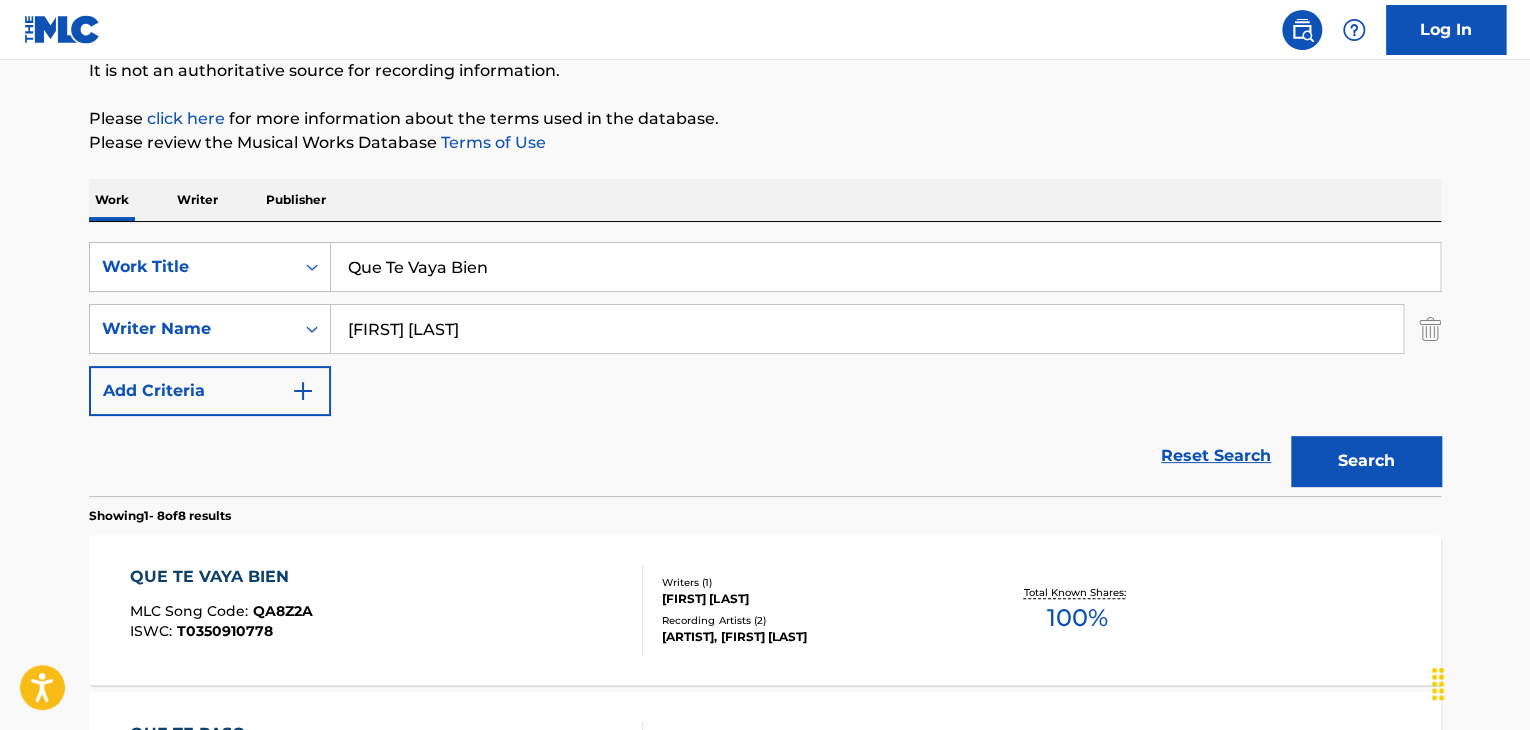 scroll, scrollTop: 347, scrollLeft: 0, axis: vertical 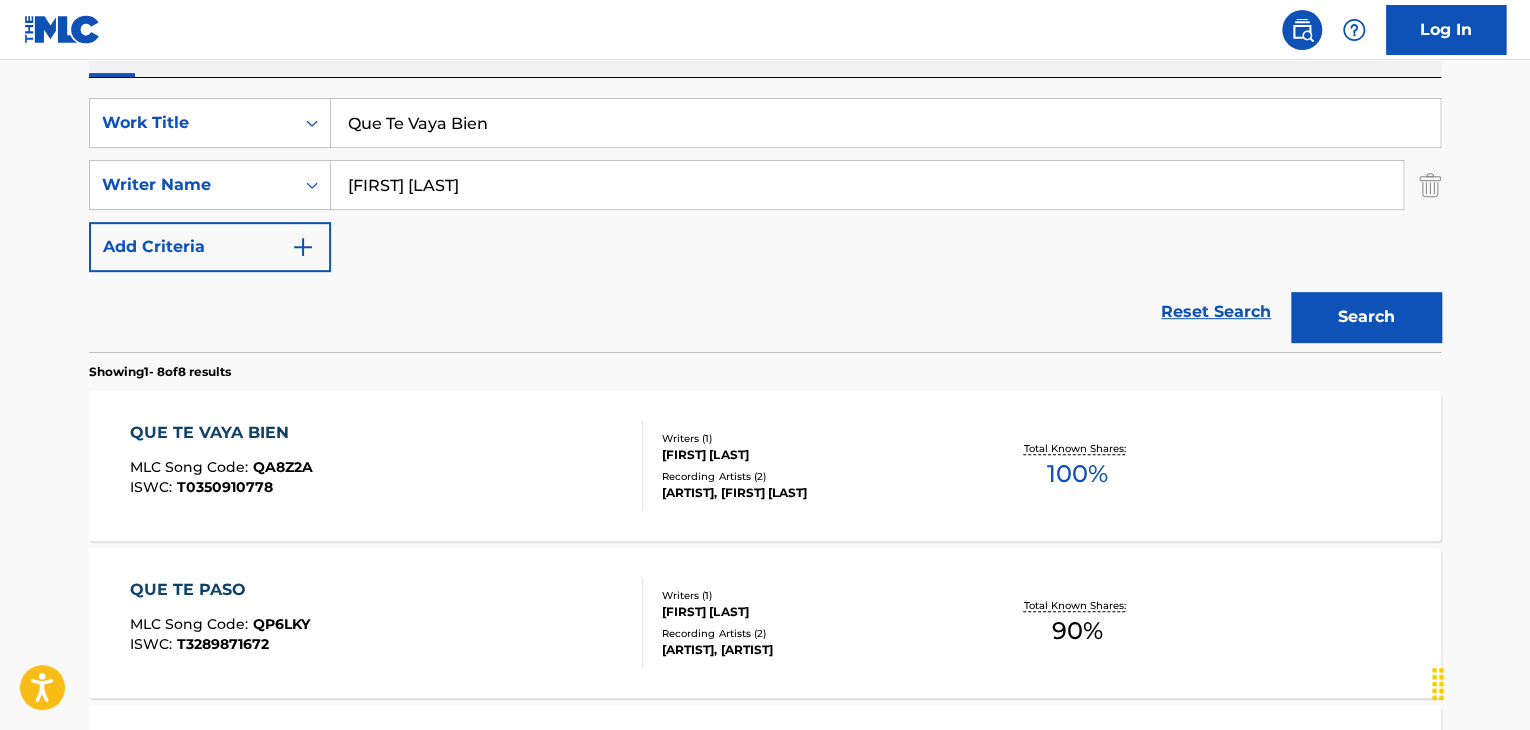 click on "[FIRST] [LAST]" at bounding box center [813, 455] 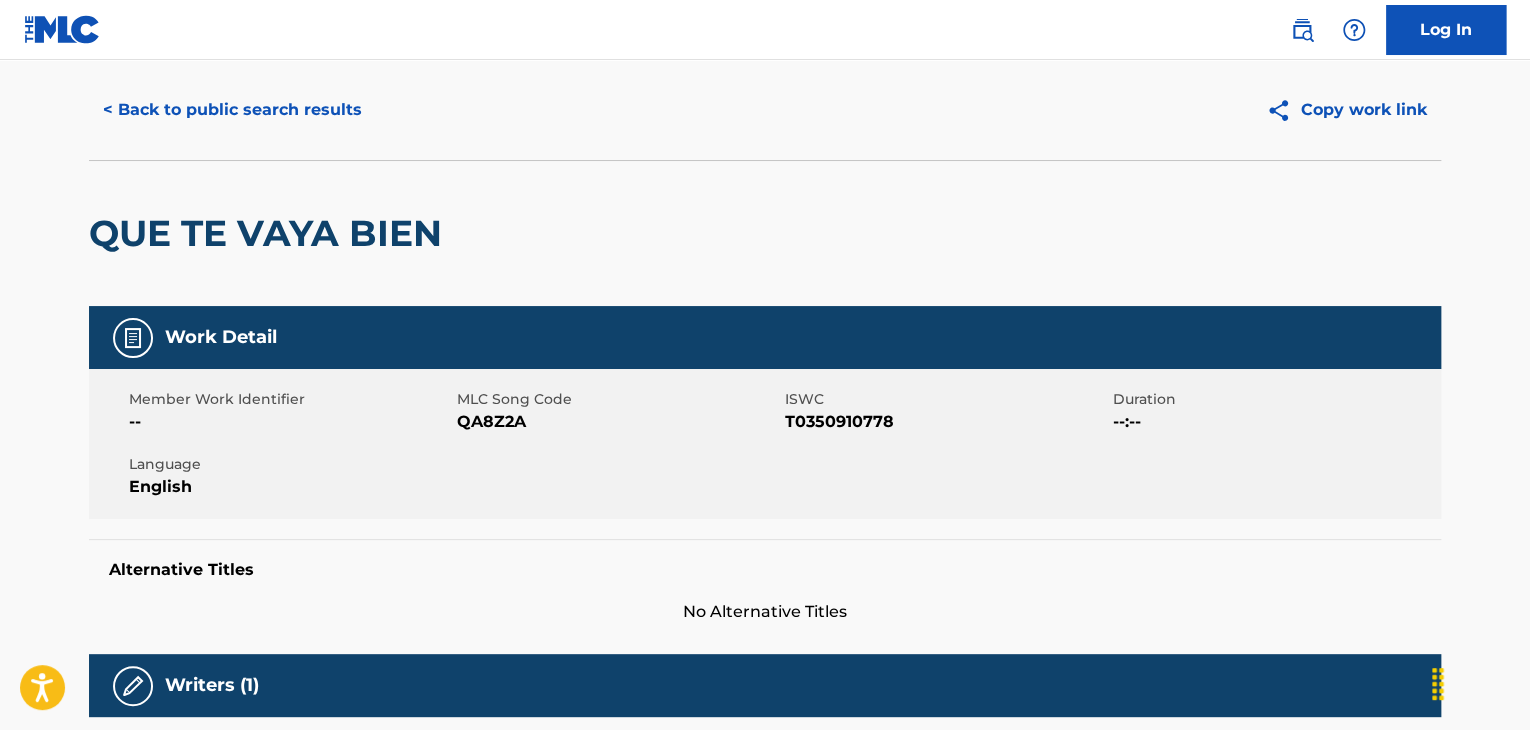 scroll, scrollTop: 0, scrollLeft: 0, axis: both 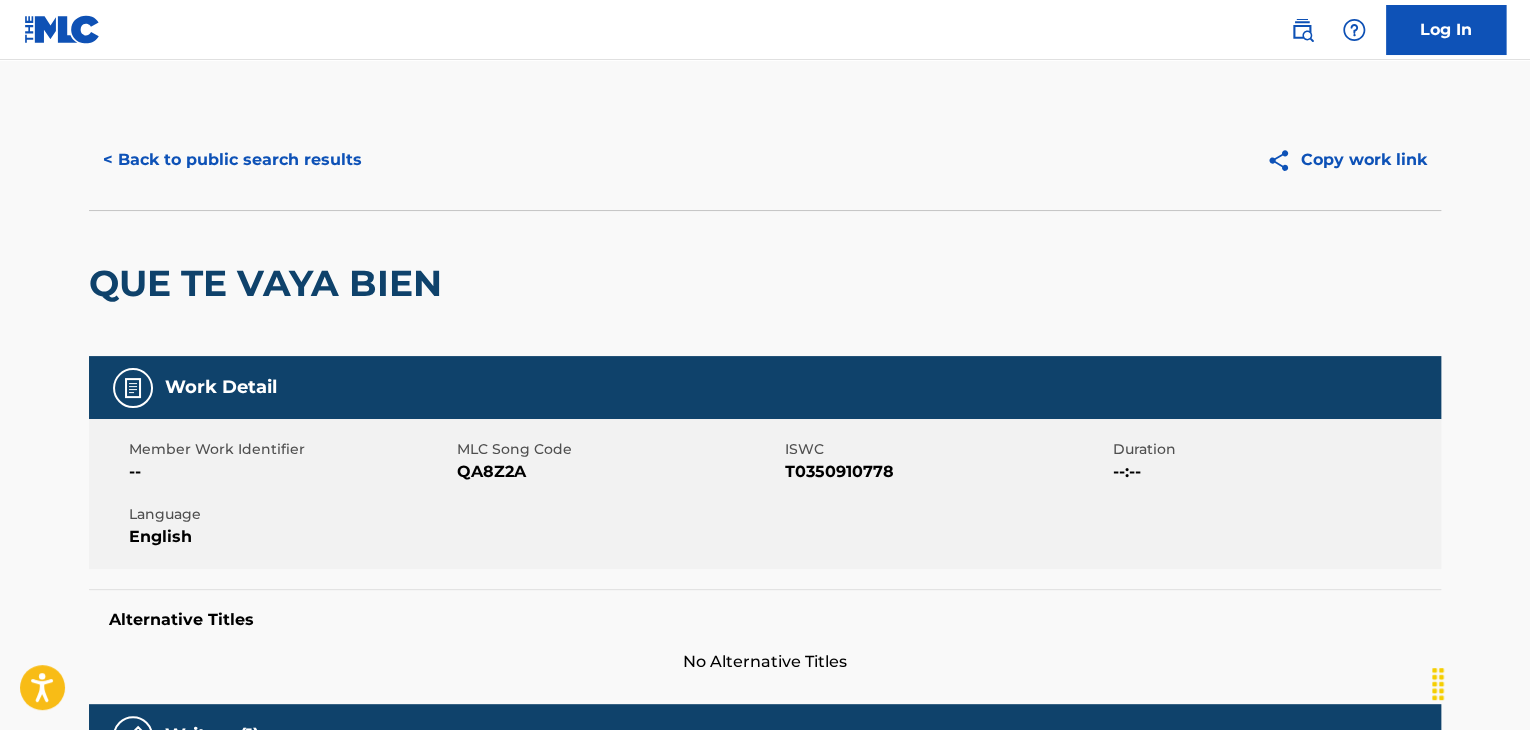 click on "< Back to public search results" at bounding box center [232, 160] 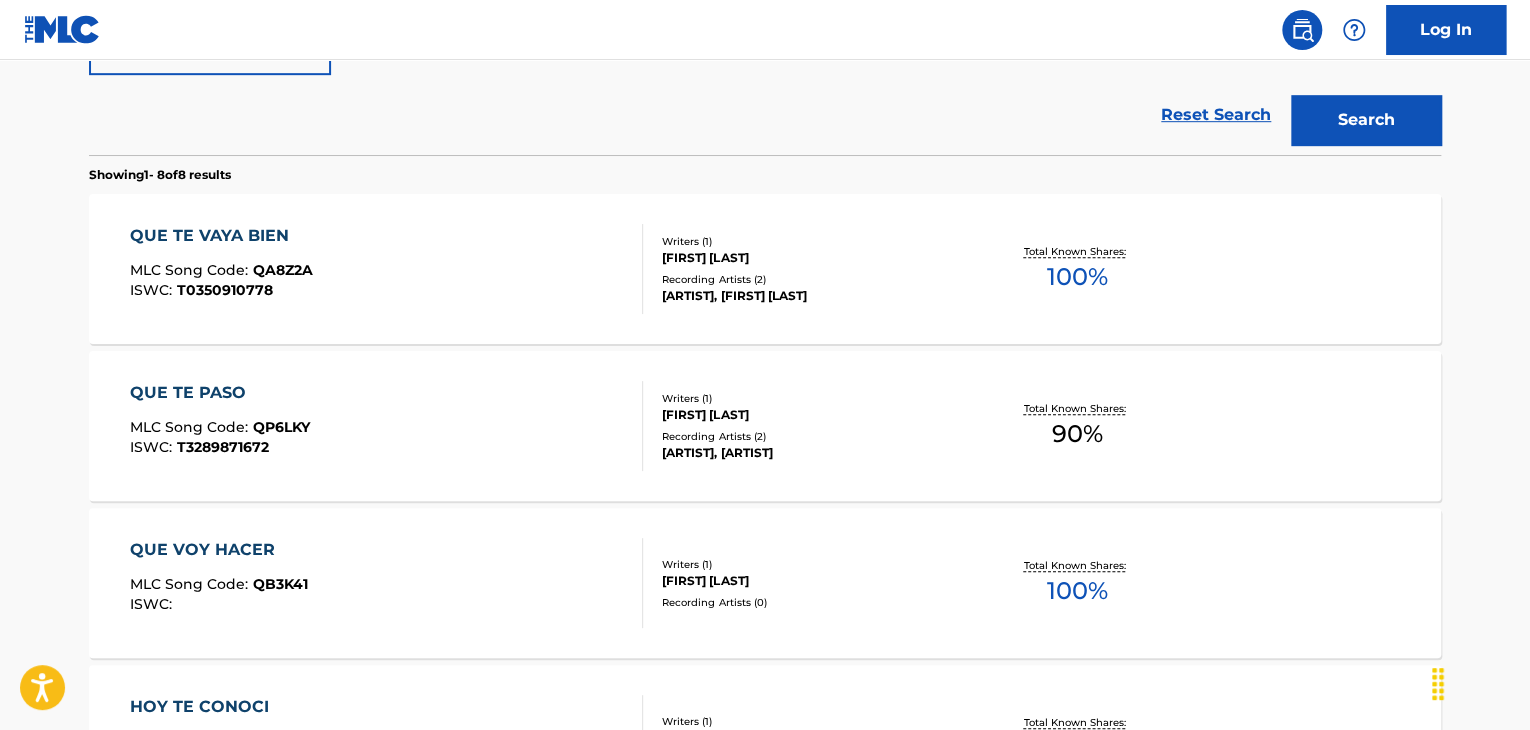 scroll, scrollTop: 556, scrollLeft: 0, axis: vertical 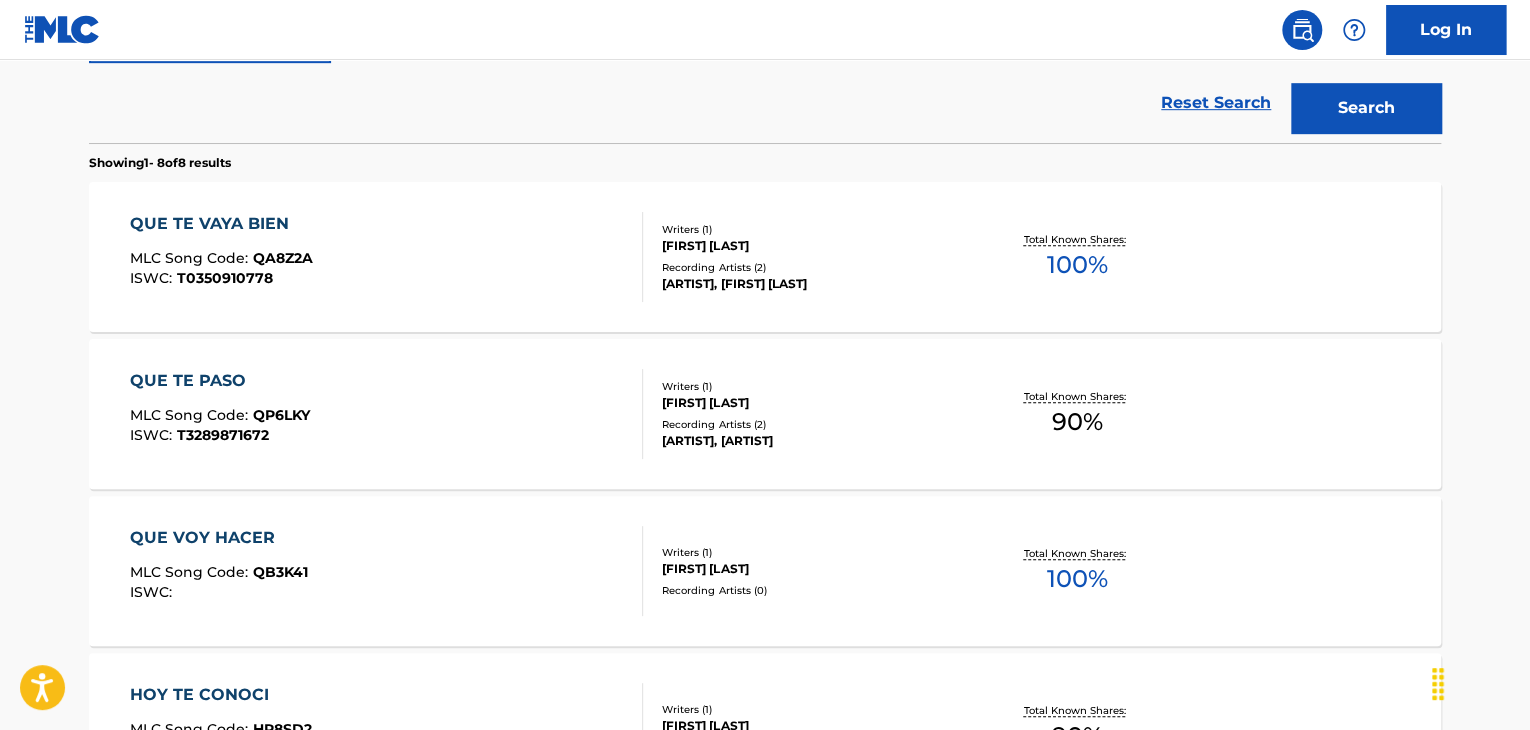 click on "QUE TE VAYA BIEN MLC Song Code : QA8Z2A ISWC : T0350910778 Writers ( 1 ) [LAST] [LAST] Recording Artists ( 2 ) LA SOCIEDAD, [FIRST] [LAST] Total Known Shares: 100 %" at bounding box center [765, 257] 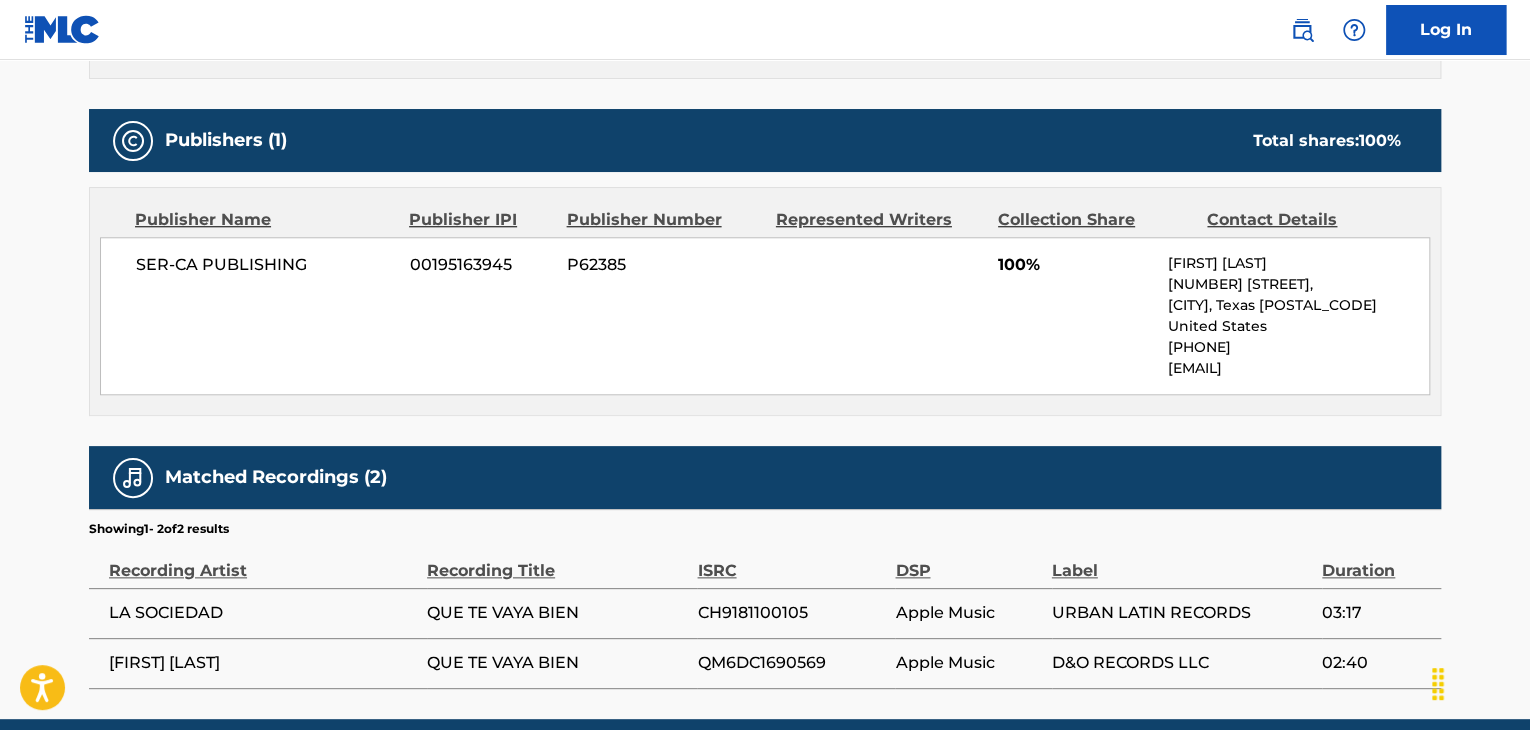 scroll, scrollTop: 853, scrollLeft: 0, axis: vertical 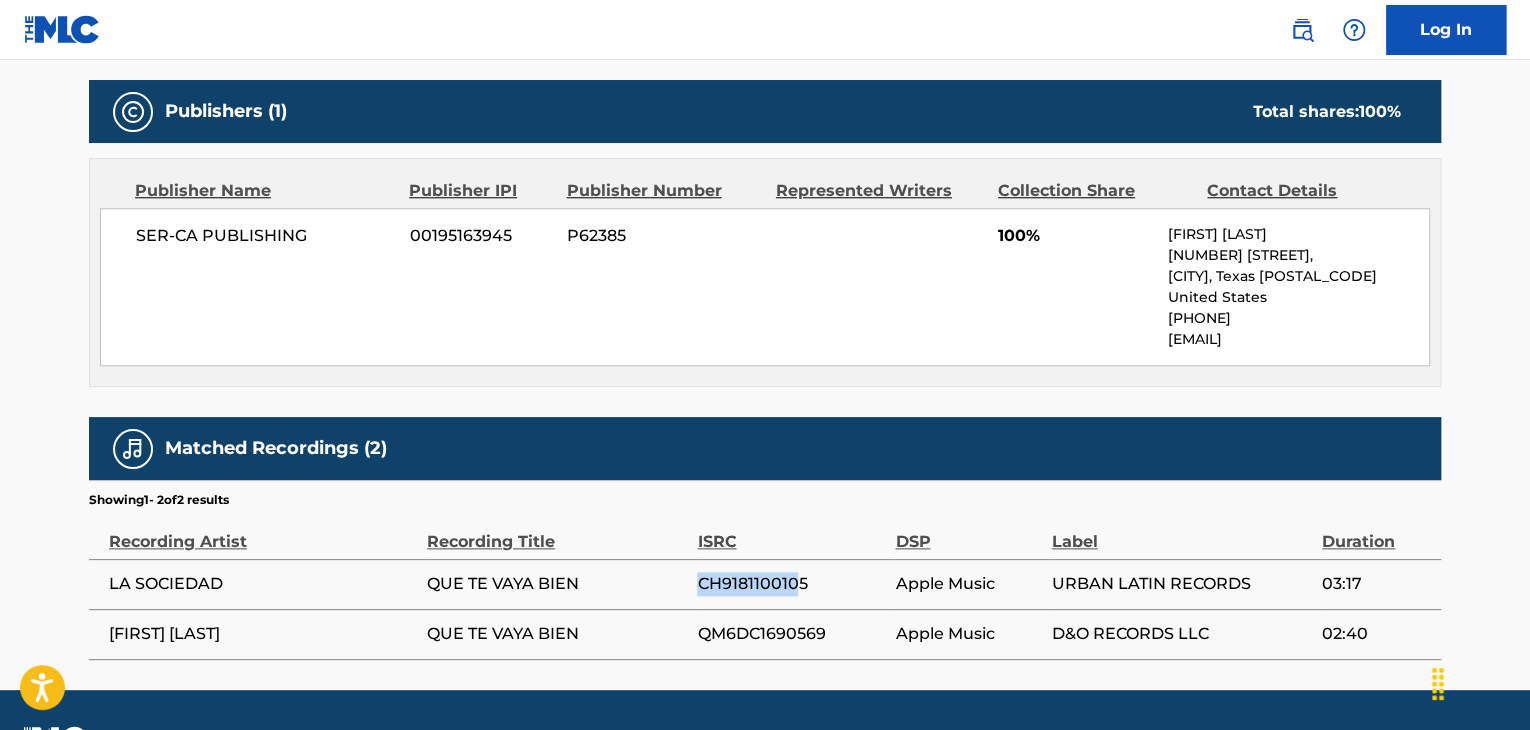 drag, startPoint x: 798, startPoint y: 564, endPoint x: 691, endPoint y: 573, distance: 107.37784 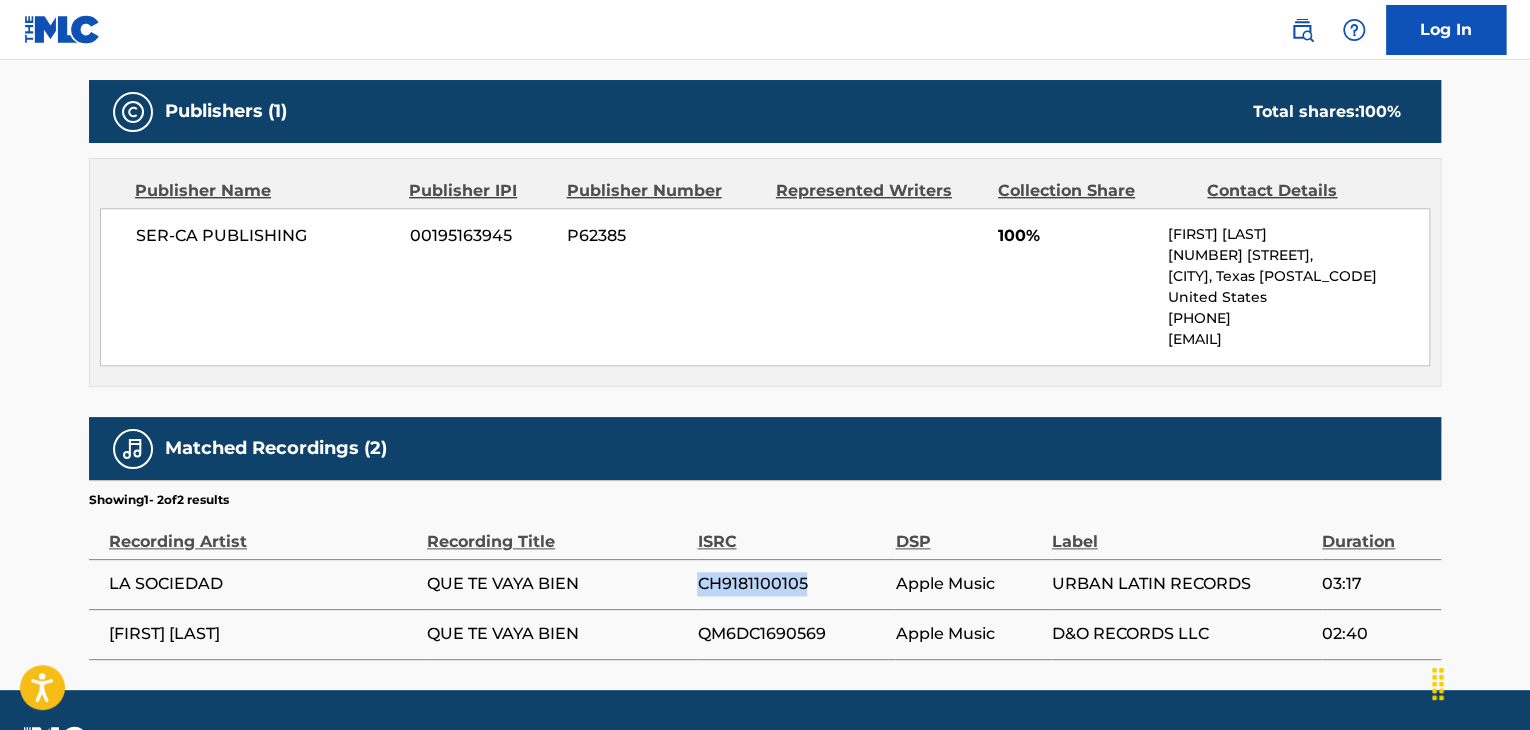 drag, startPoint x: 827, startPoint y: 585, endPoint x: 657, endPoint y: 585, distance: 170 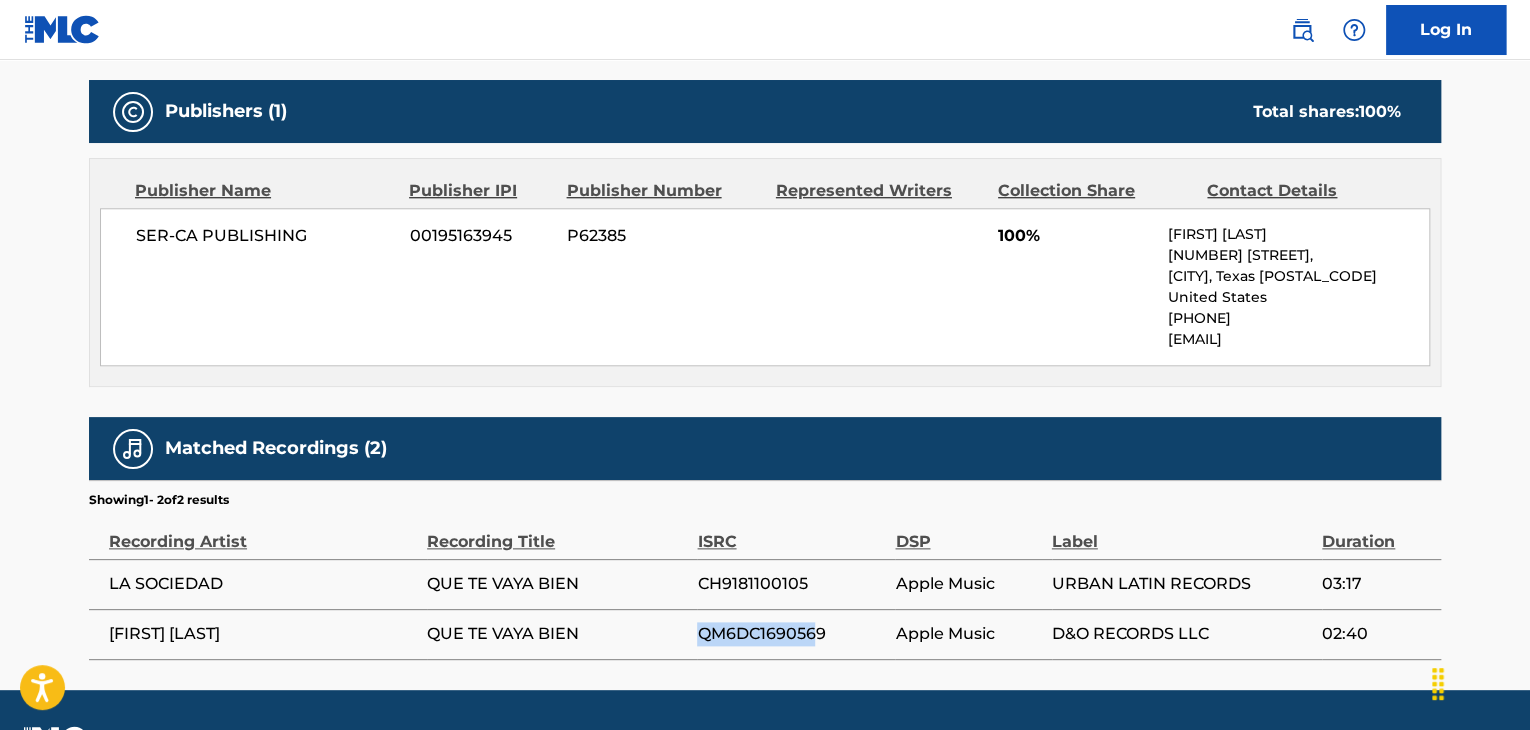 drag, startPoint x: 668, startPoint y: 630, endPoint x: 839, endPoint y: 647, distance: 171.84296 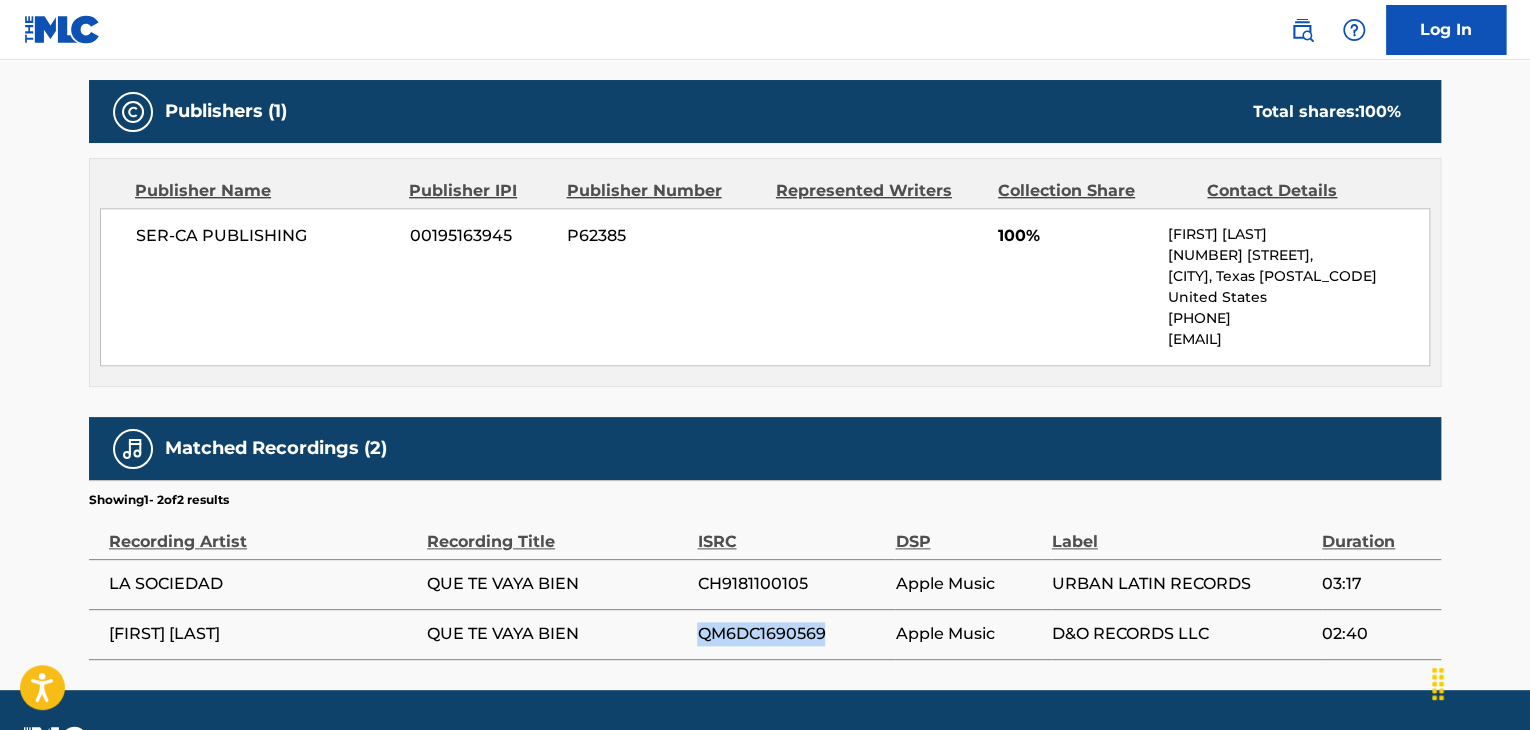 copy on "QM6DC1690569" 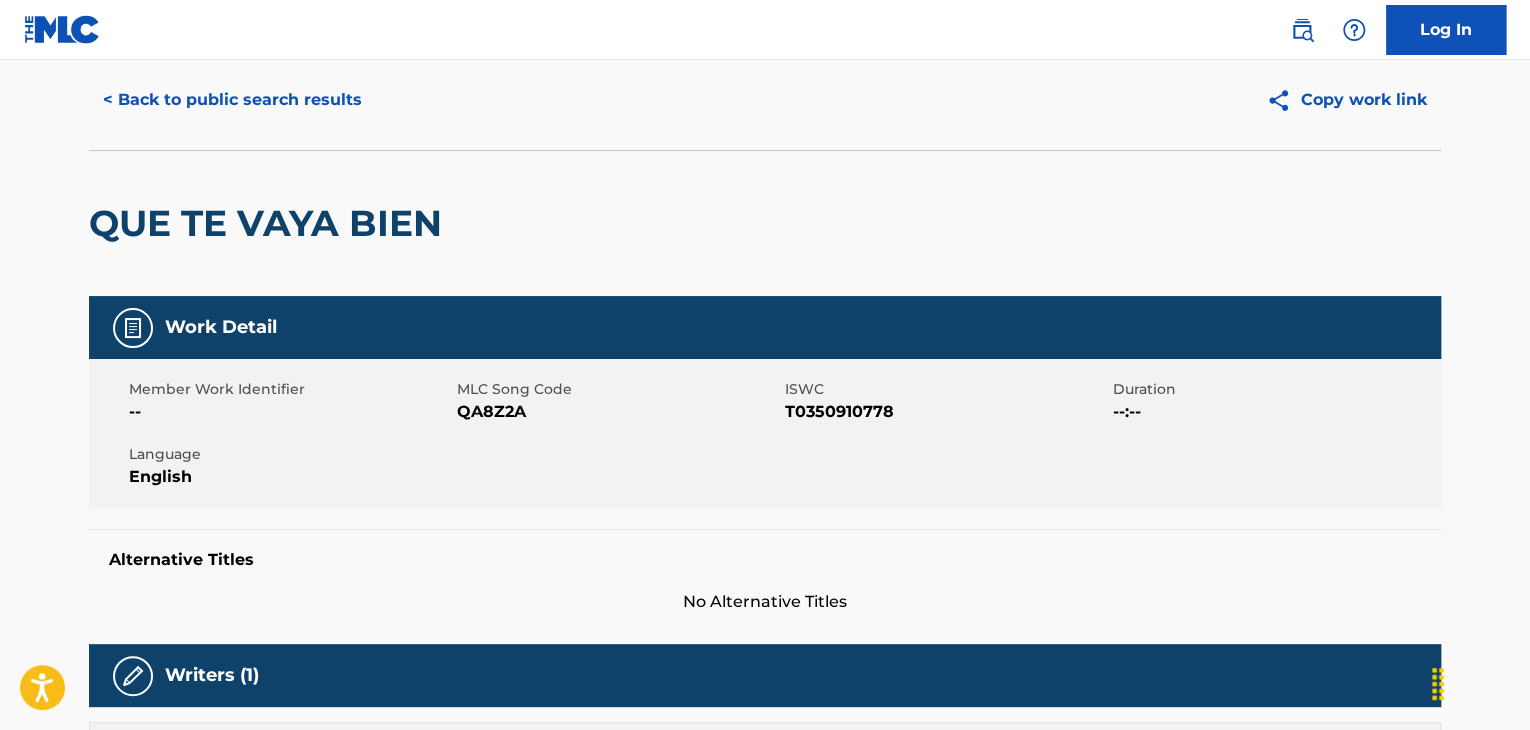 scroll, scrollTop: 0, scrollLeft: 0, axis: both 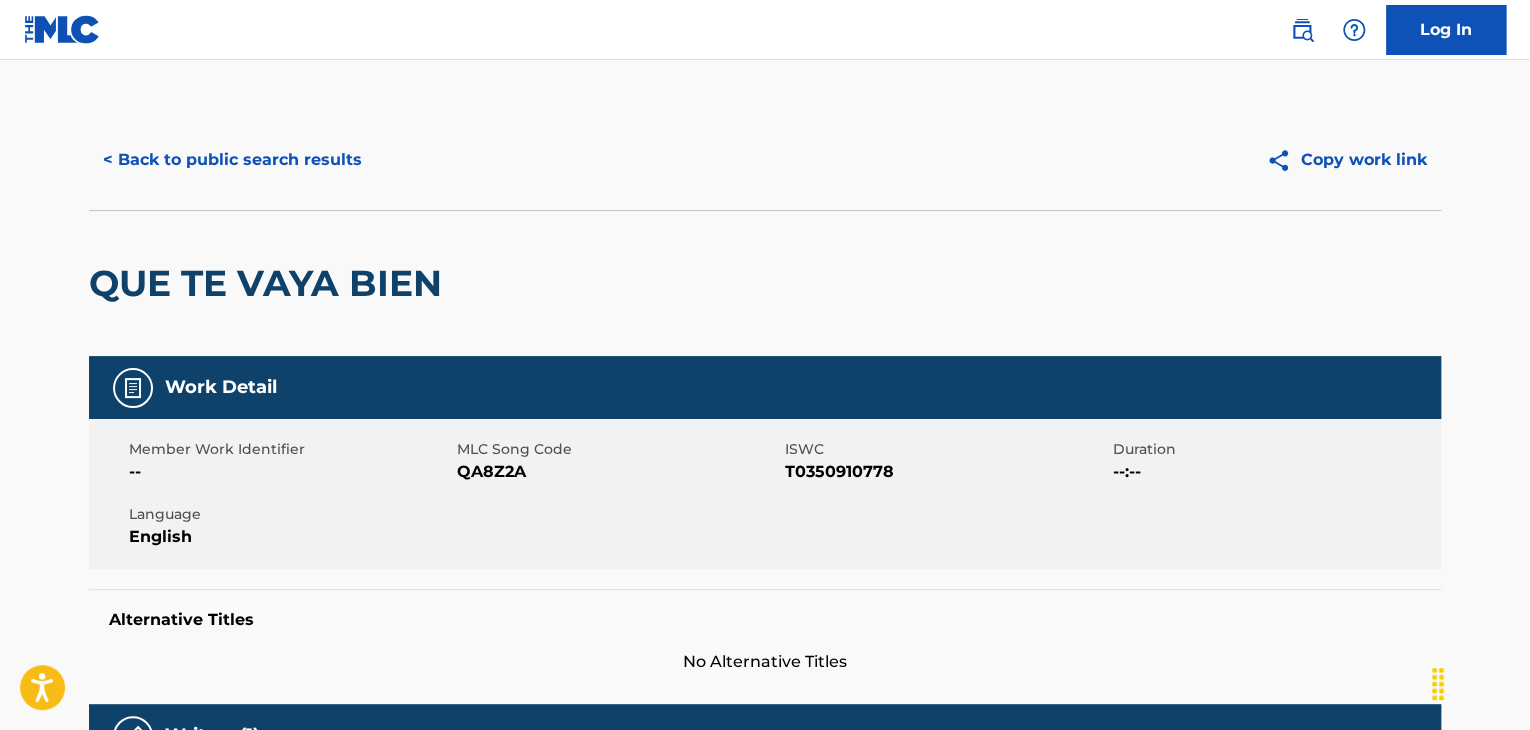 click on "< Back to public search results" at bounding box center (232, 160) 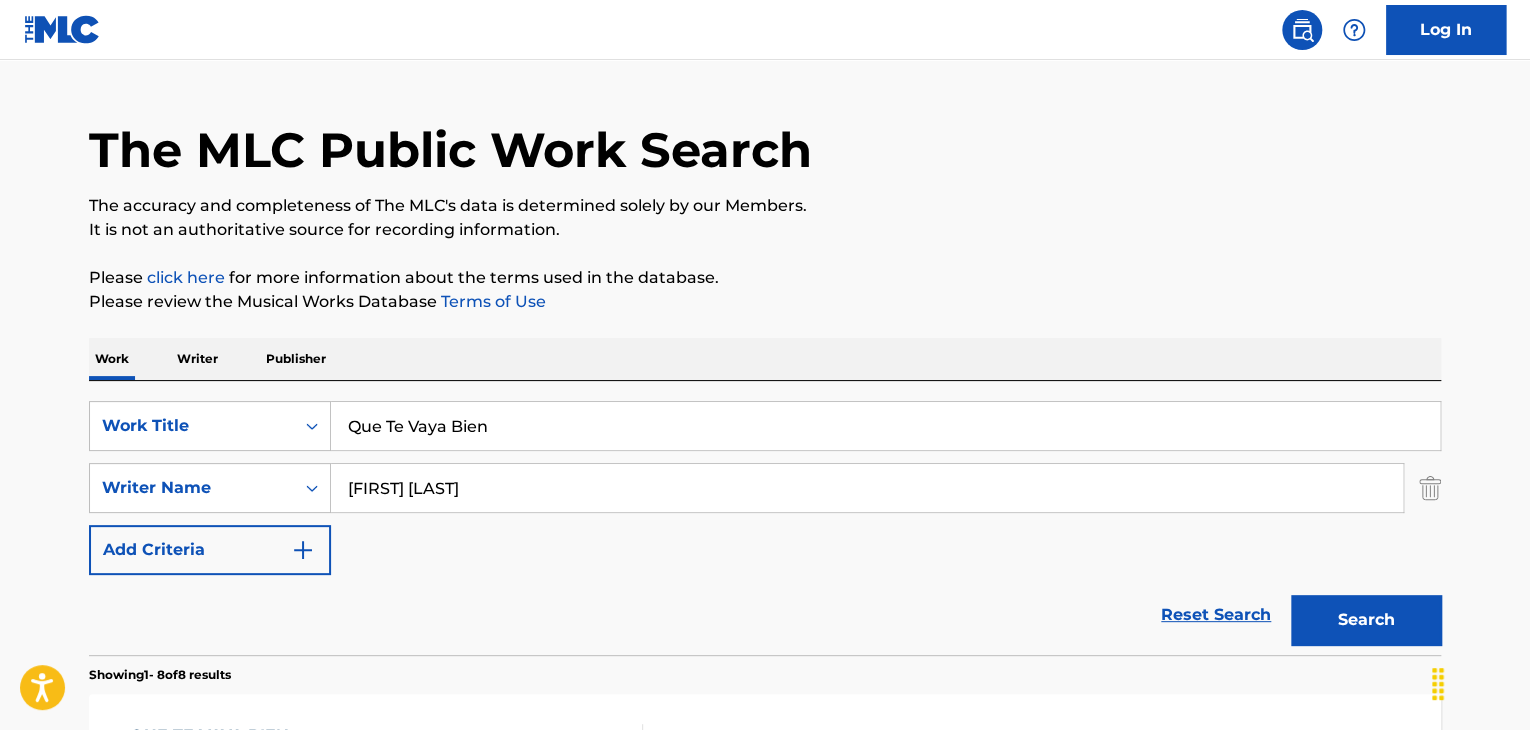 scroll, scrollTop: 0, scrollLeft: 0, axis: both 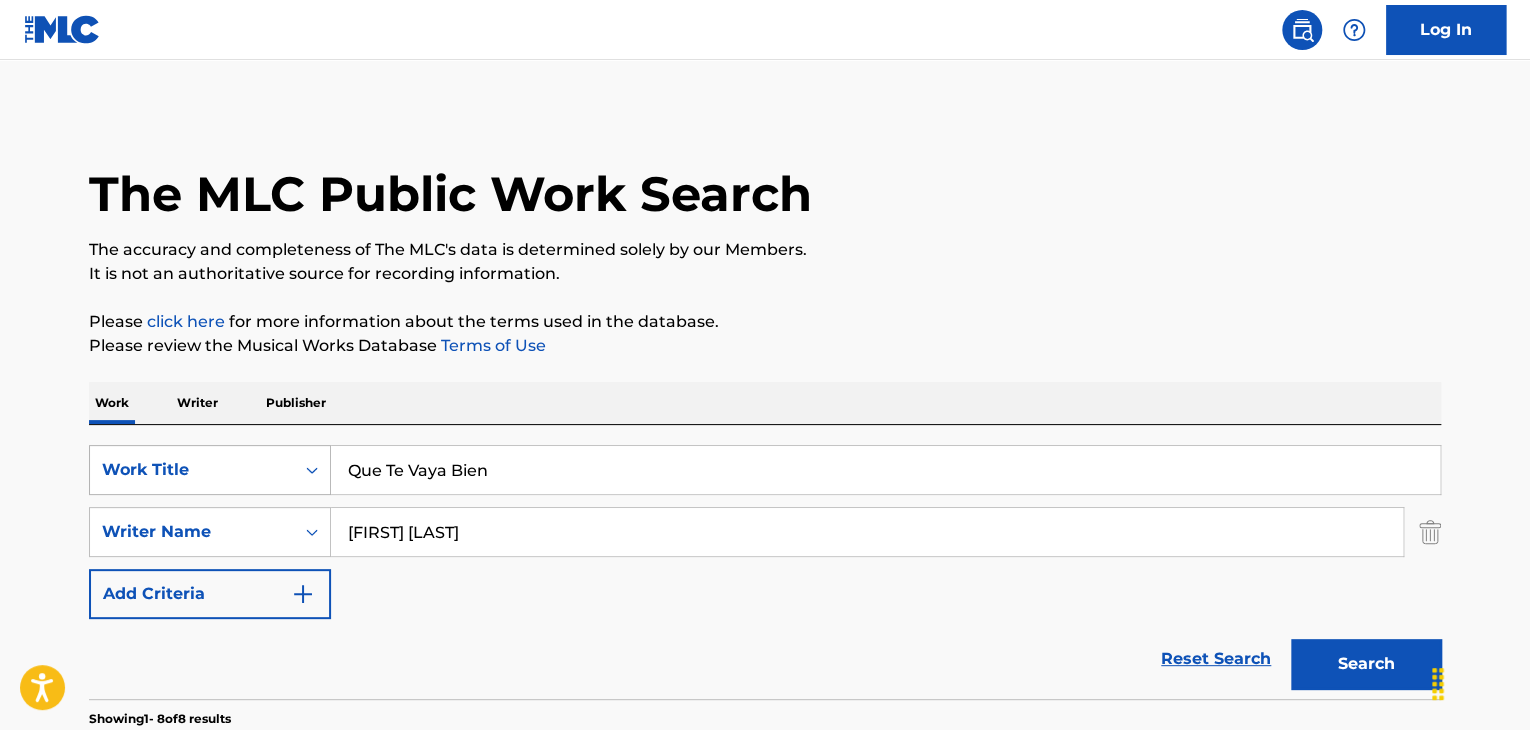 drag, startPoint x: 313, startPoint y: 476, endPoint x: 88, endPoint y: 451, distance: 226.38463 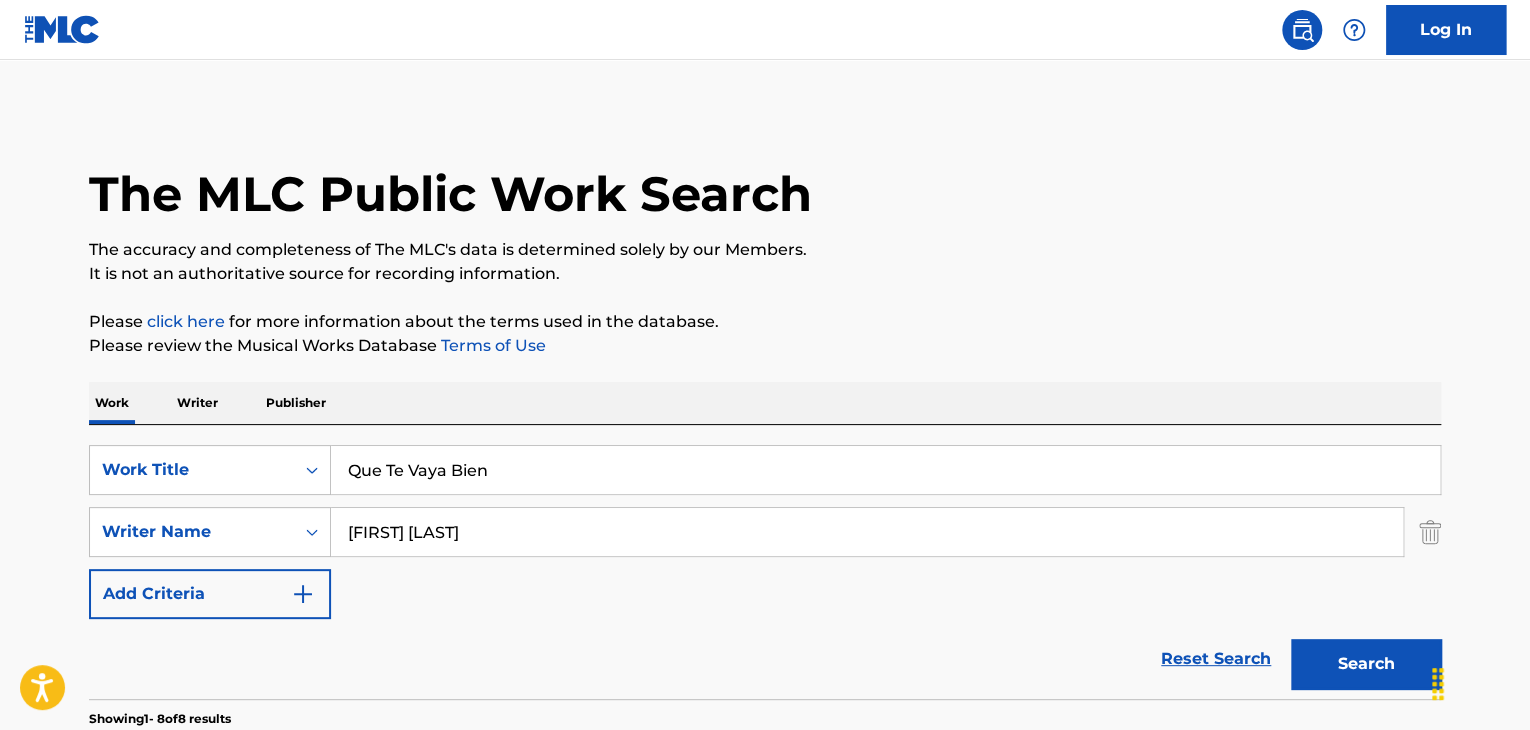 paste on "She's My Woman	[FIRST] [LAST]" 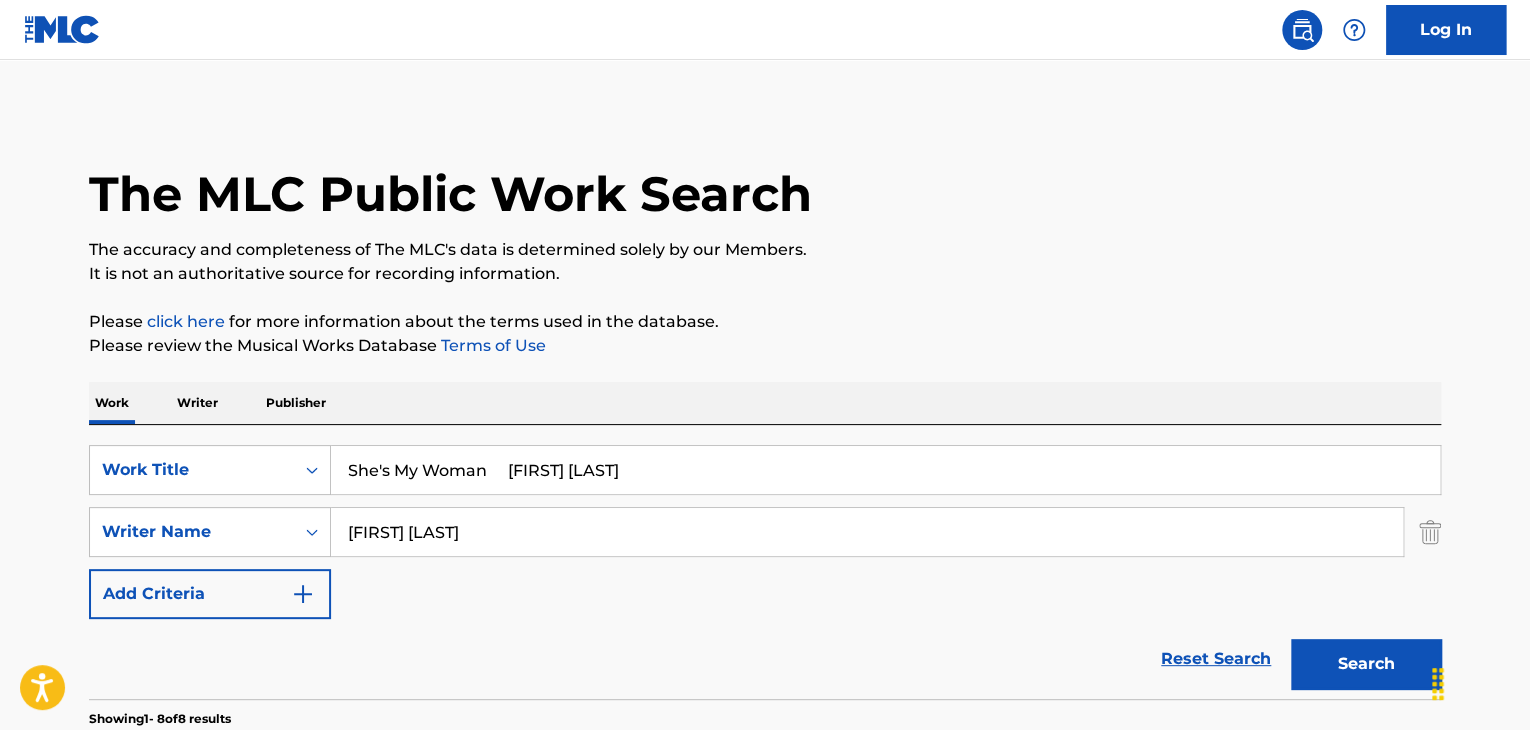 drag, startPoint x: 500, startPoint y: 469, endPoint x: 994, endPoint y: 497, distance: 494.79288 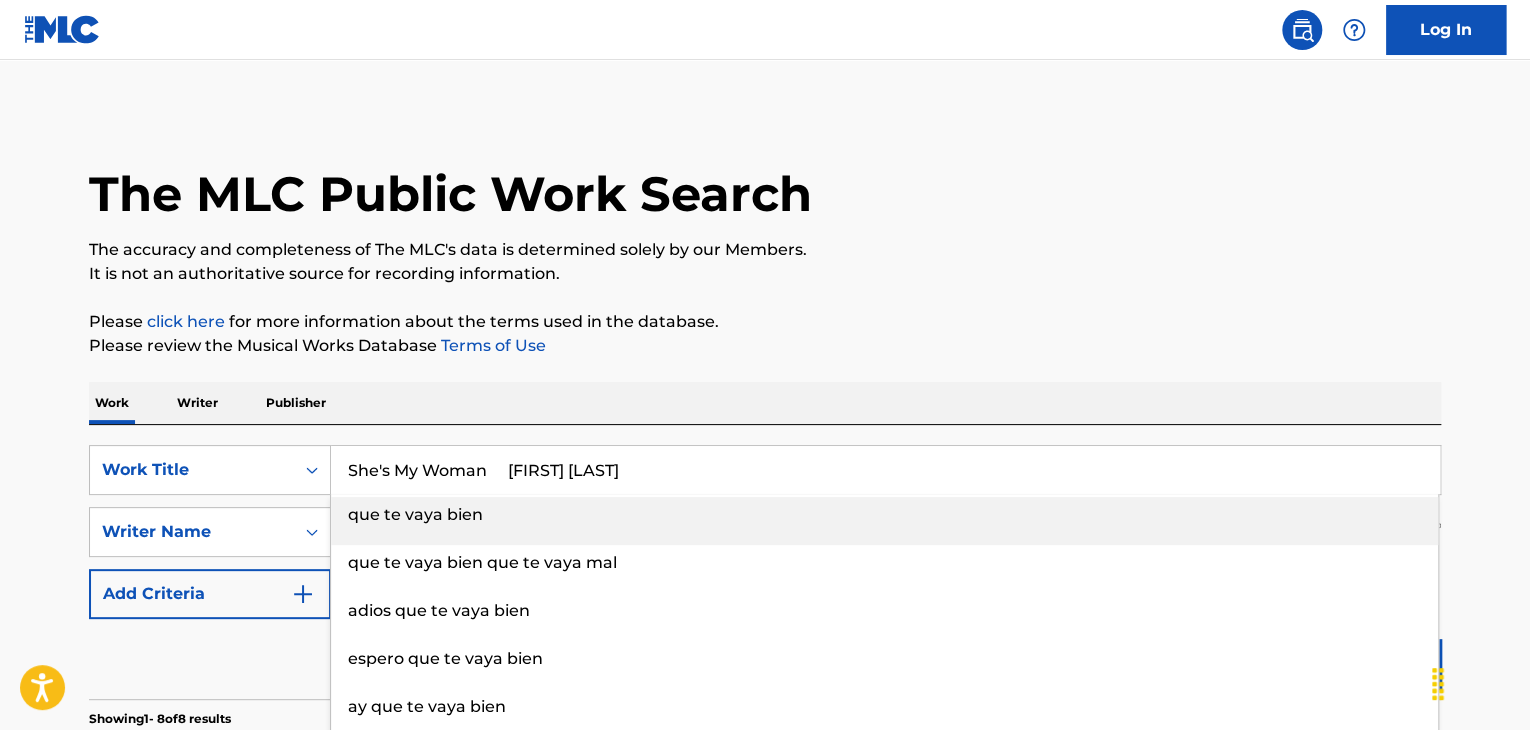 click on "She's My Woman	[FIRST] [LAST]" at bounding box center (885, 470) 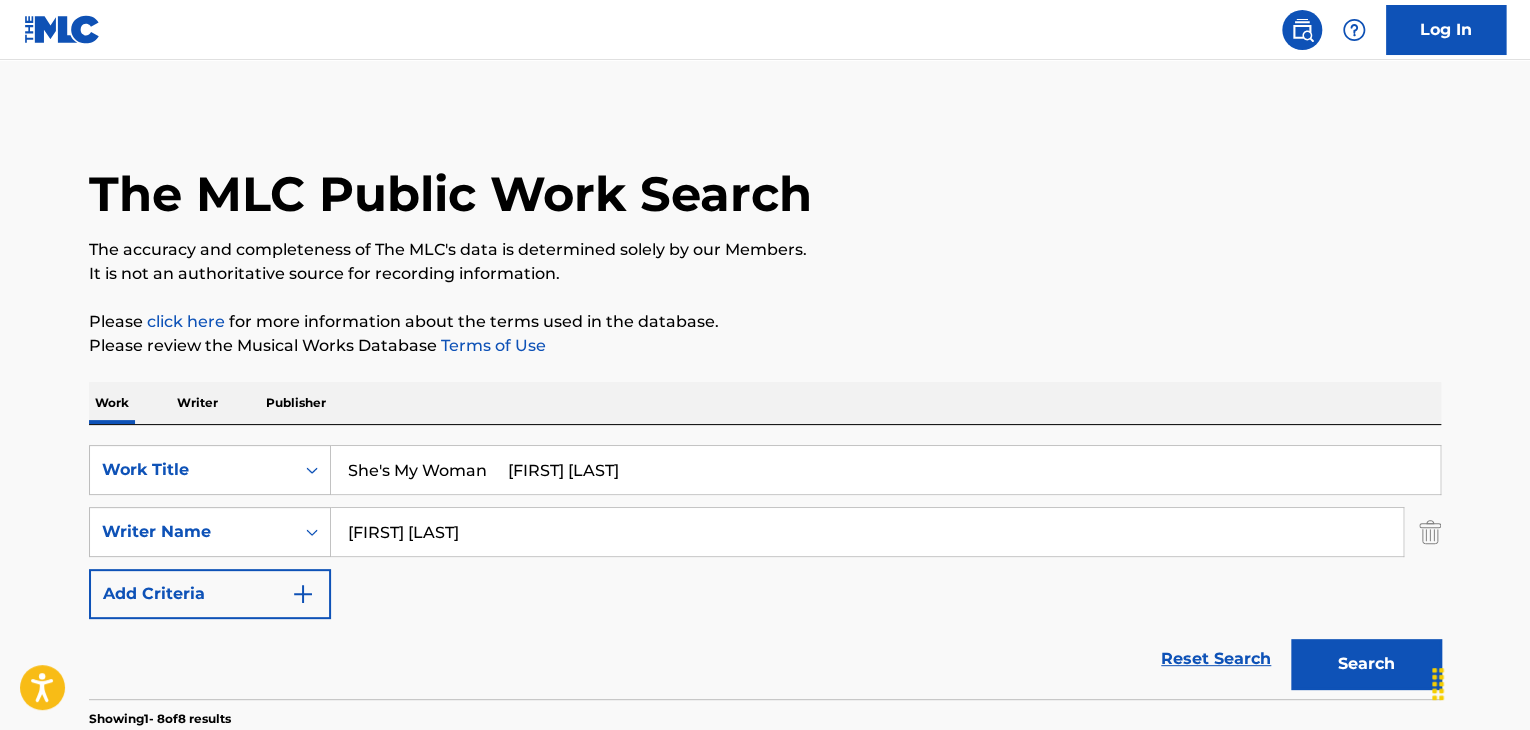 click on "She's My Woman	[FIRST] [LAST]" at bounding box center (885, 470) 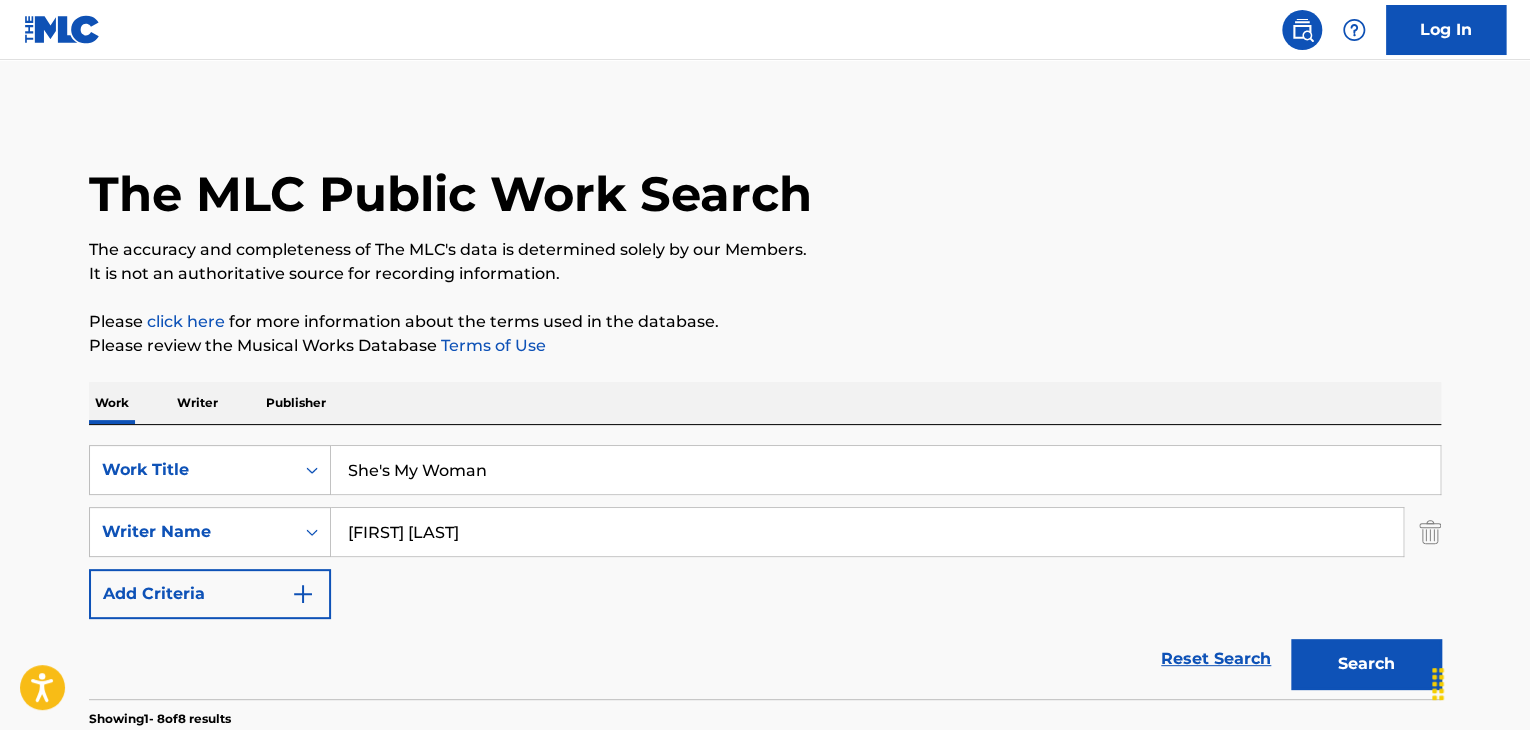 type on "She's My Woman" 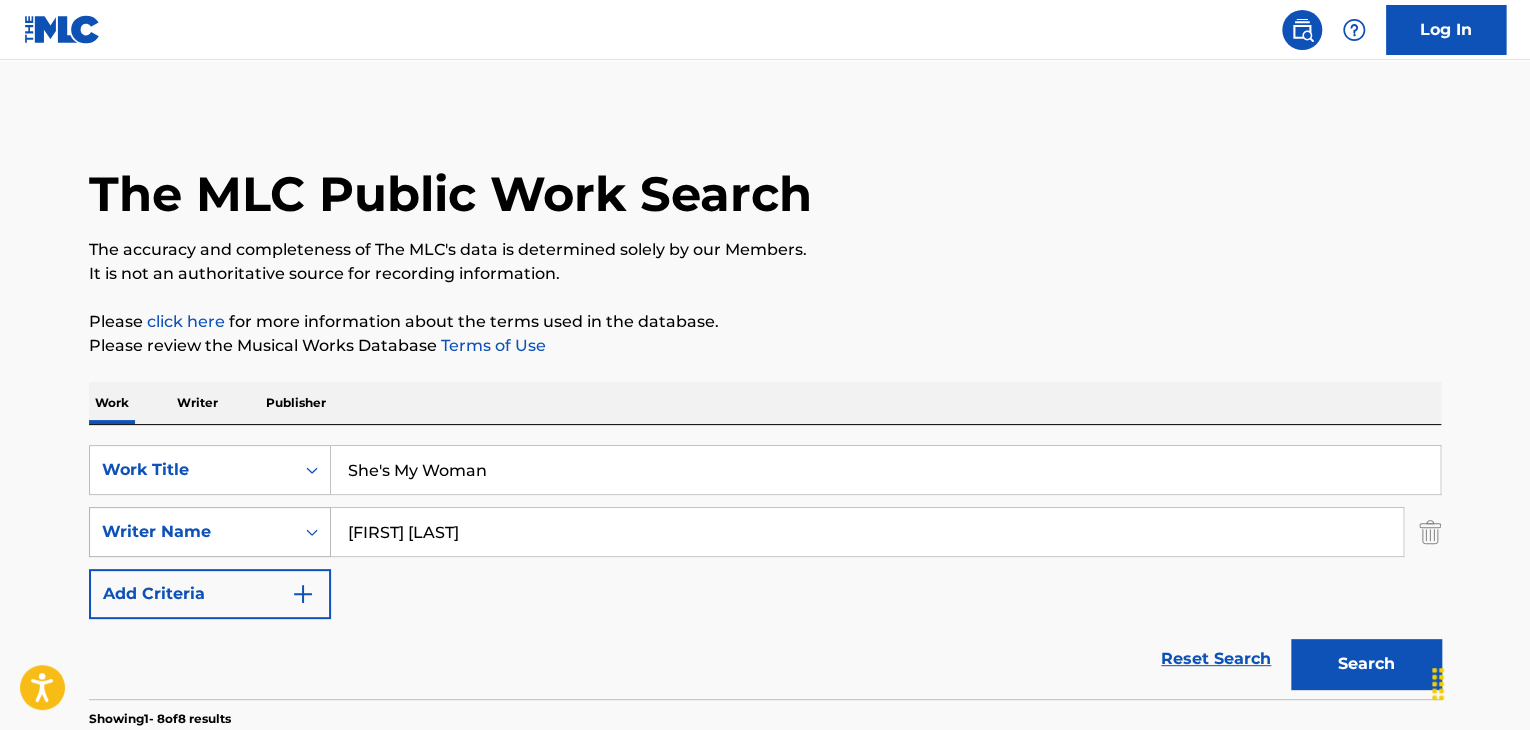 drag, startPoint x: 656, startPoint y: 533, endPoint x: 179, endPoint y: 537, distance: 477.01678 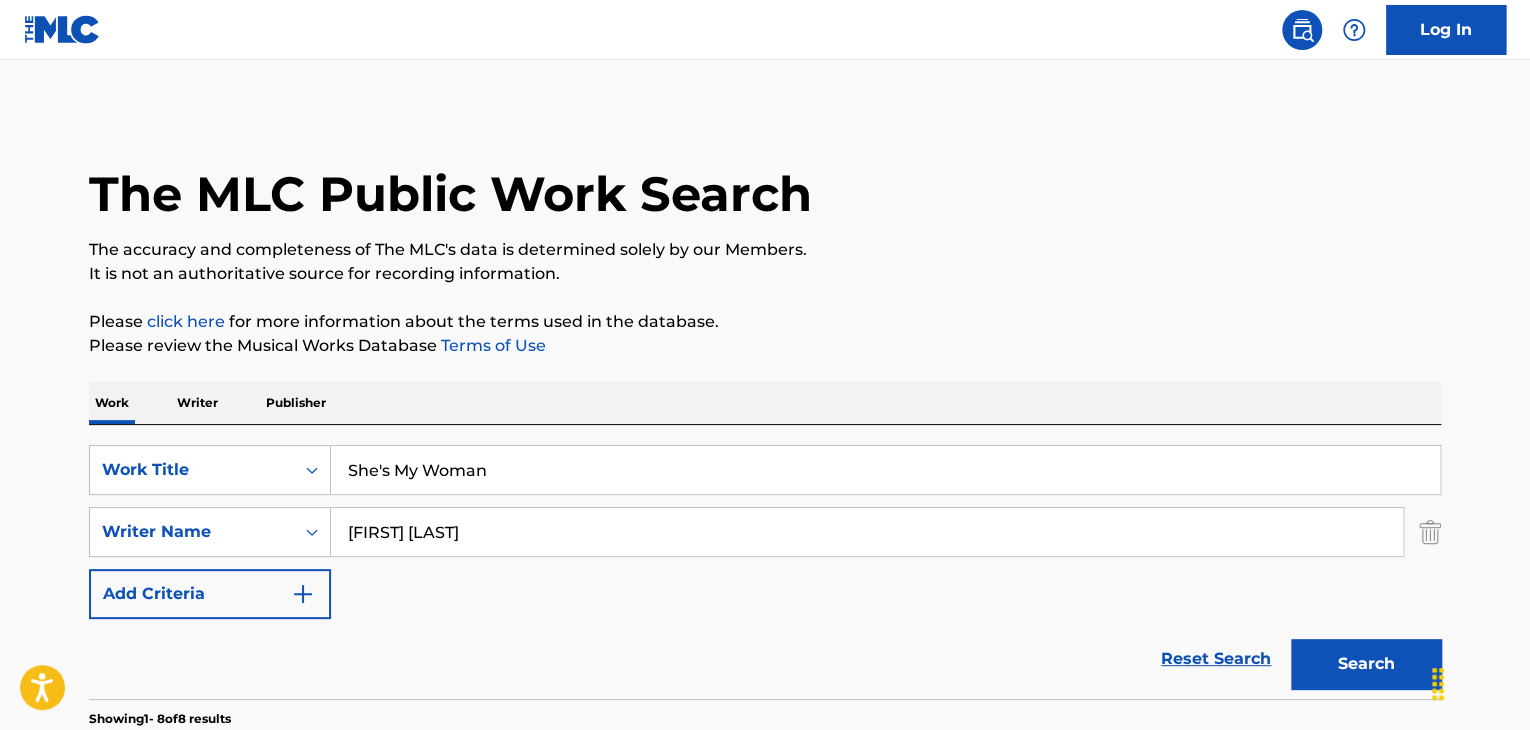 paste on "[FIRST] [LAST]" 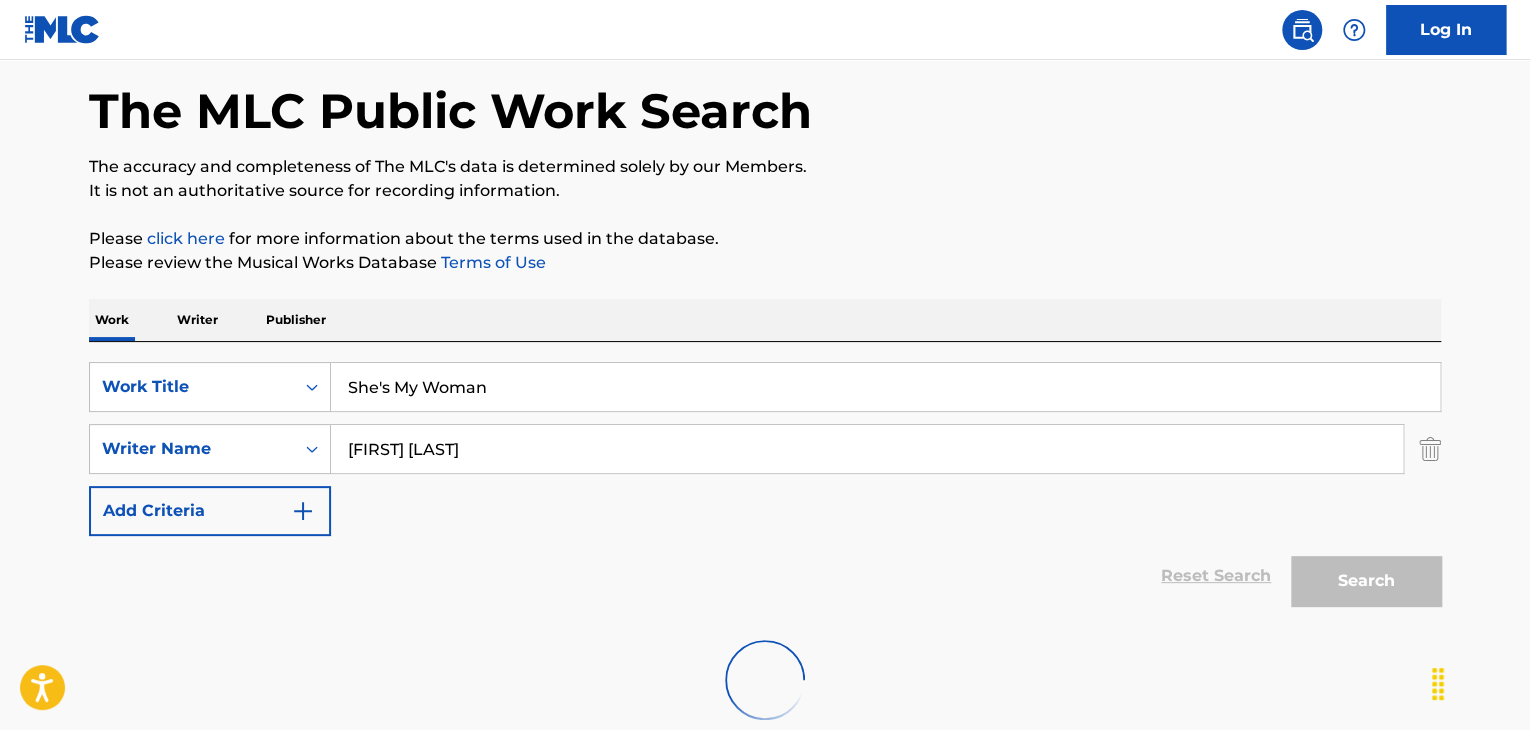 scroll, scrollTop: 203, scrollLeft: 0, axis: vertical 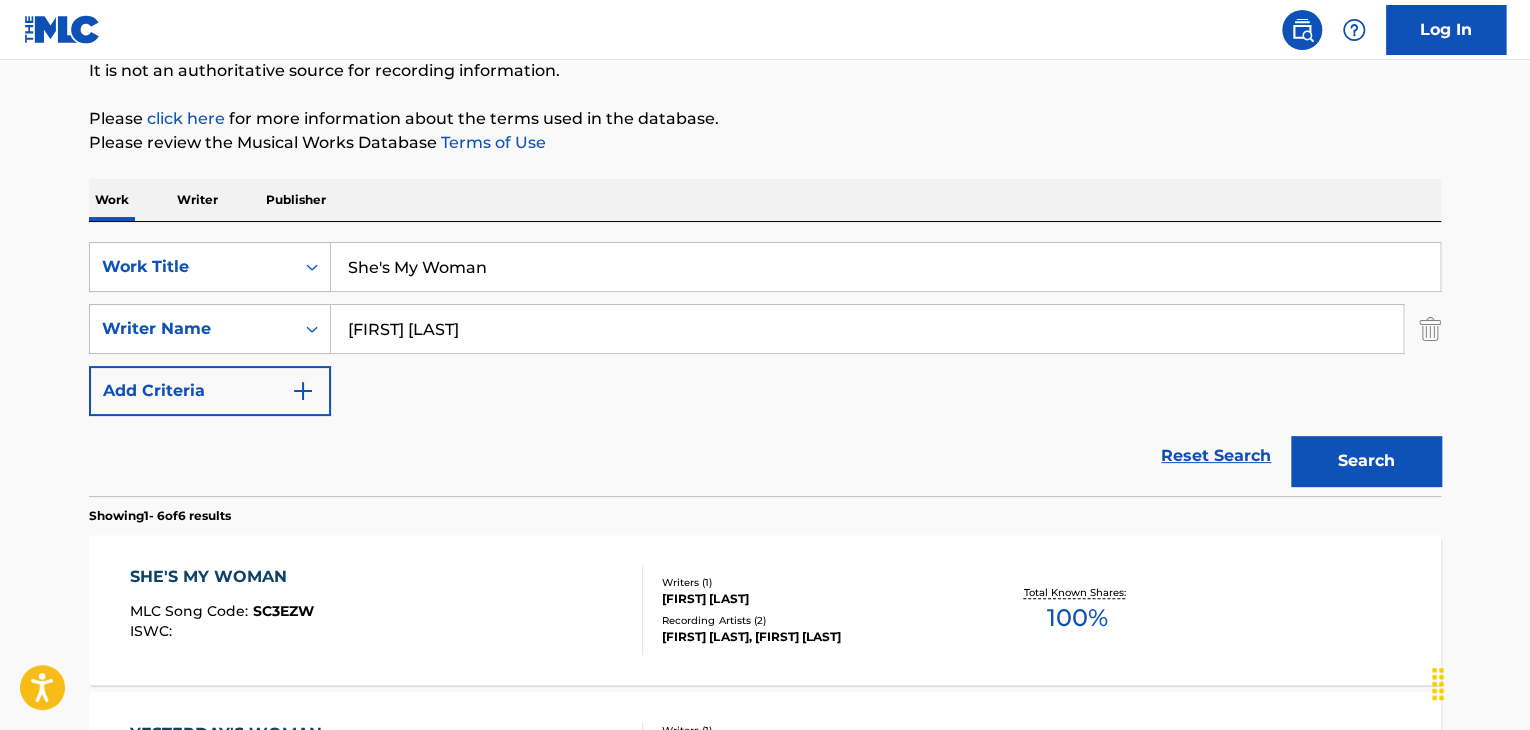 click on "[FIRST] [LAST]" at bounding box center [813, 599] 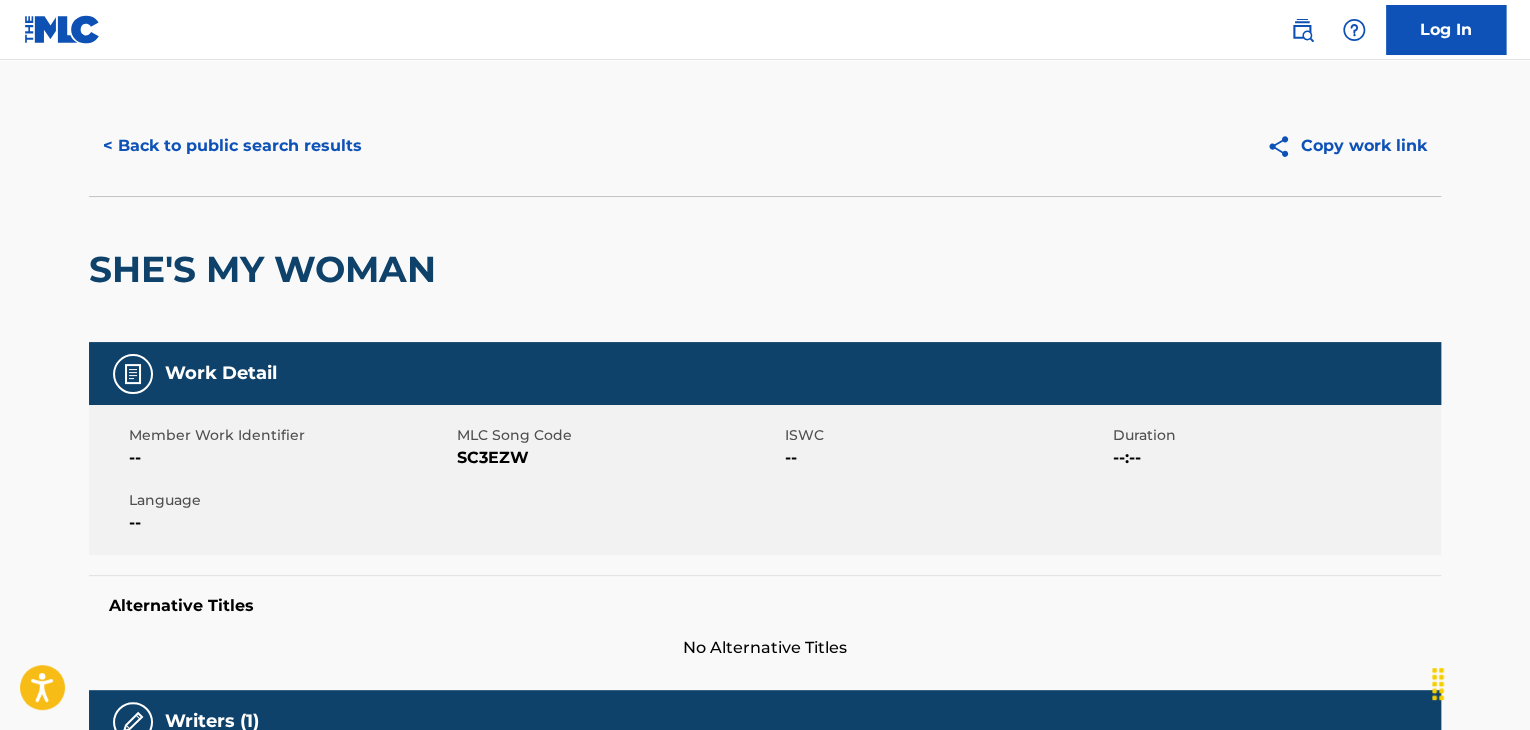 scroll, scrollTop: 0, scrollLeft: 0, axis: both 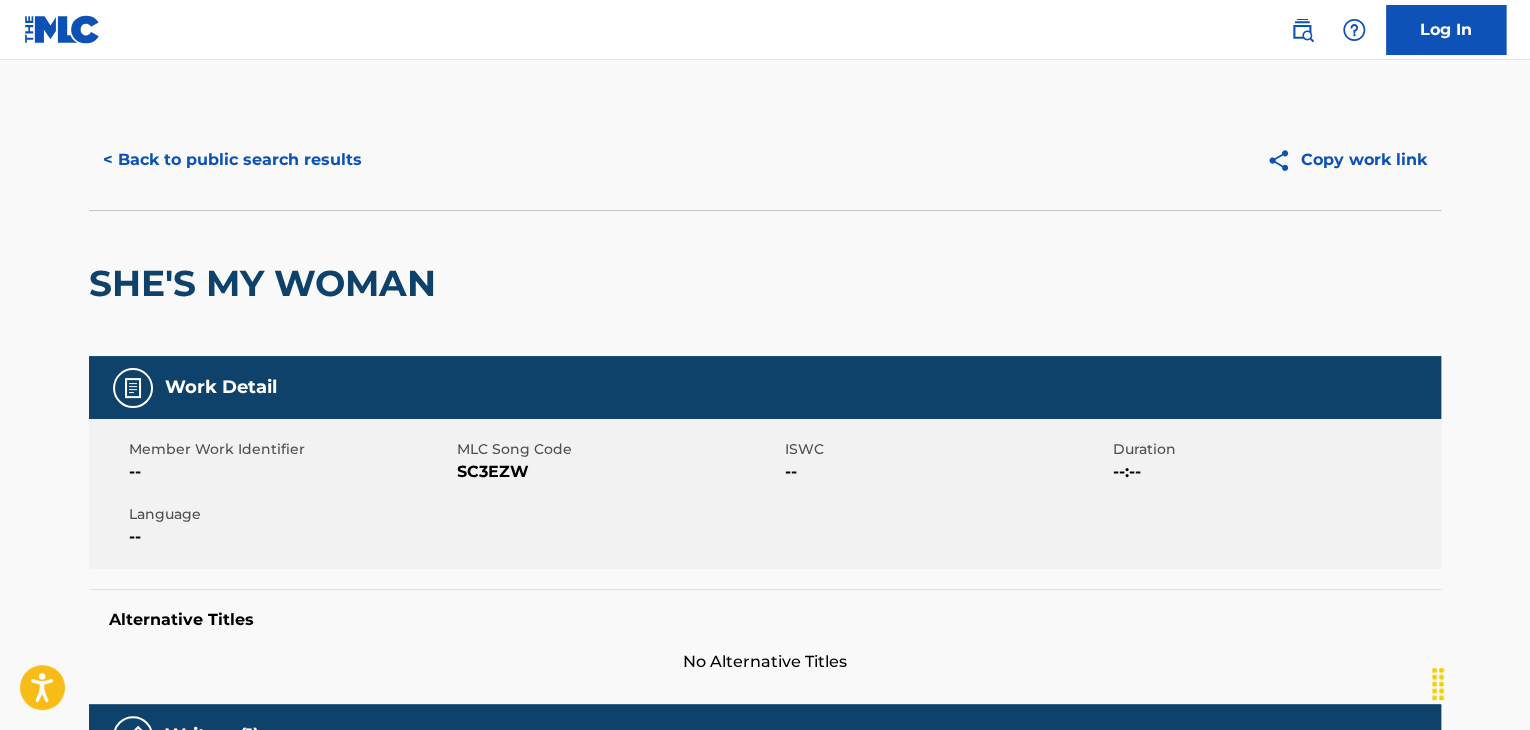 click on "< Back to public search results" at bounding box center (232, 160) 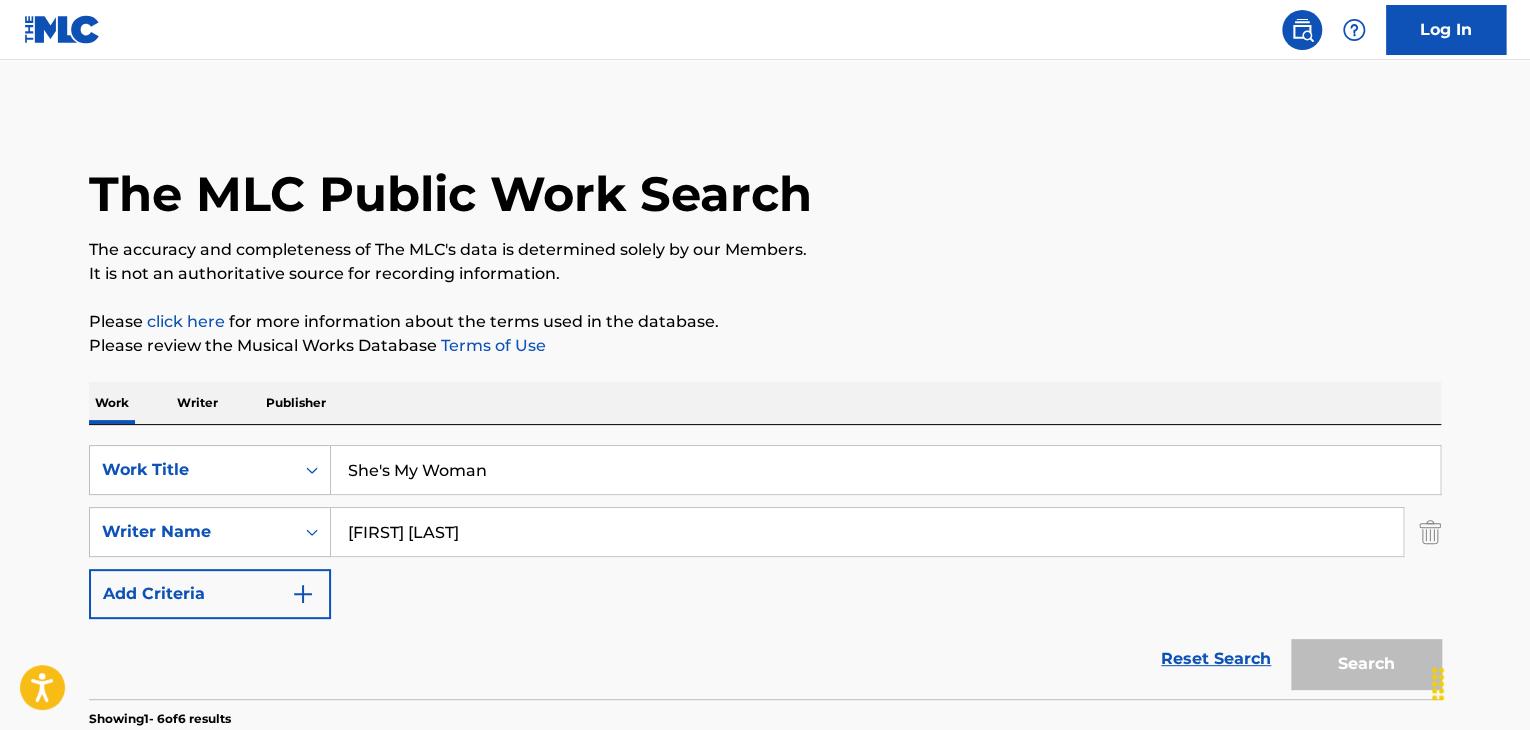 scroll, scrollTop: 203, scrollLeft: 0, axis: vertical 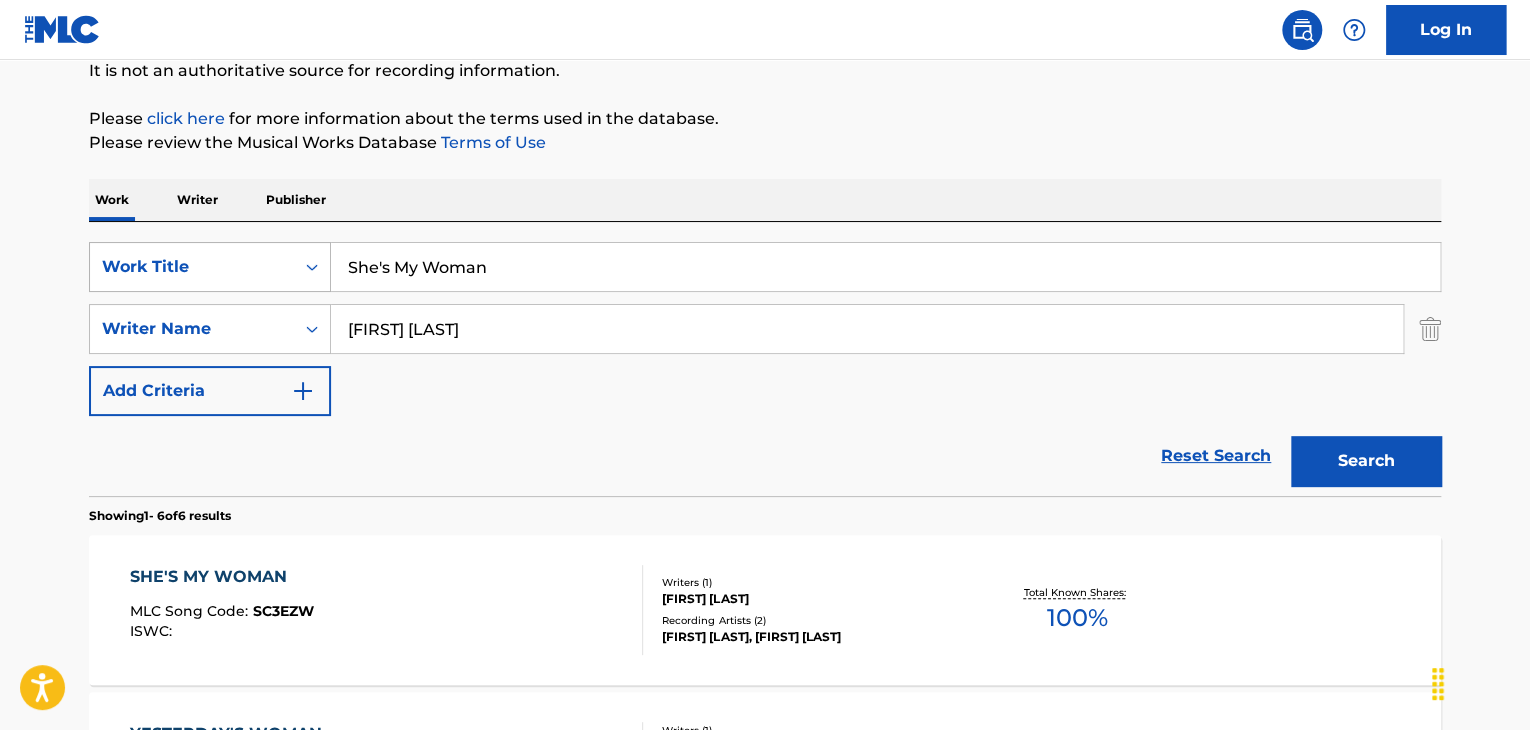 drag, startPoint x: 547, startPoint y: 253, endPoint x: 196, endPoint y: 252, distance: 351.00143 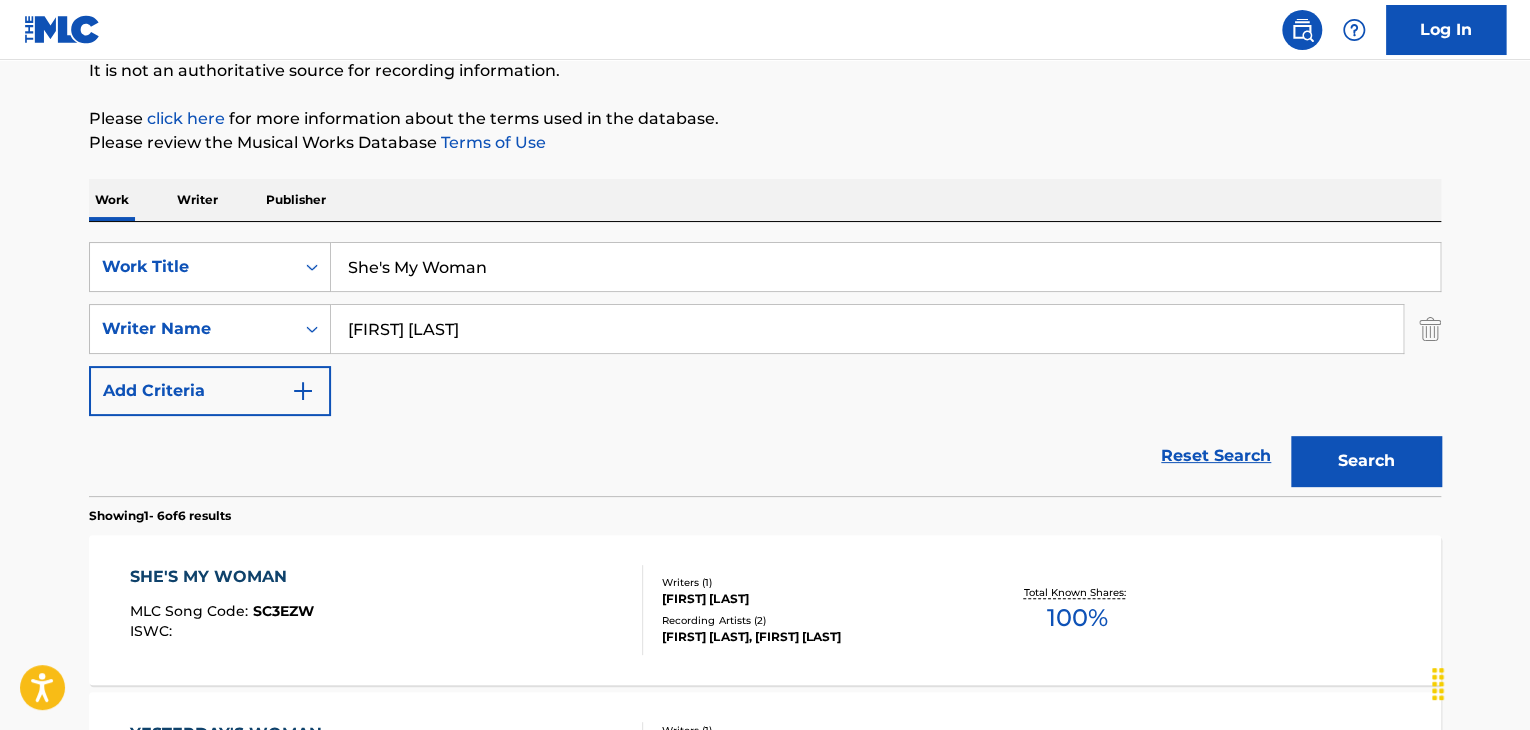 paste on "Not Alone	[FIRST] [LAST]" 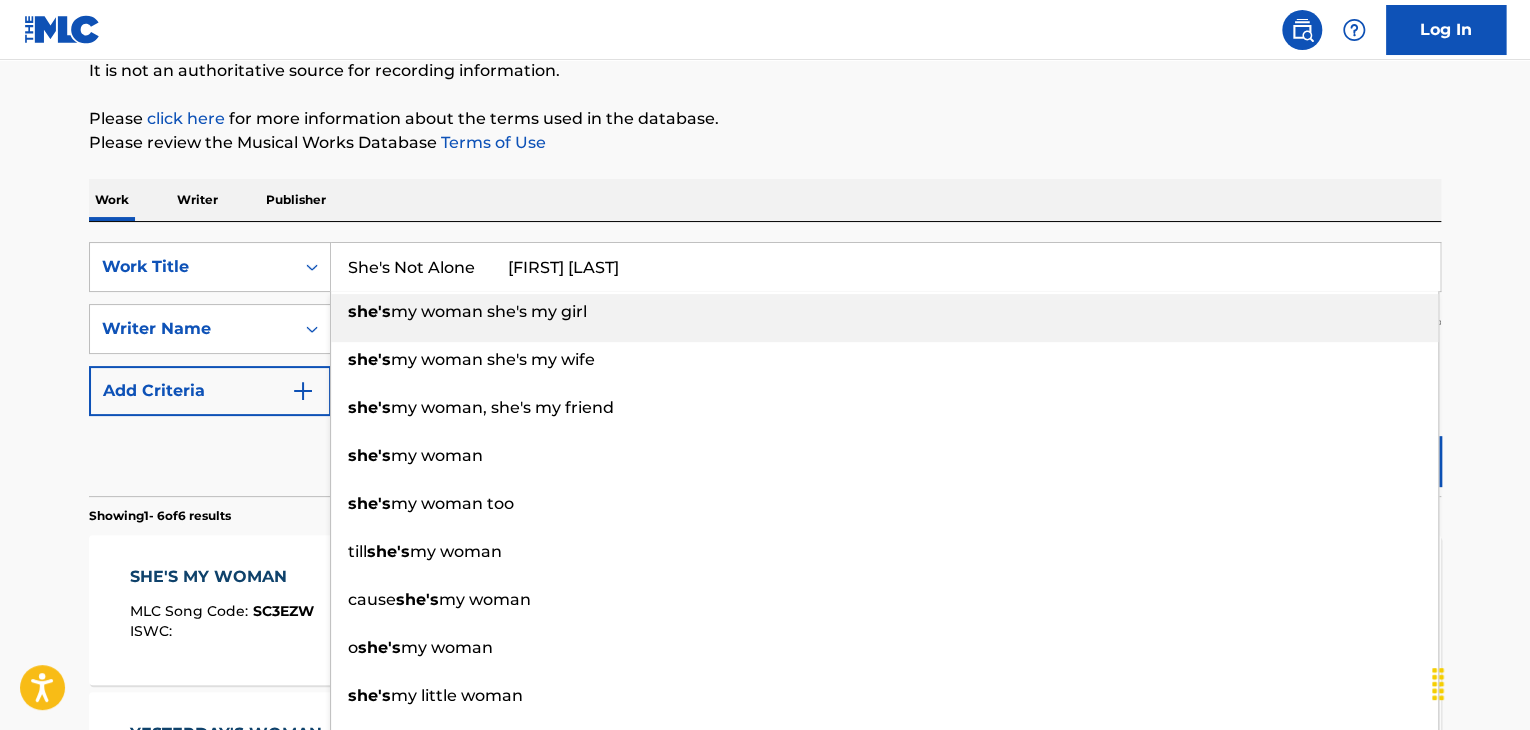 drag, startPoint x: 492, startPoint y: 262, endPoint x: 1054, endPoint y: 293, distance: 562.8543 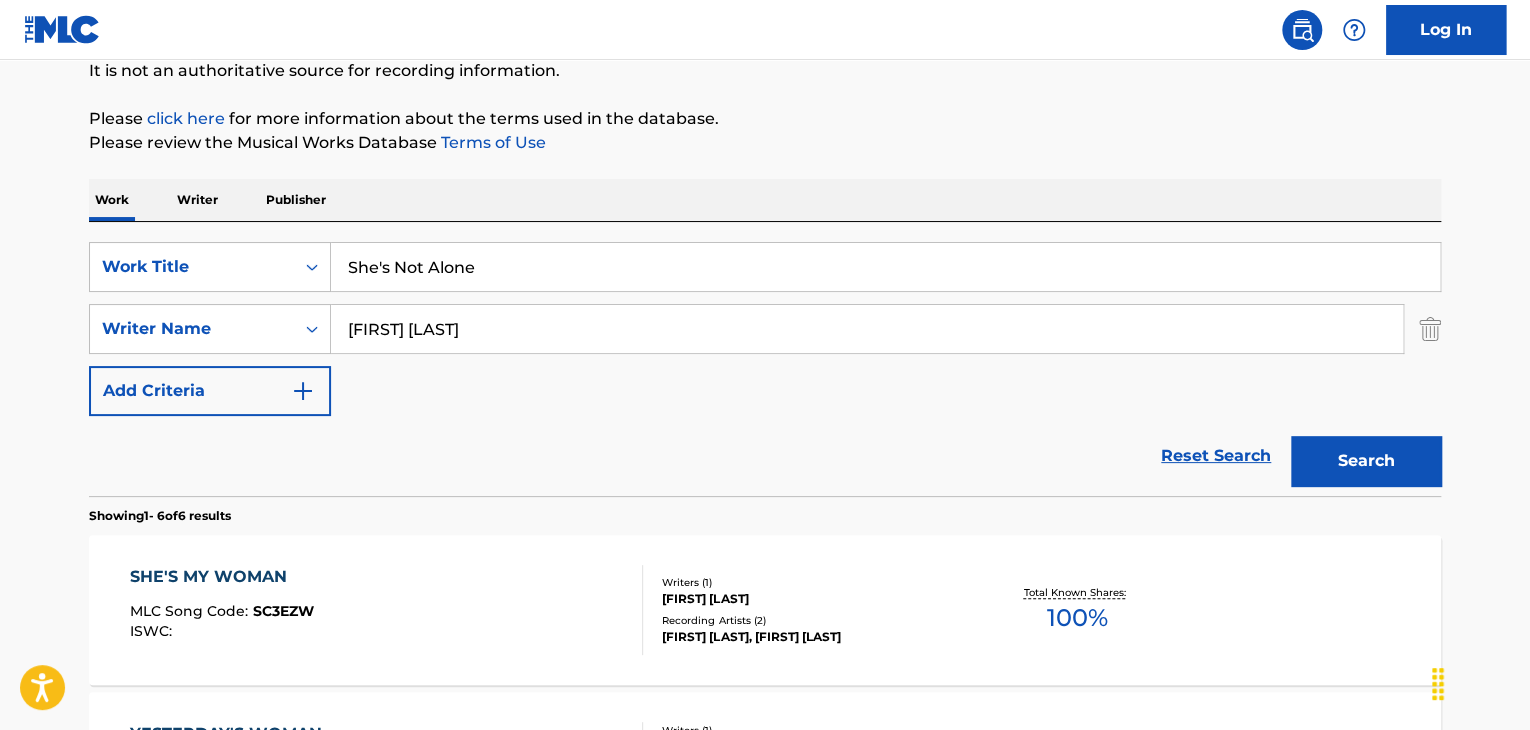 drag, startPoint x: 132, startPoint y: 493, endPoint x: 341, endPoint y: 433, distance: 217.44194 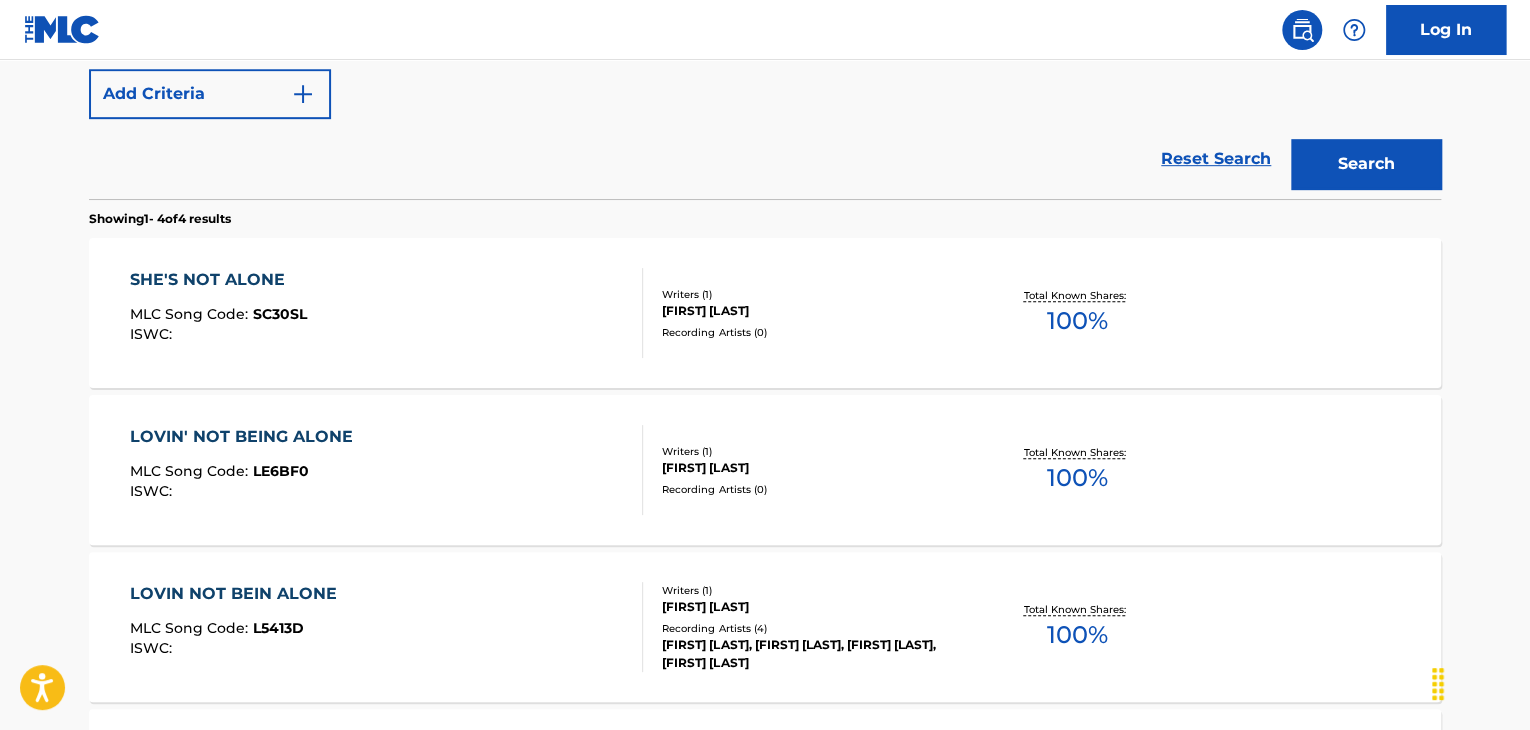 scroll, scrollTop: 0, scrollLeft: 0, axis: both 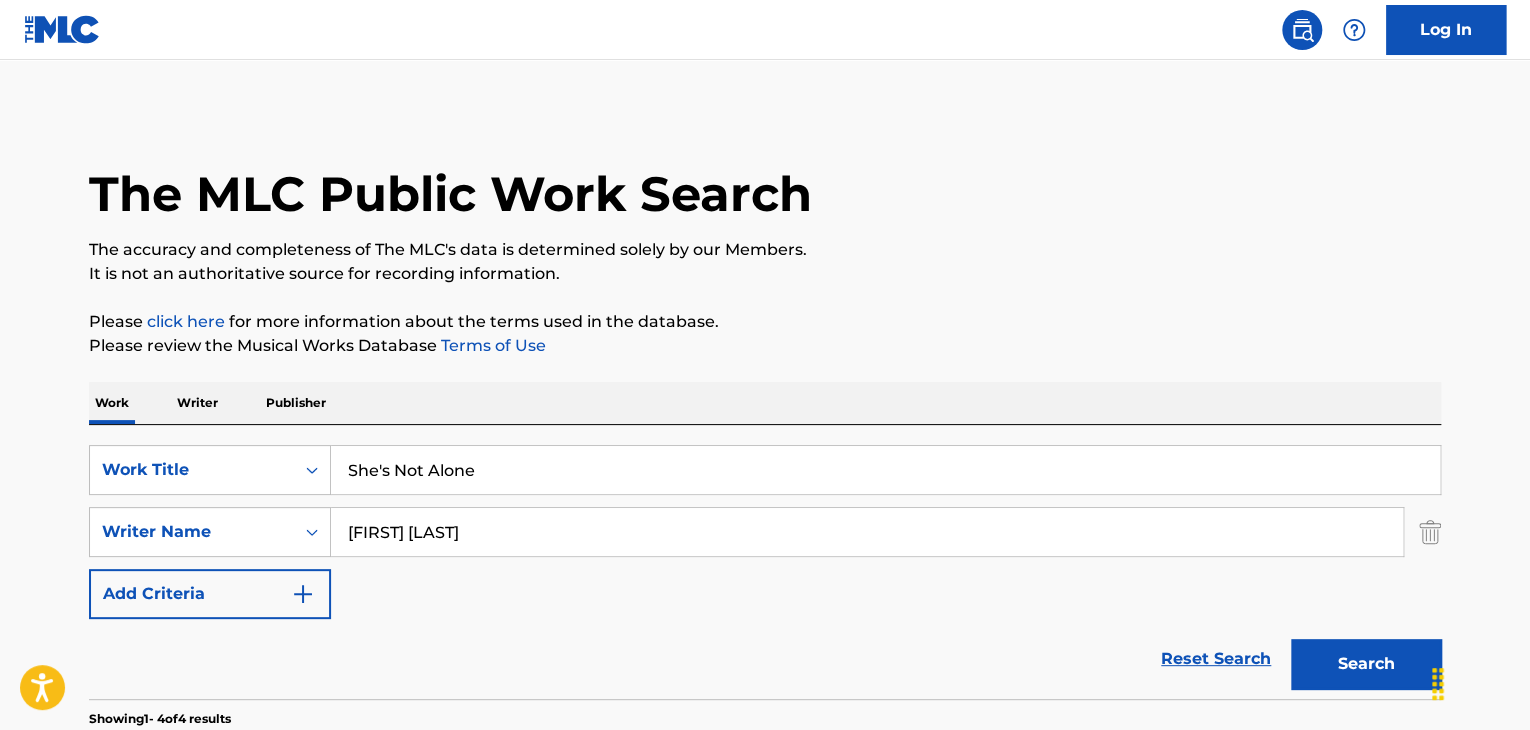 click on "[FIRST] [LAST]" at bounding box center [867, 532] 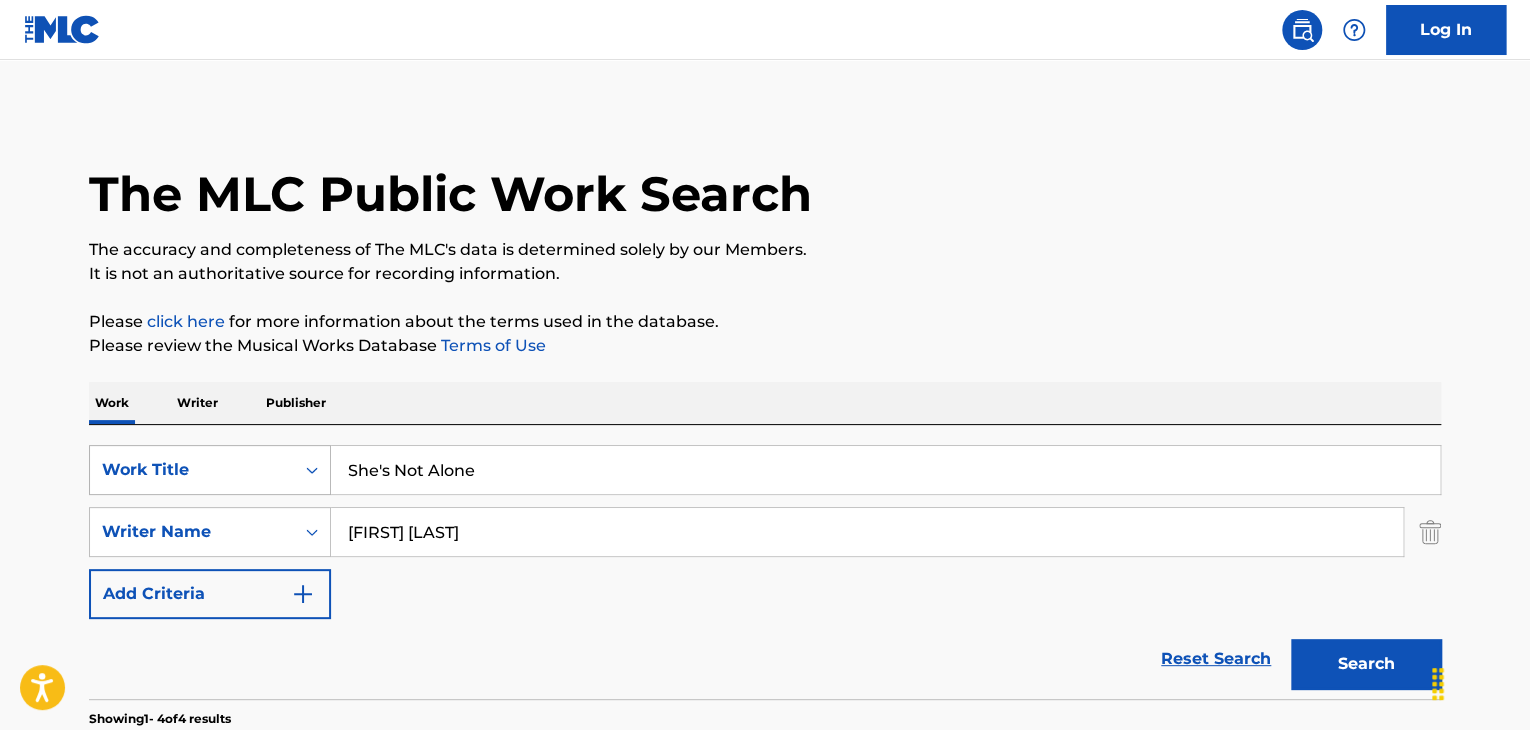 drag, startPoint x: 300, startPoint y: 465, endPoint x: 256, endPoint y: 444, distance: 48.754486 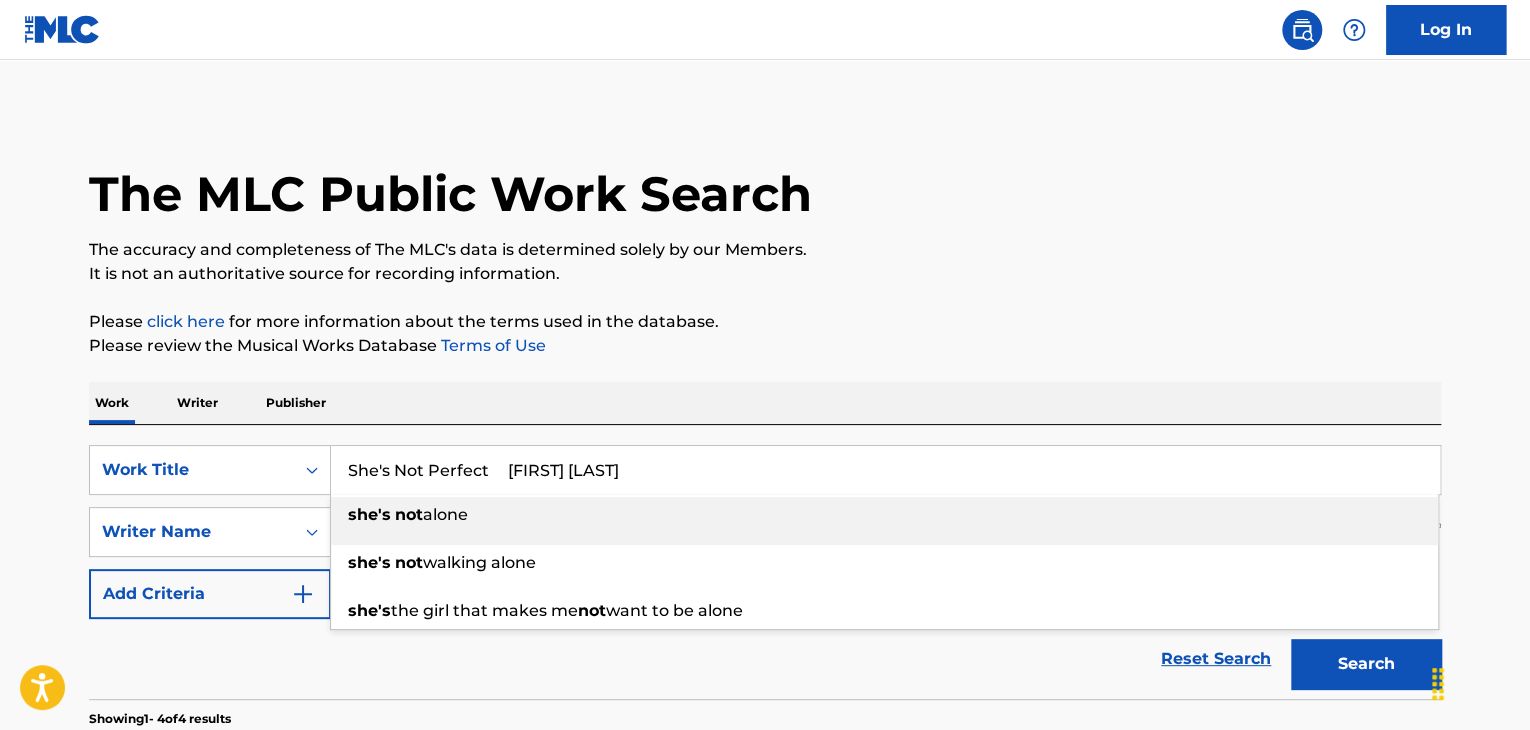 drag, startPoint x: 520, startPoint y: 463, endPoint x: 991, endPoint y: 497, distance: 472.2256 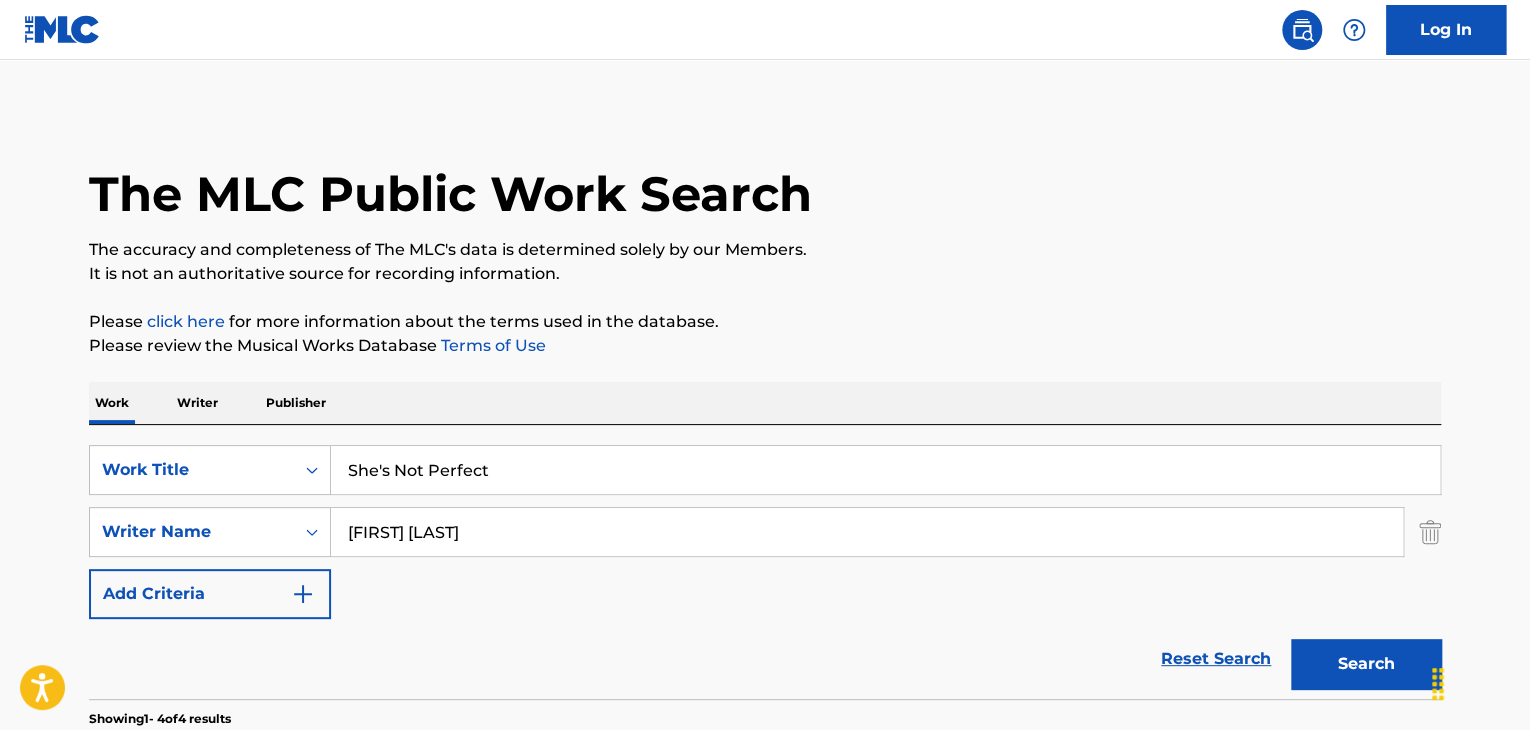 type on "She's Not Perfect" 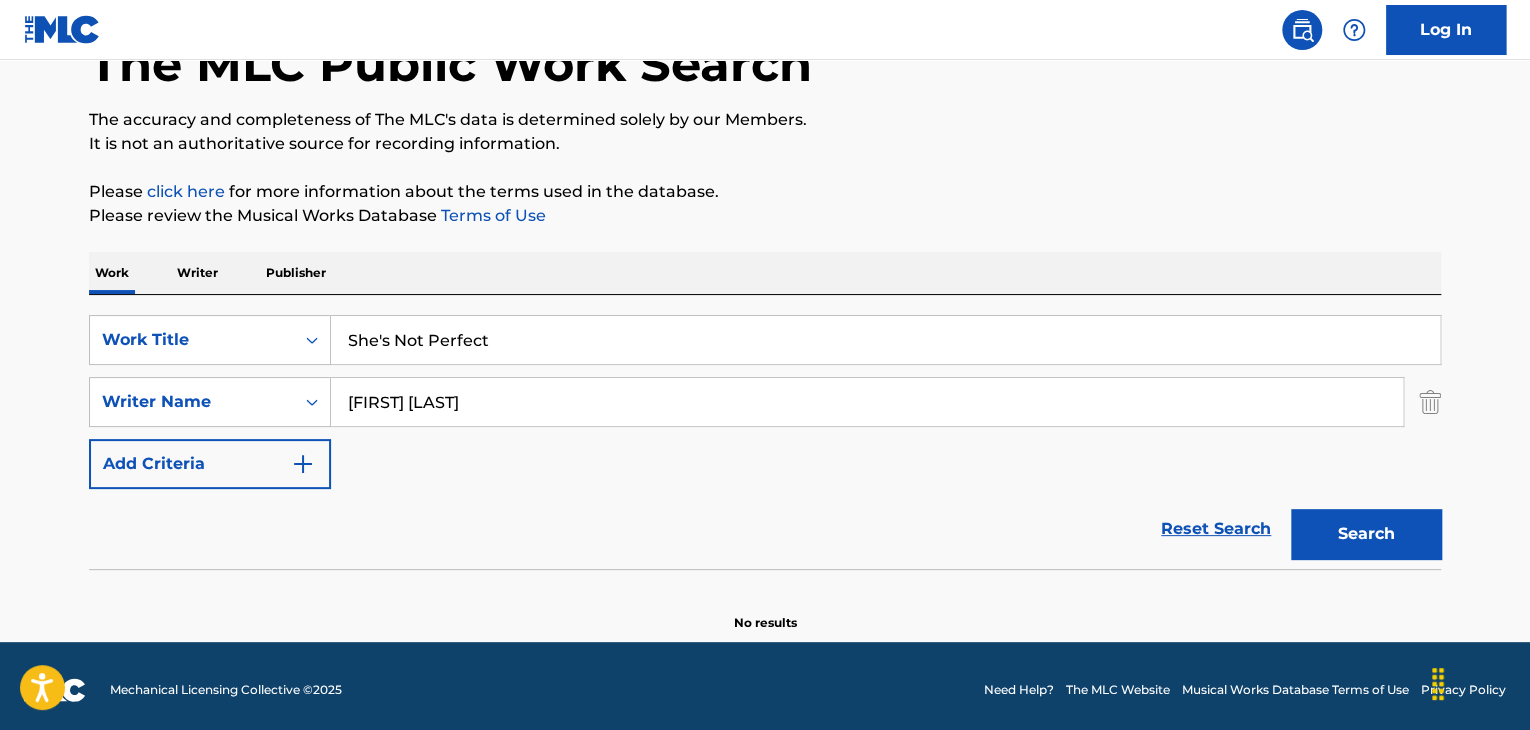 scroll, scrollTop: 138, scrollLeft: 0, axis: vertical 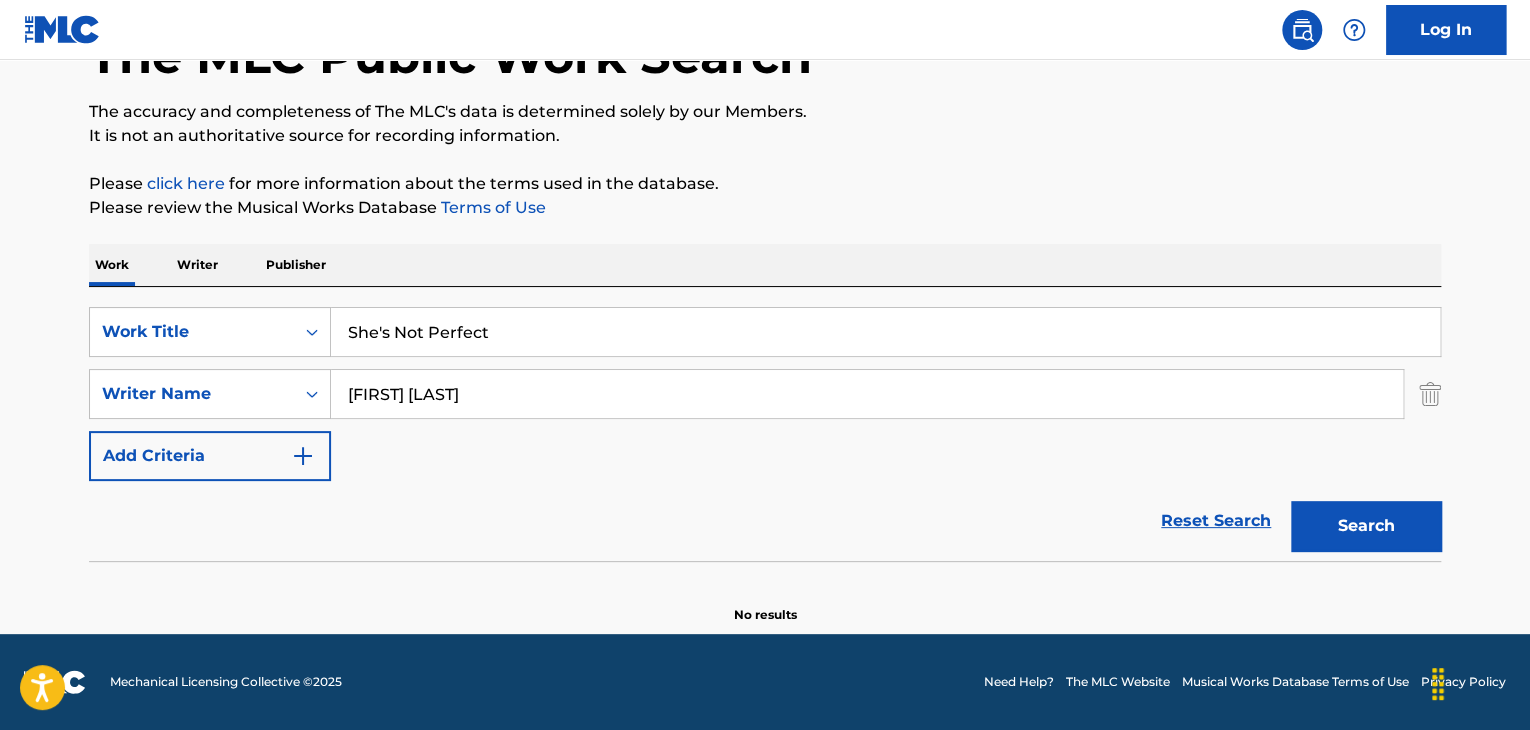 drag, startPoint x: 479, startPoint y: 395, endPoint x: 419, endPoint y: 388, distance: 60.40695 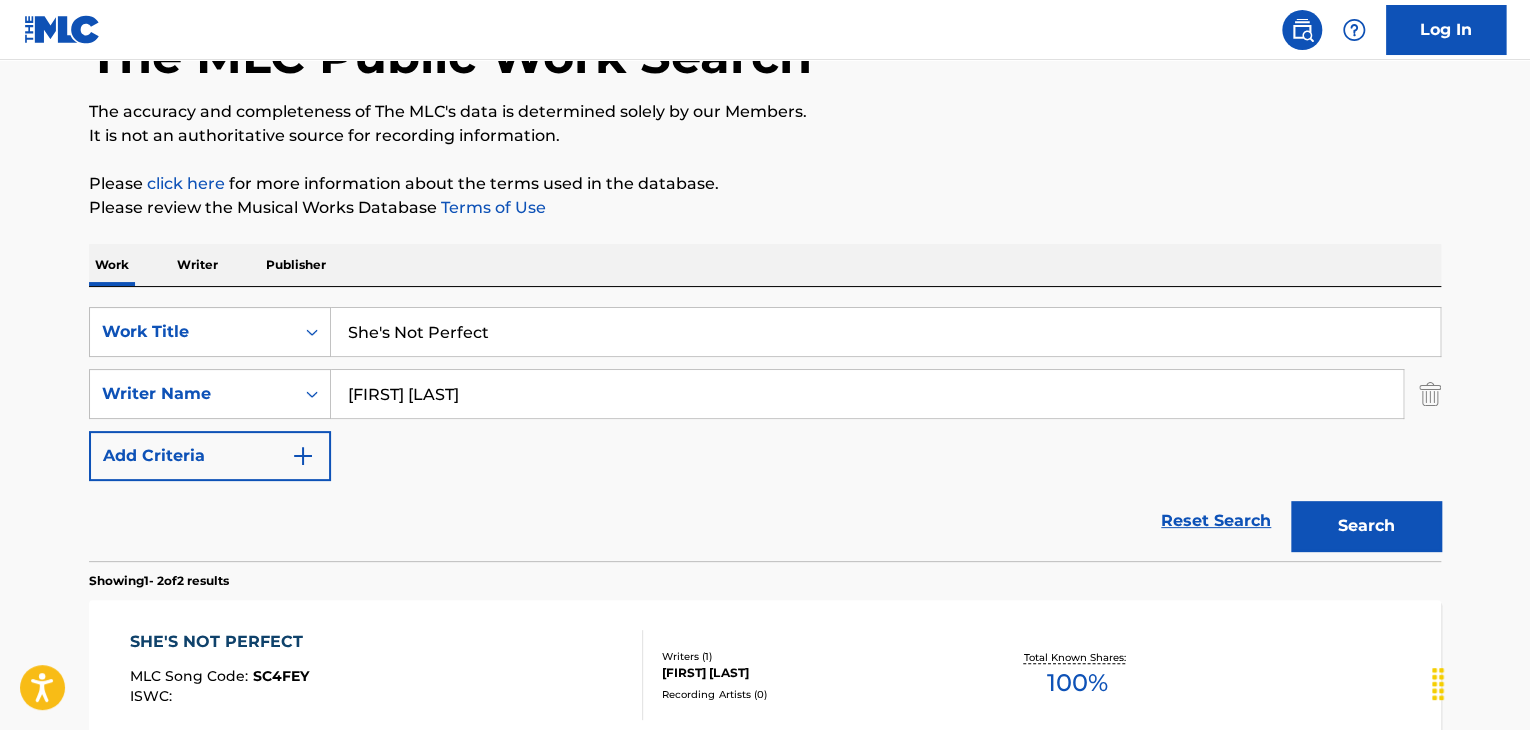 drag, startPoint x: 220, startPoint y: 285, endPoint x: 11, endPoint y: 237, distance: 214.44113 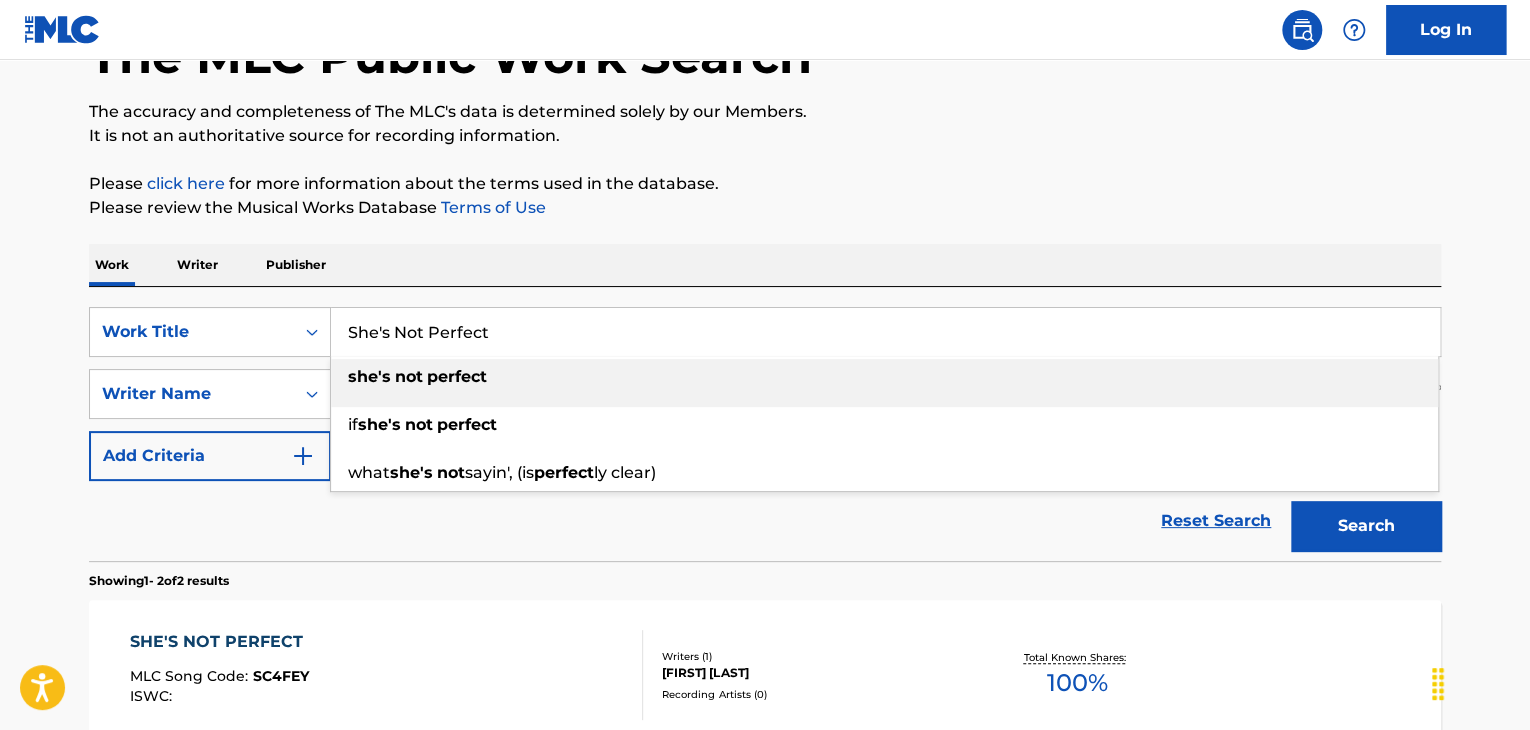 paste on "Still My Mexican Rose	[FIRST] [LAST]" 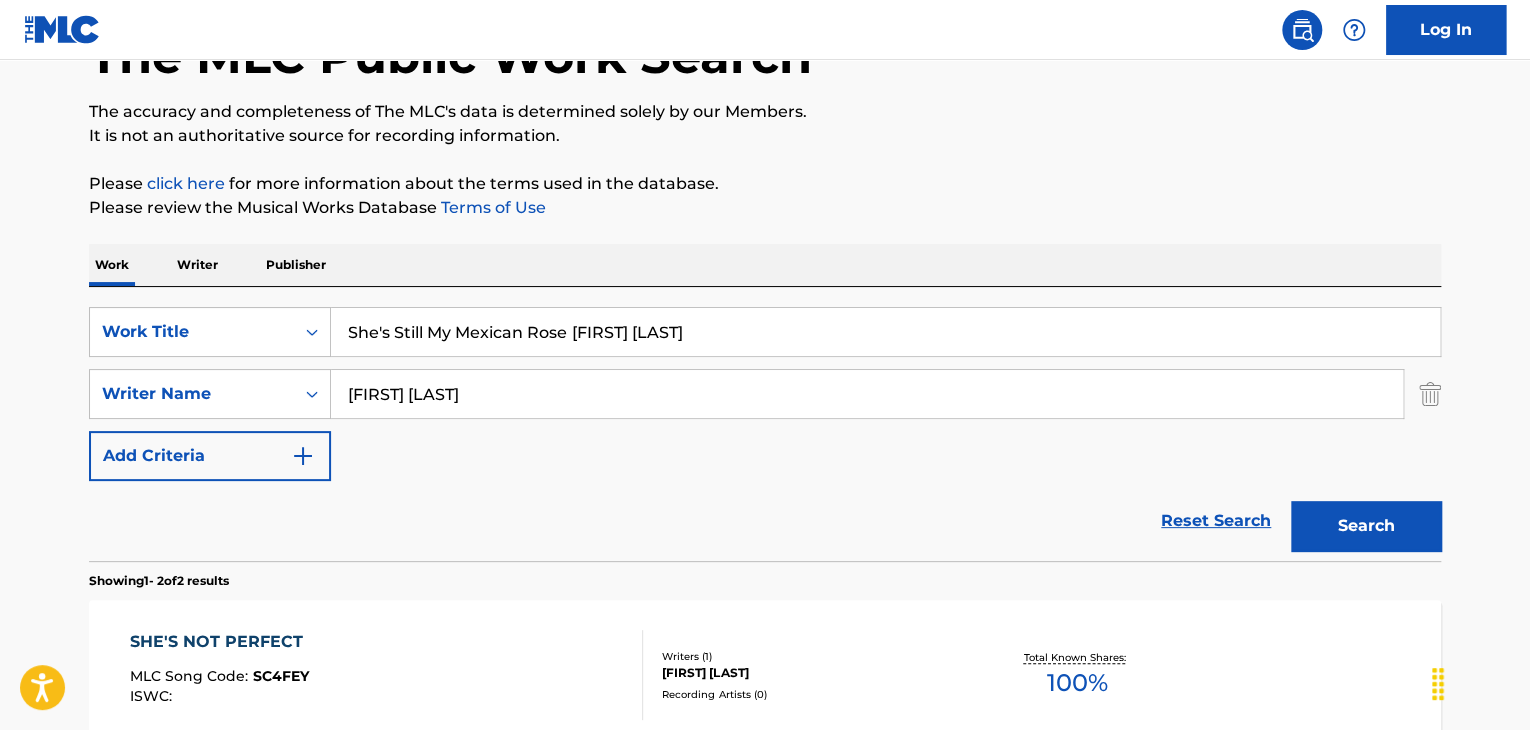 drag, startPoint x: 581, startPoint y: 329, endPoint x: 1258, endPoint y: 344, distance: 677.16614 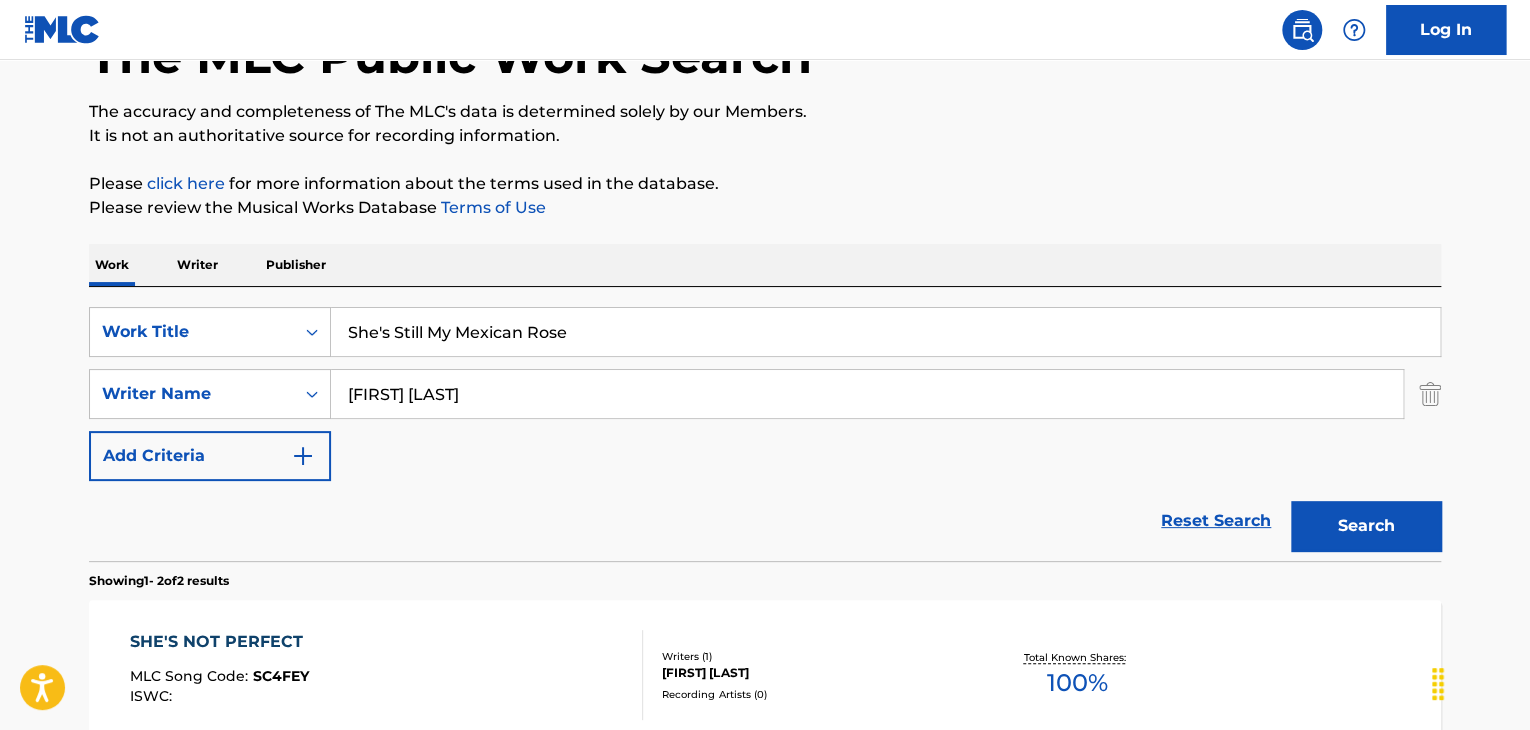 type on "She's Still My Mexican Rose" 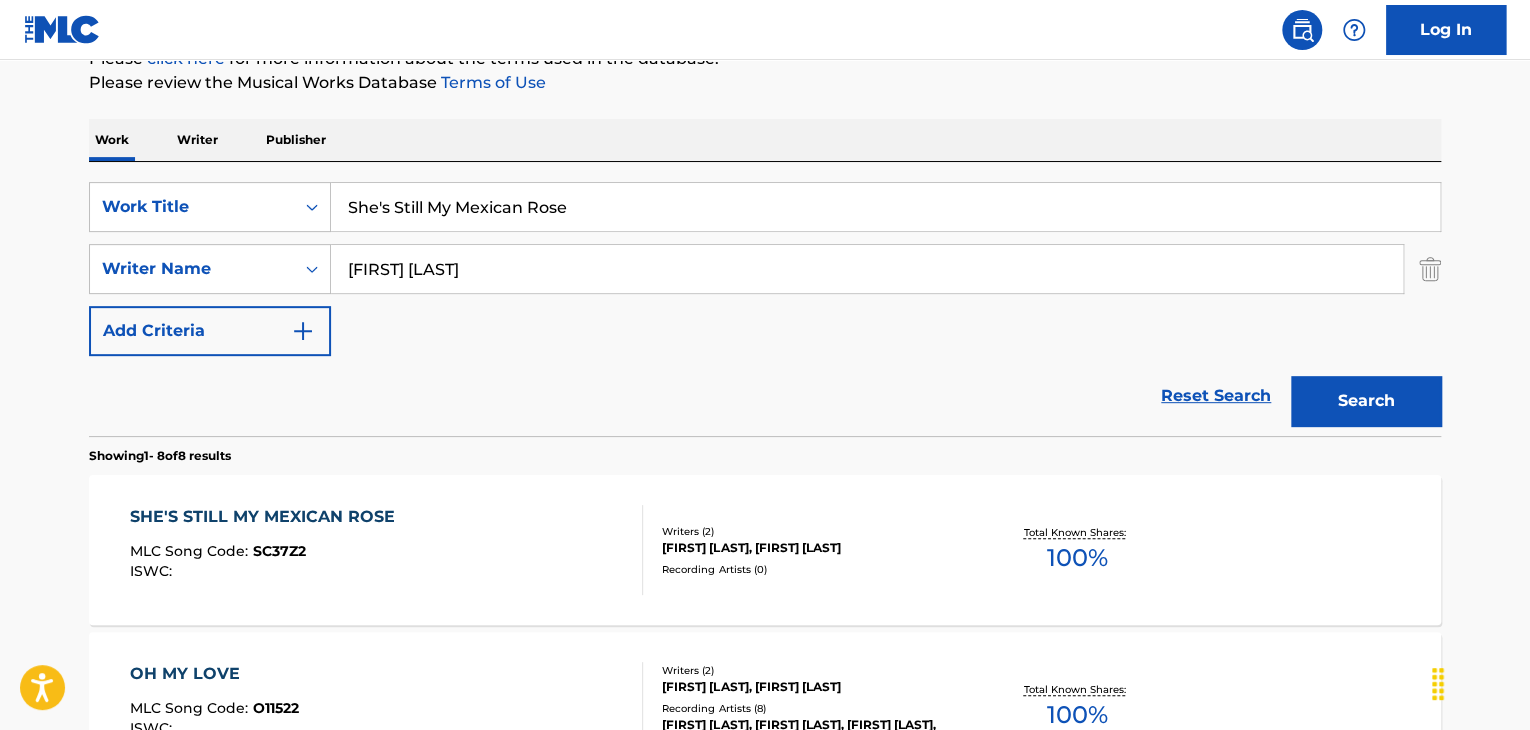 scroll, scrollTop: 338, scrollLeft: 0, axis: vertical 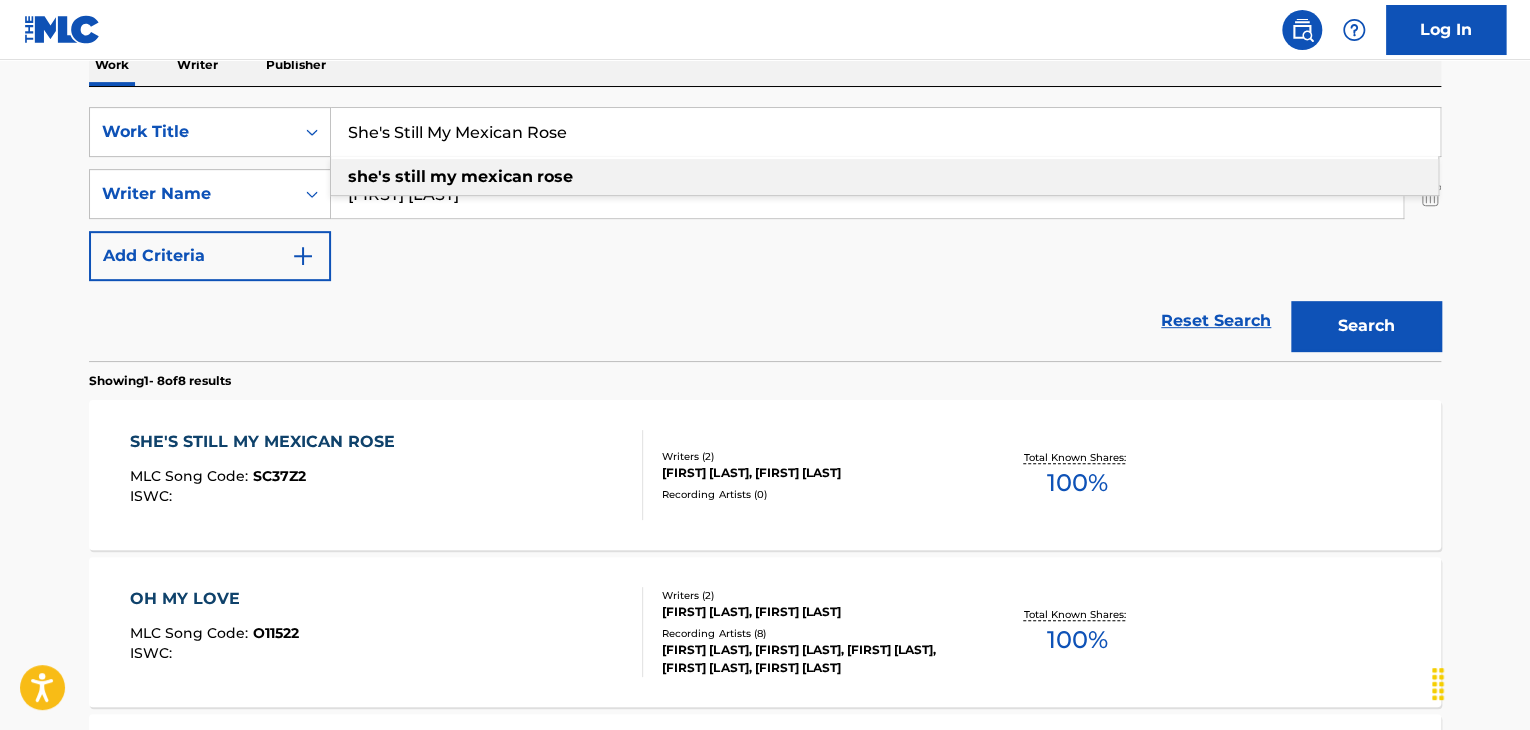 drag, startPoint x: 614, startPoint y: 118, endPoint x: 46, endPoint y: 105, distance: 568.14874 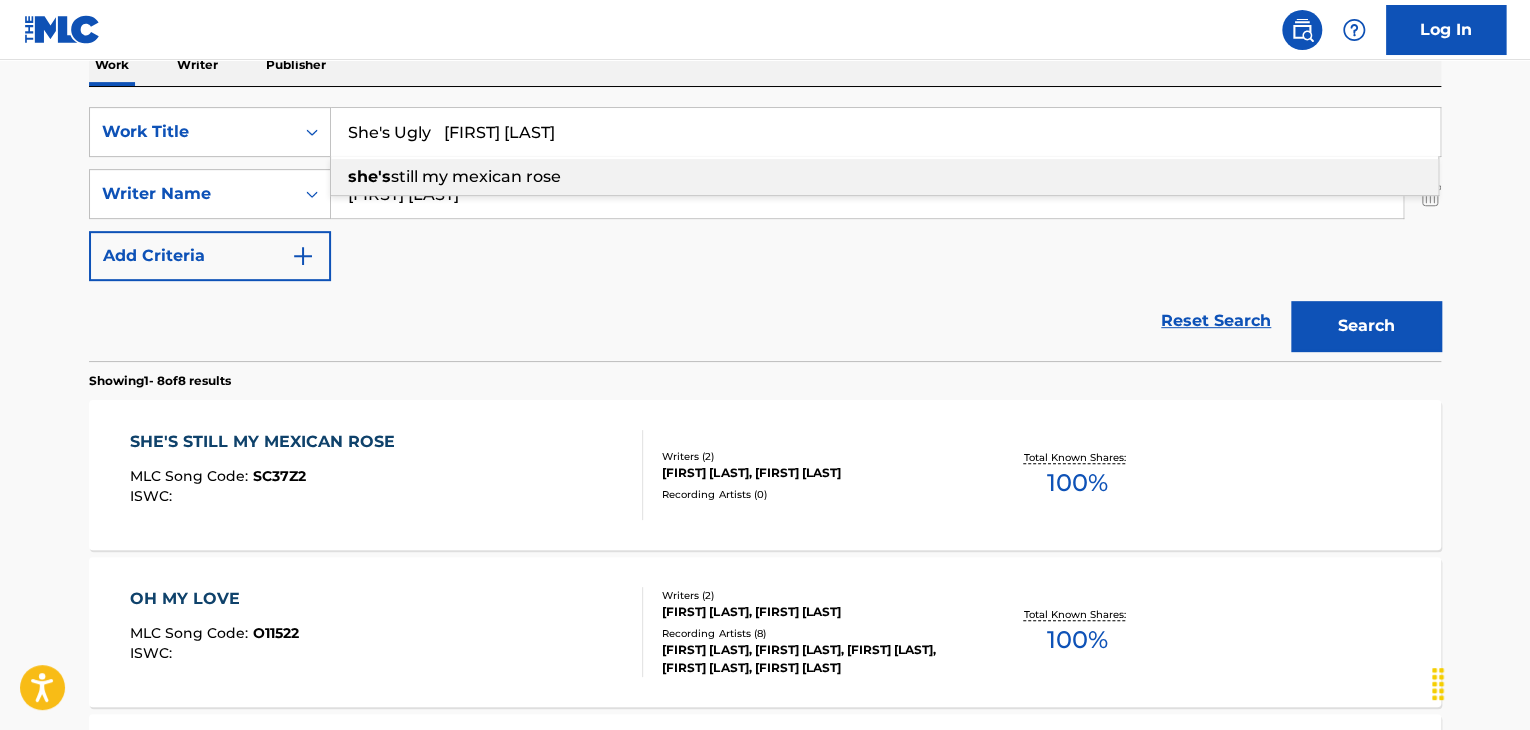 drag, startPoint x: 449, startPoint y: 135, endPoint x: 684, endPoint y: 140, distance: 235.05319 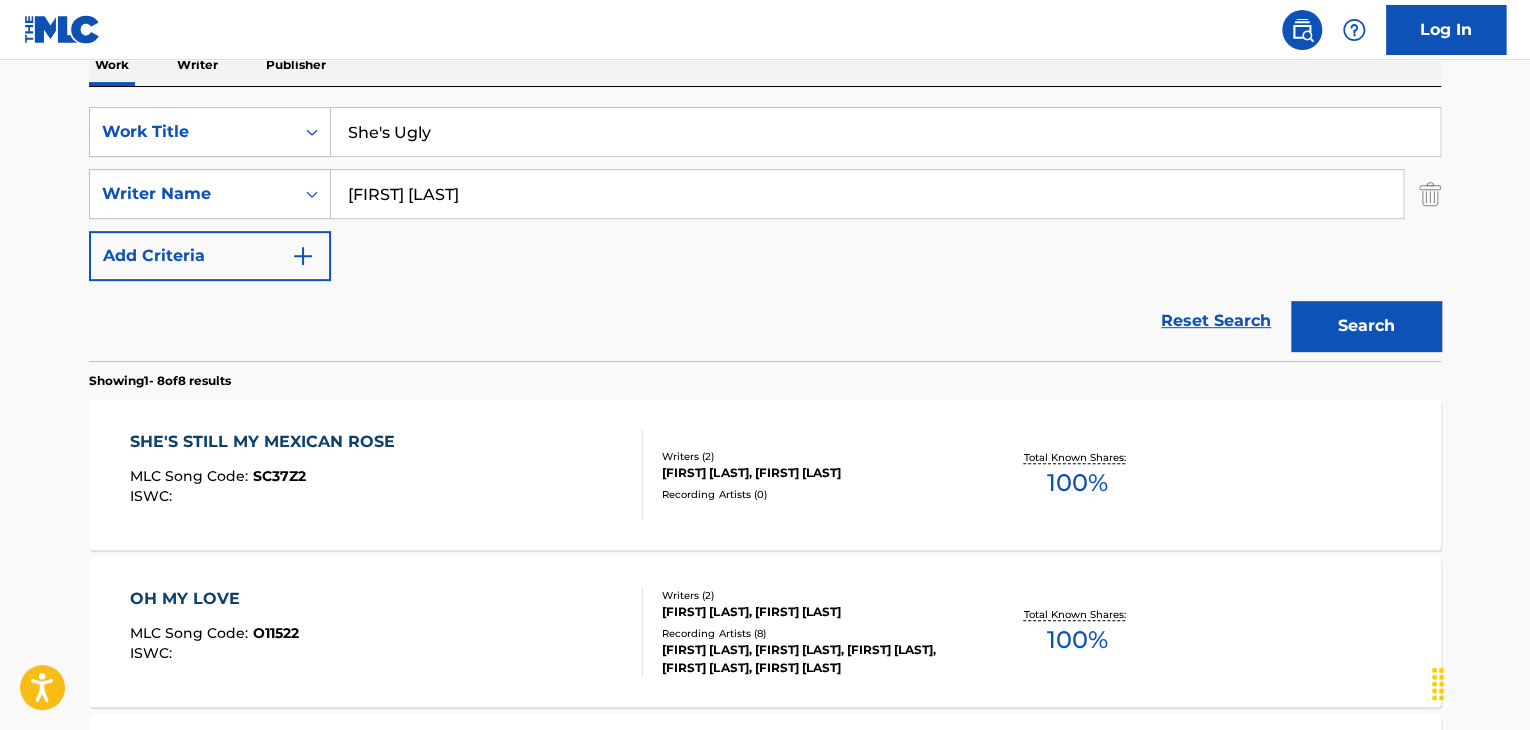 type on "She's Ugly" 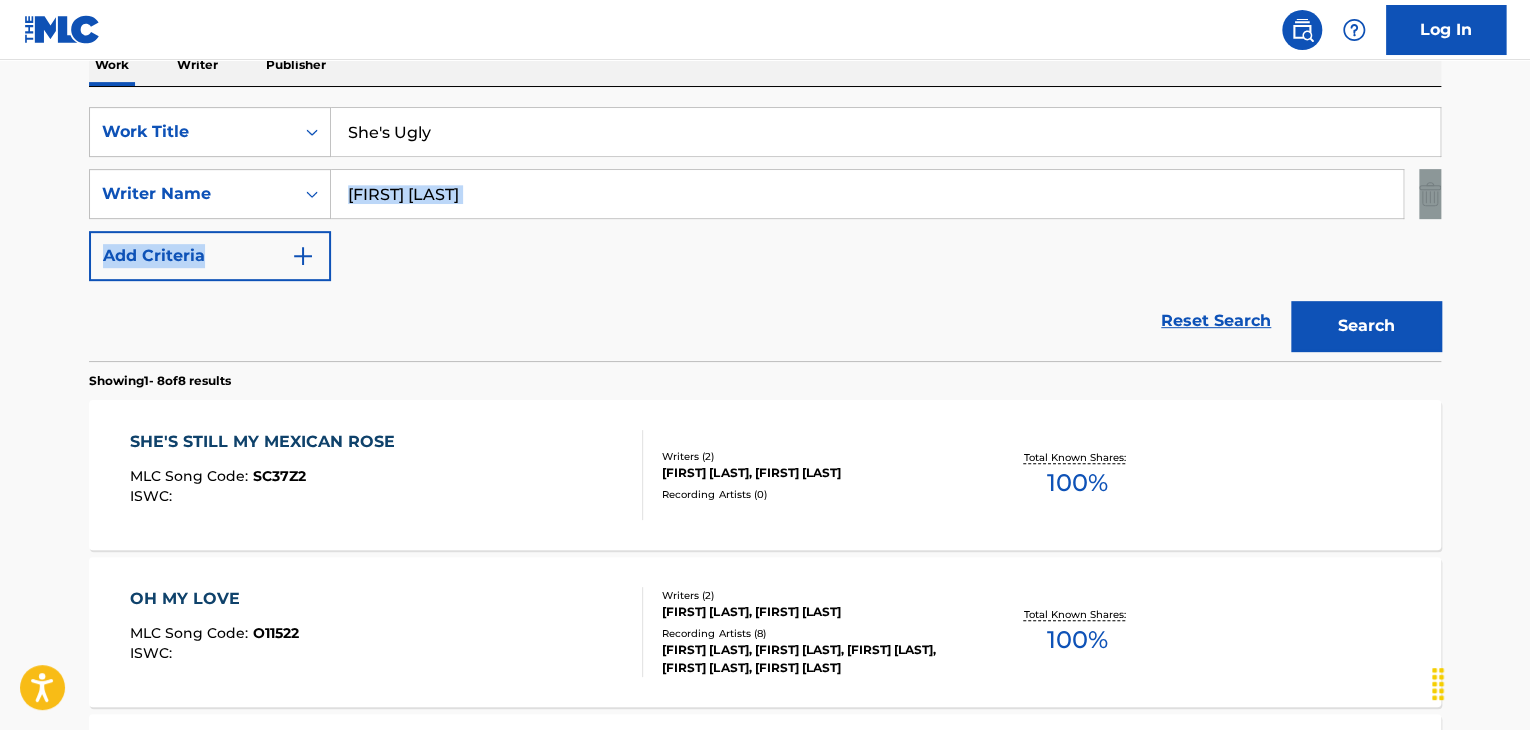 drag, startPoint x: 543, startPoint y: 219, endPoint x: 422, endPoint y: 199, distance: 122.641754 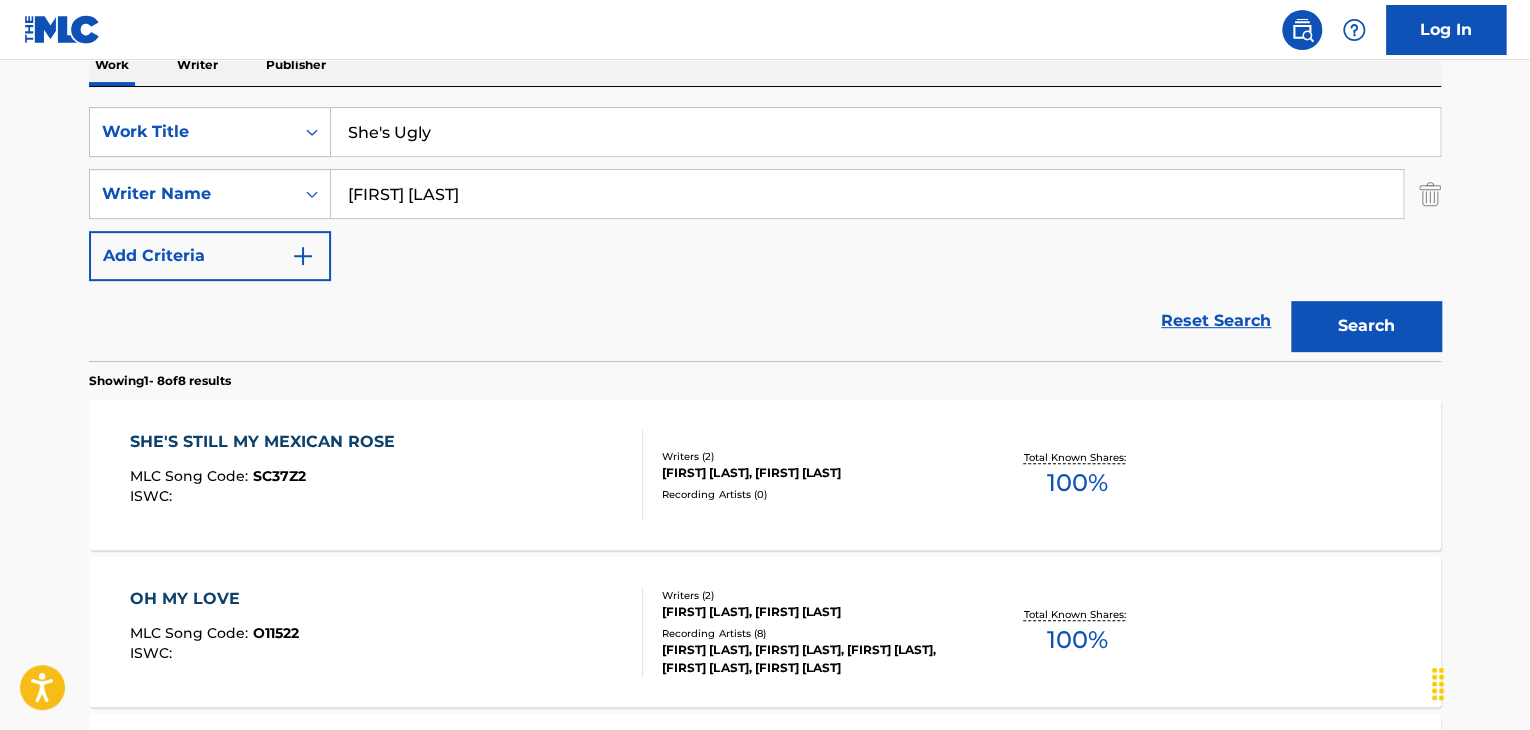 click on "[FIRST] [LAST]" at bounding box center (867, 194) 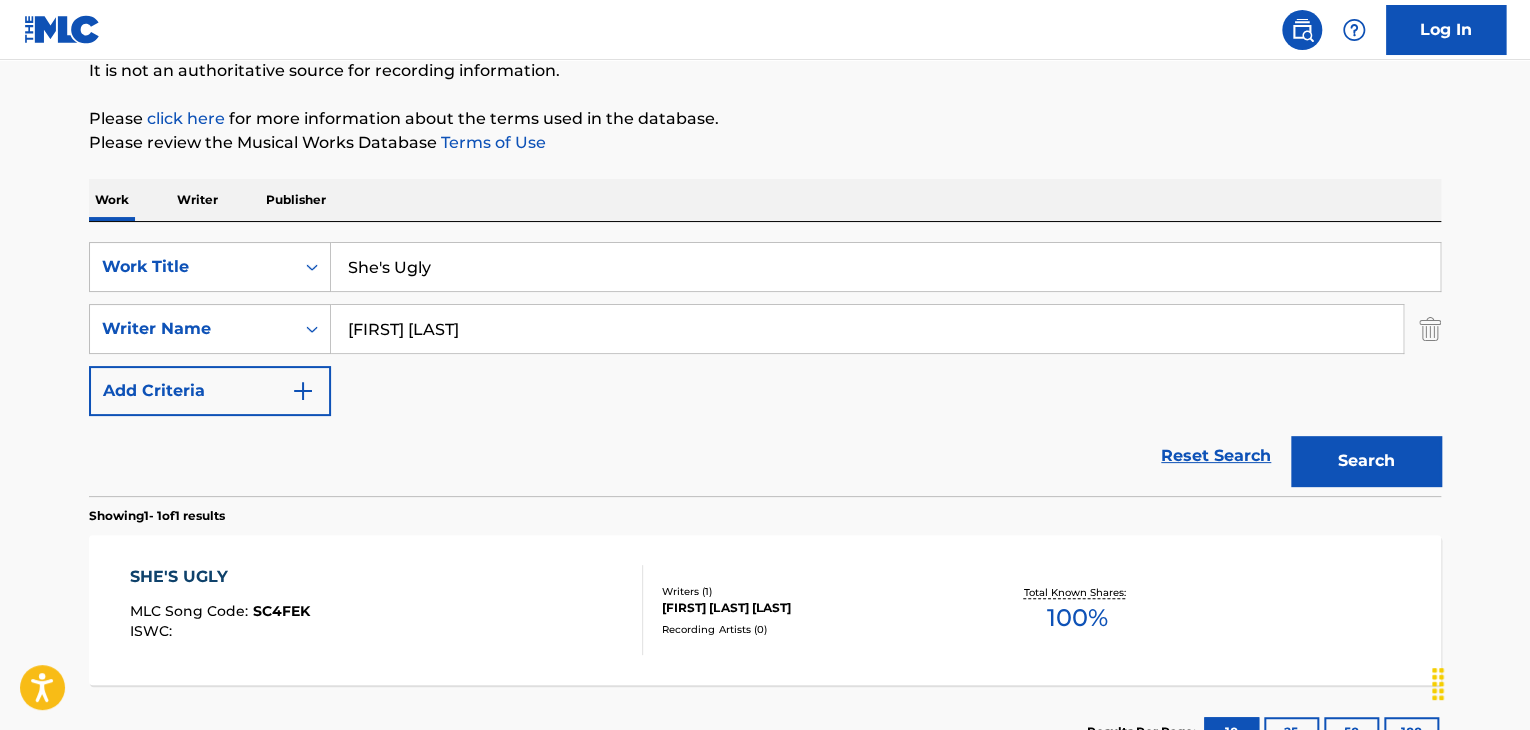 scroll, scrollTop: 338, scrollLeft: 0, axis: vertical 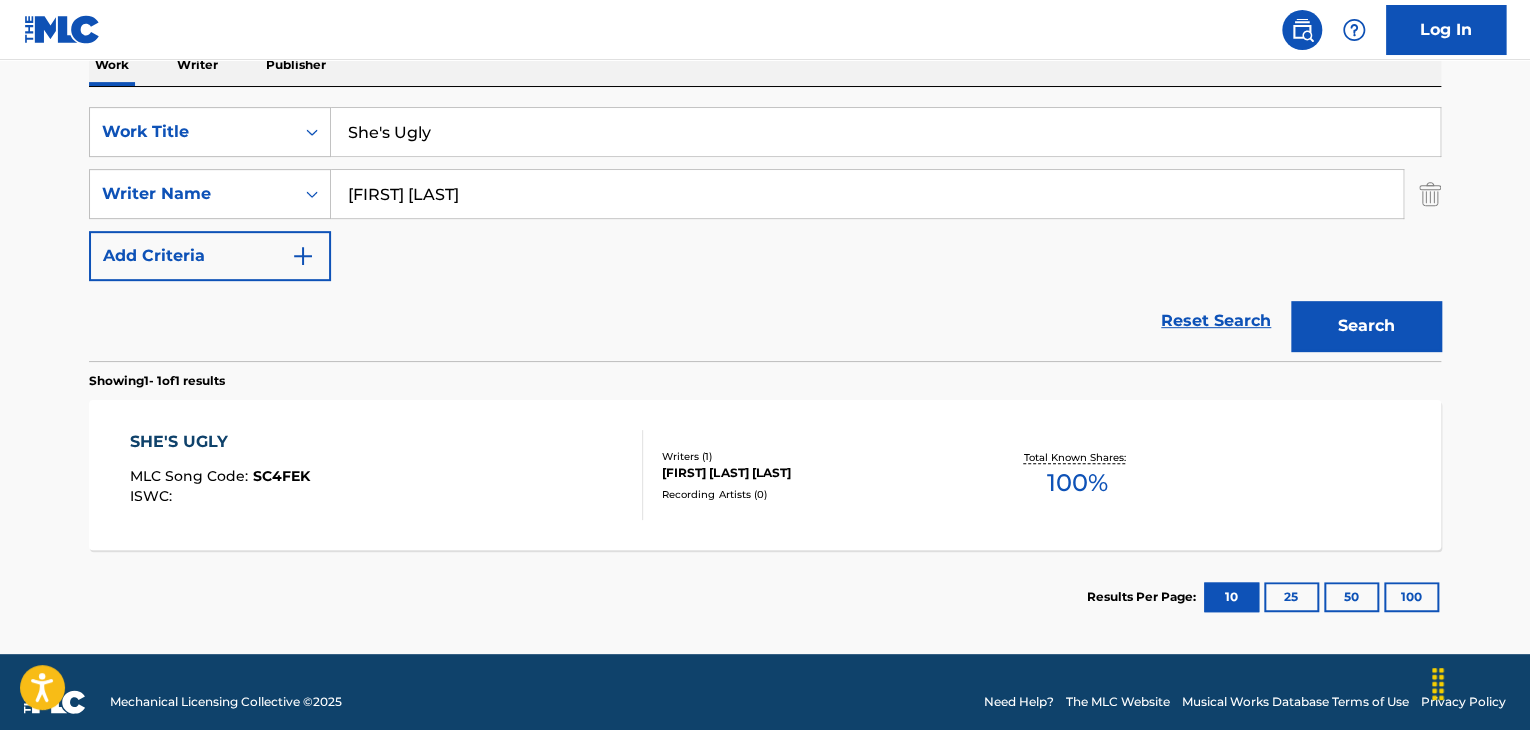 drag, startPoint x: 492, startPoint y: 127, endPoint x: 60, endPoint y: 44, distance: 439.90112 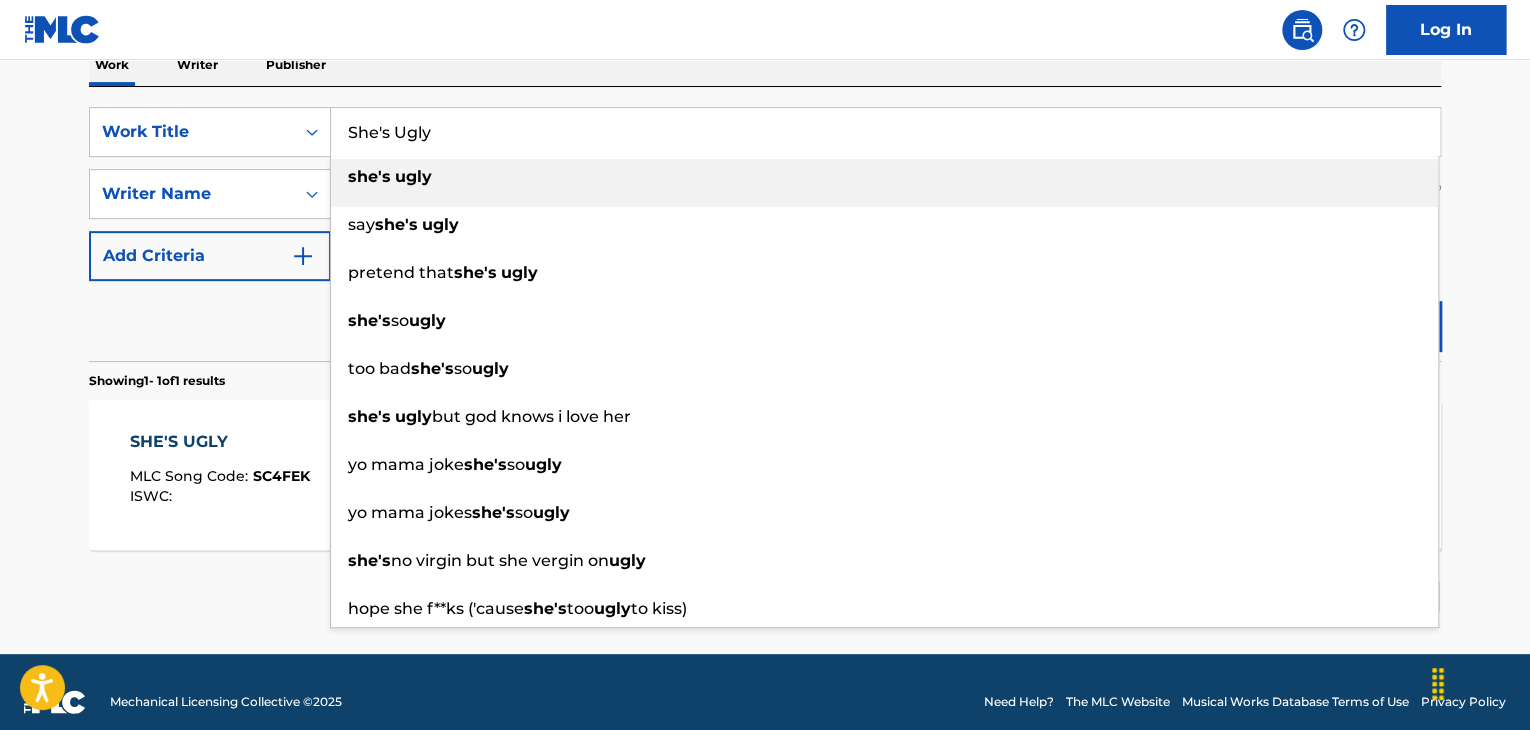 paste on "ila	[FIRST] [LAST]" 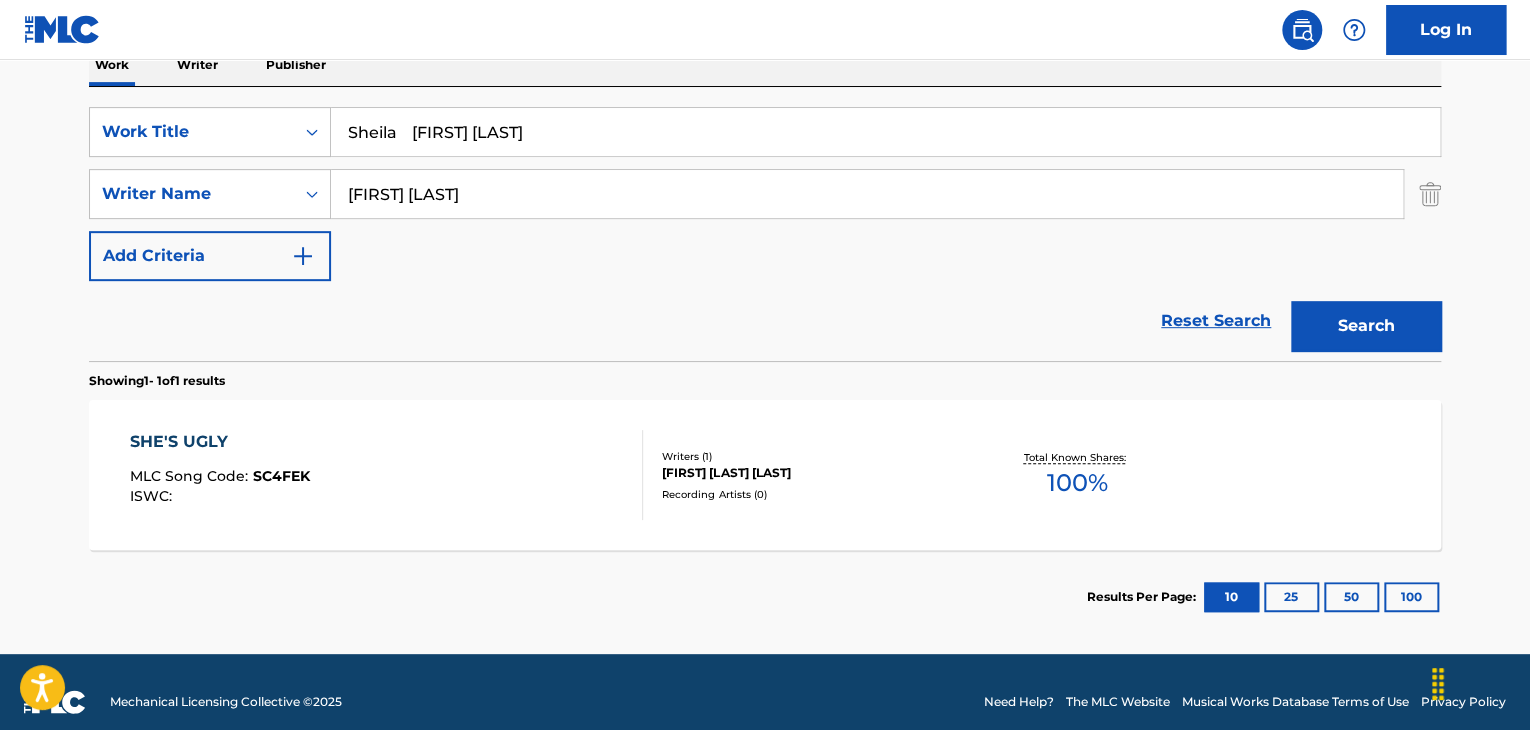 drag, startPoint x: 420, startPoint y: 141, endPoint x: 725, endPoint y: 134, distance: 305.08032 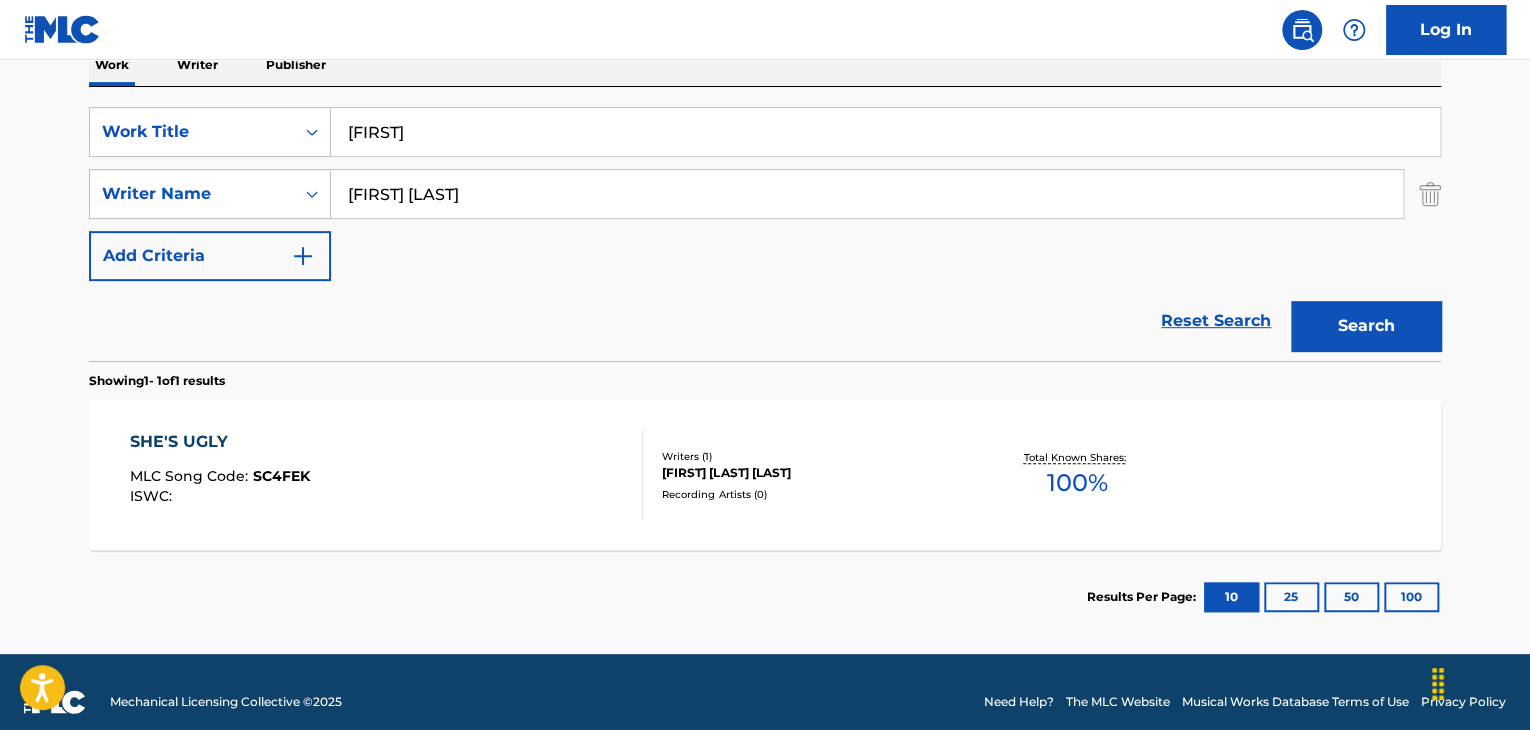 type on "[FIRST]" 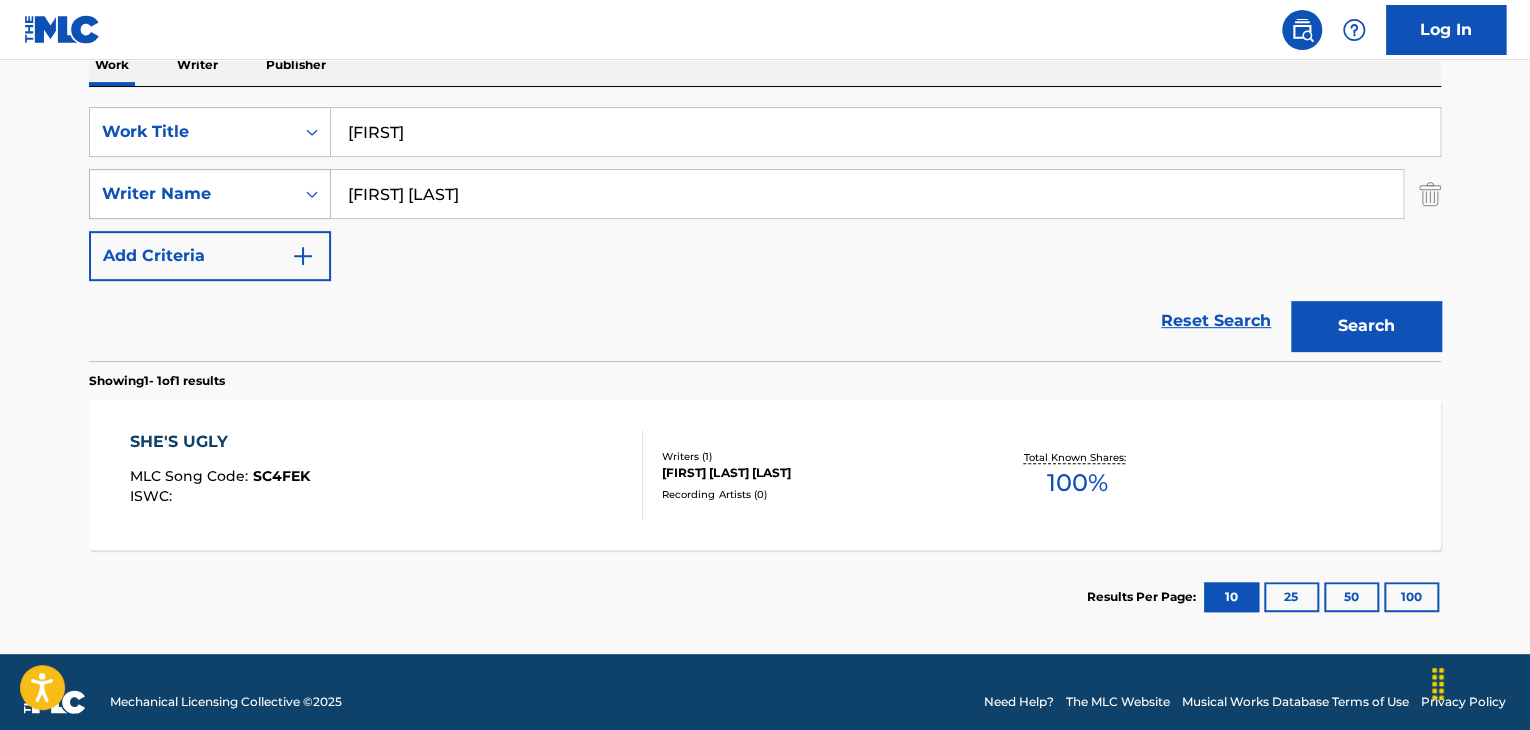 drag, startPoint x: 647, startPoint y: 189, endPoint x: 102, endPoint y: 171, distance: 545.2972 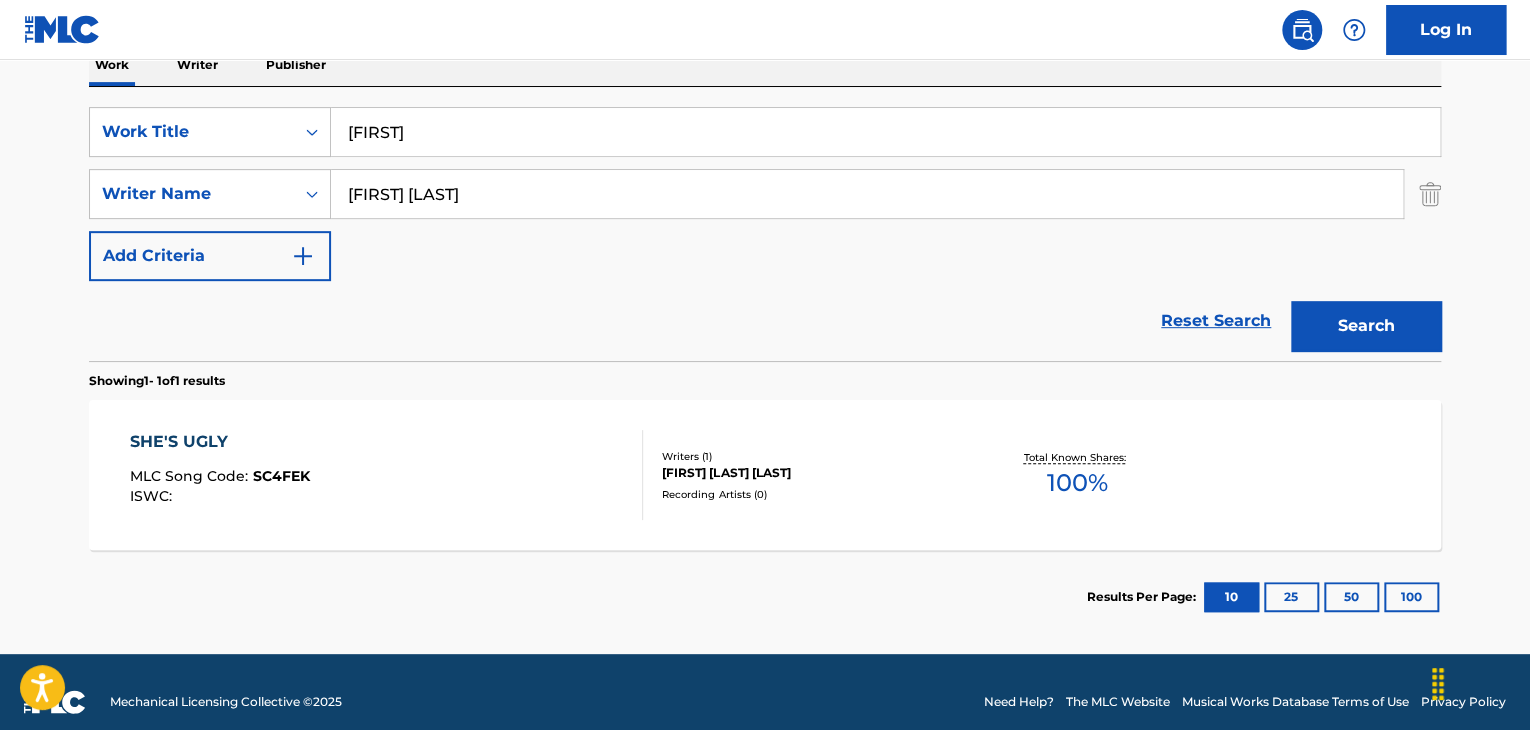 paste on "[FIRST] [LAST]" 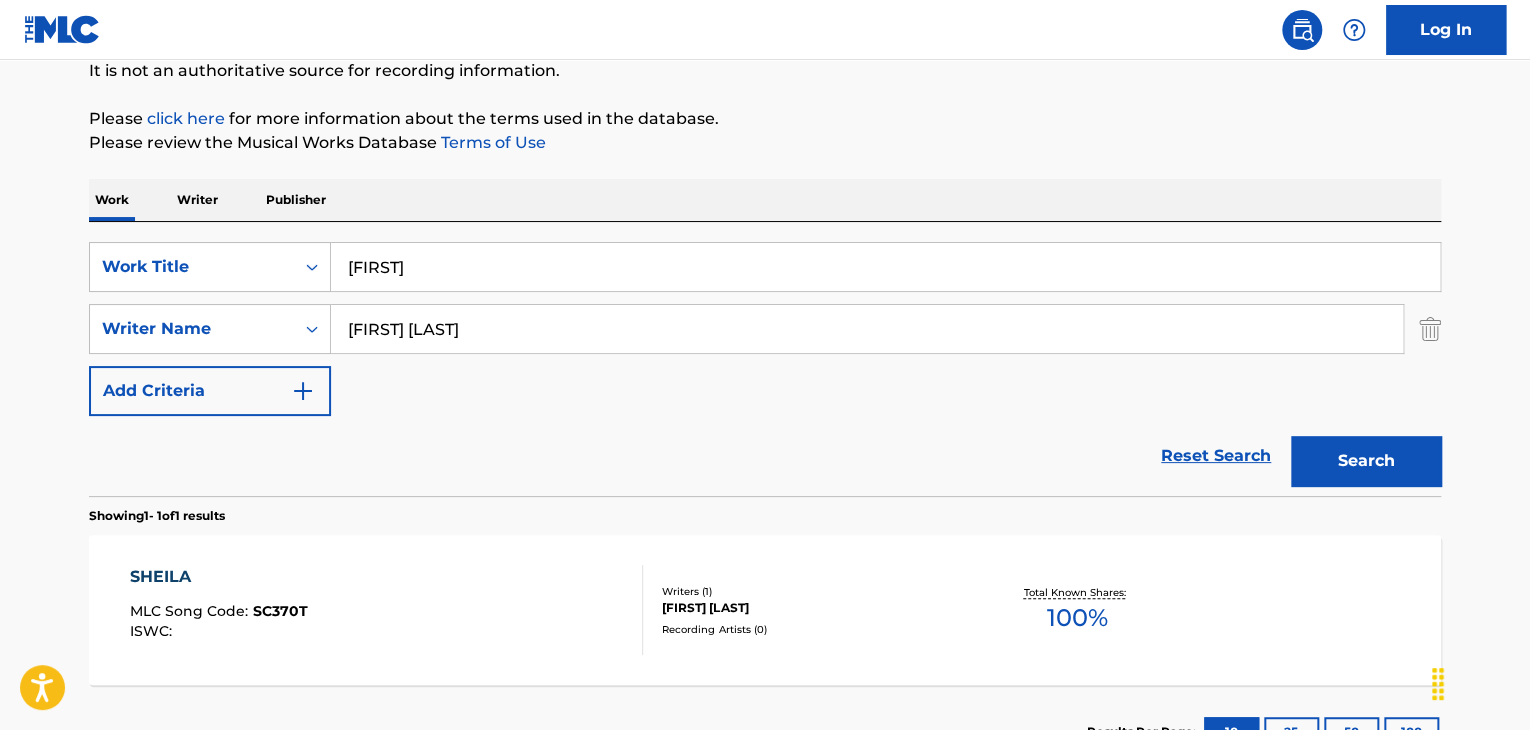 scroll, scrollTop: 338, scrollLeft: 0, axis: vertical 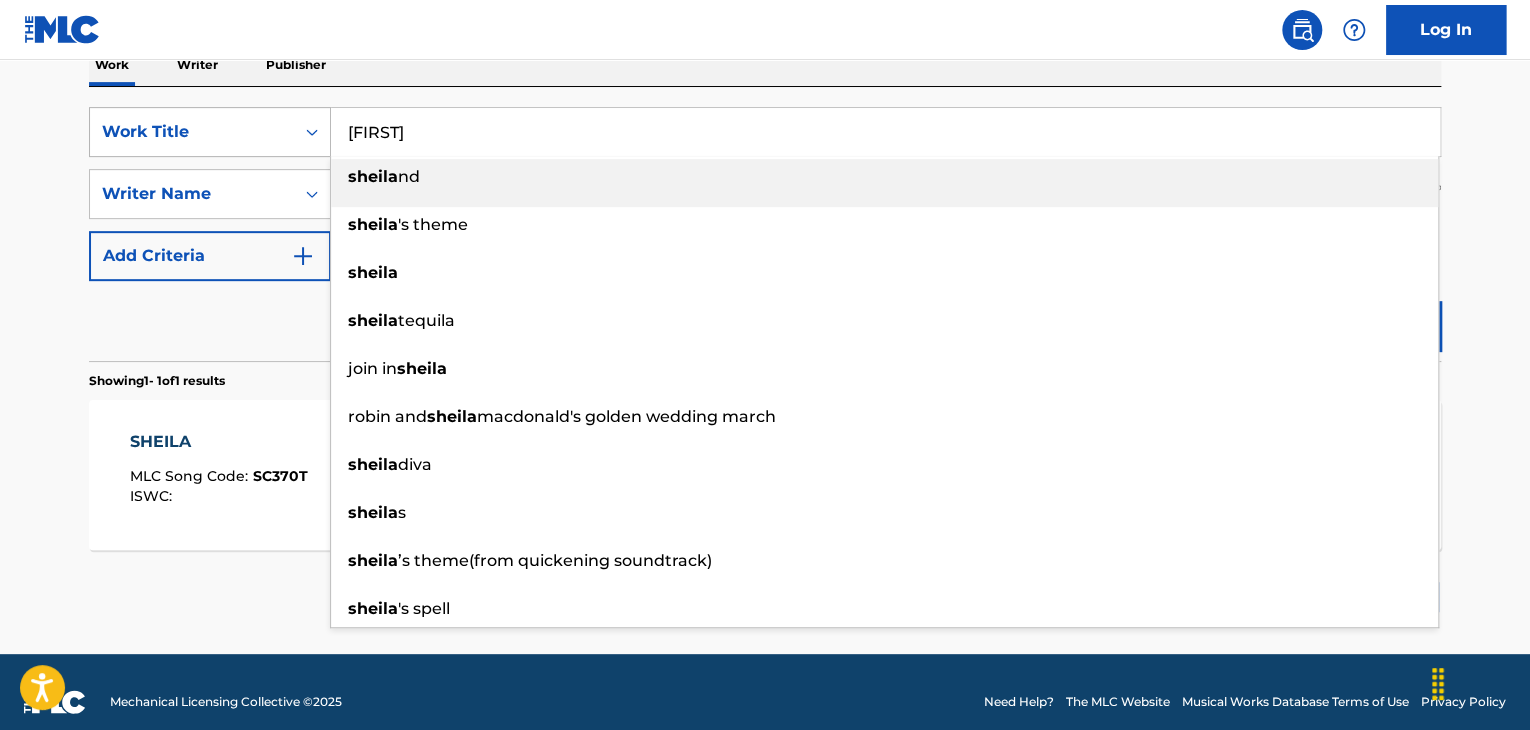 drag, startPoint x: 528, startPoint y: 133, endPoint x: 282, endPoint y: 133, distance: 246 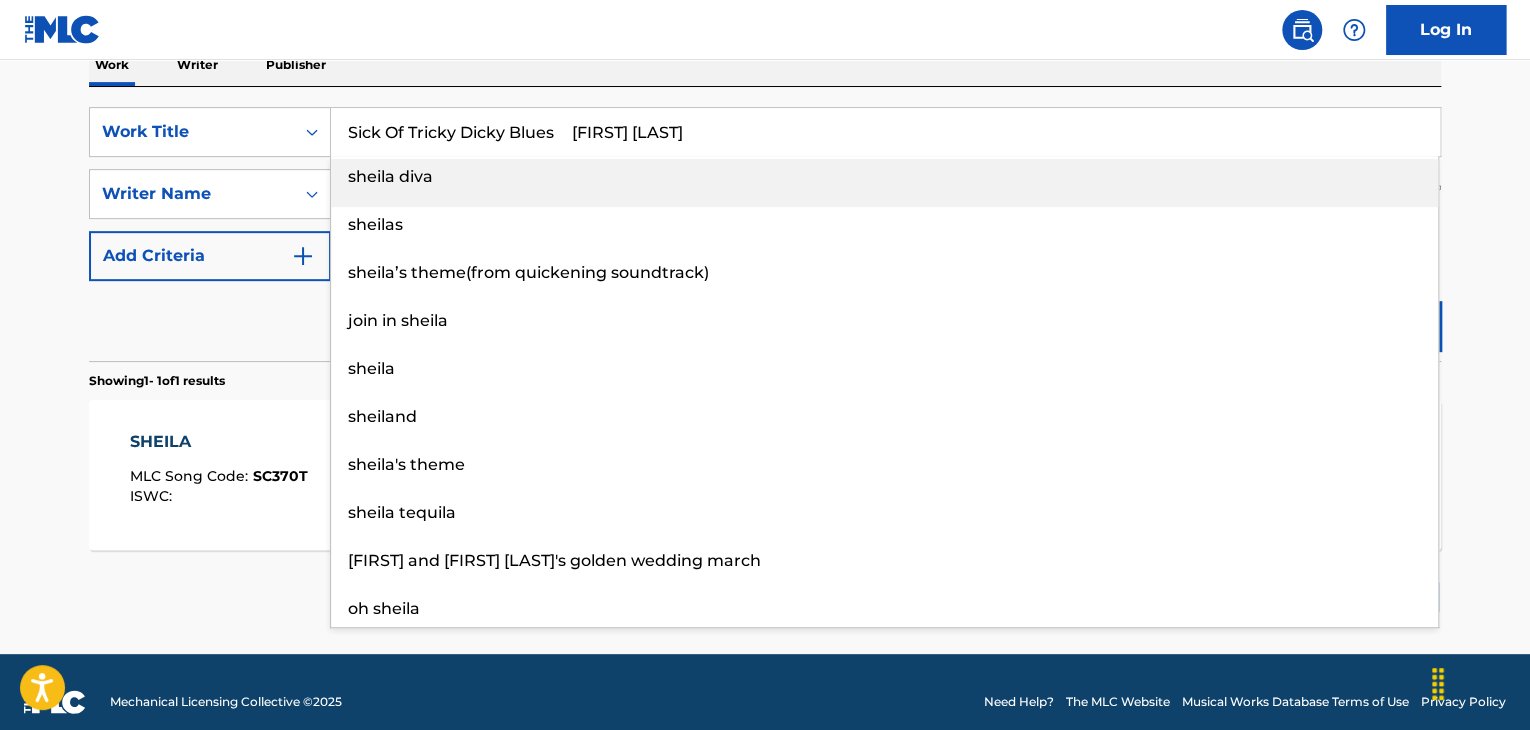 drag, startPoint x: 586, startPoint y: 133, endPoint x: 900, endPoint y: 185, distance: 318.2766 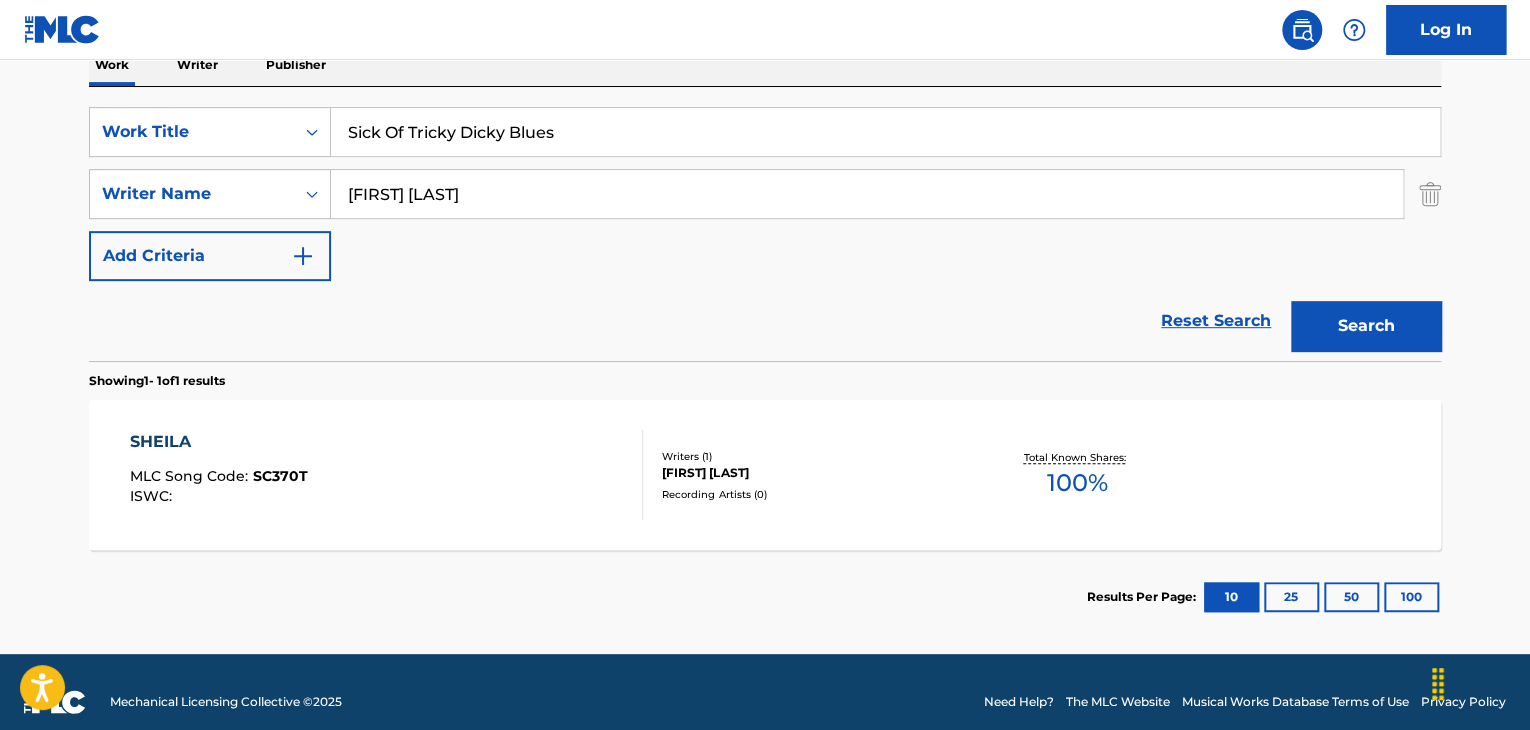 type on "Sick Of Tricky Dicky Blues" 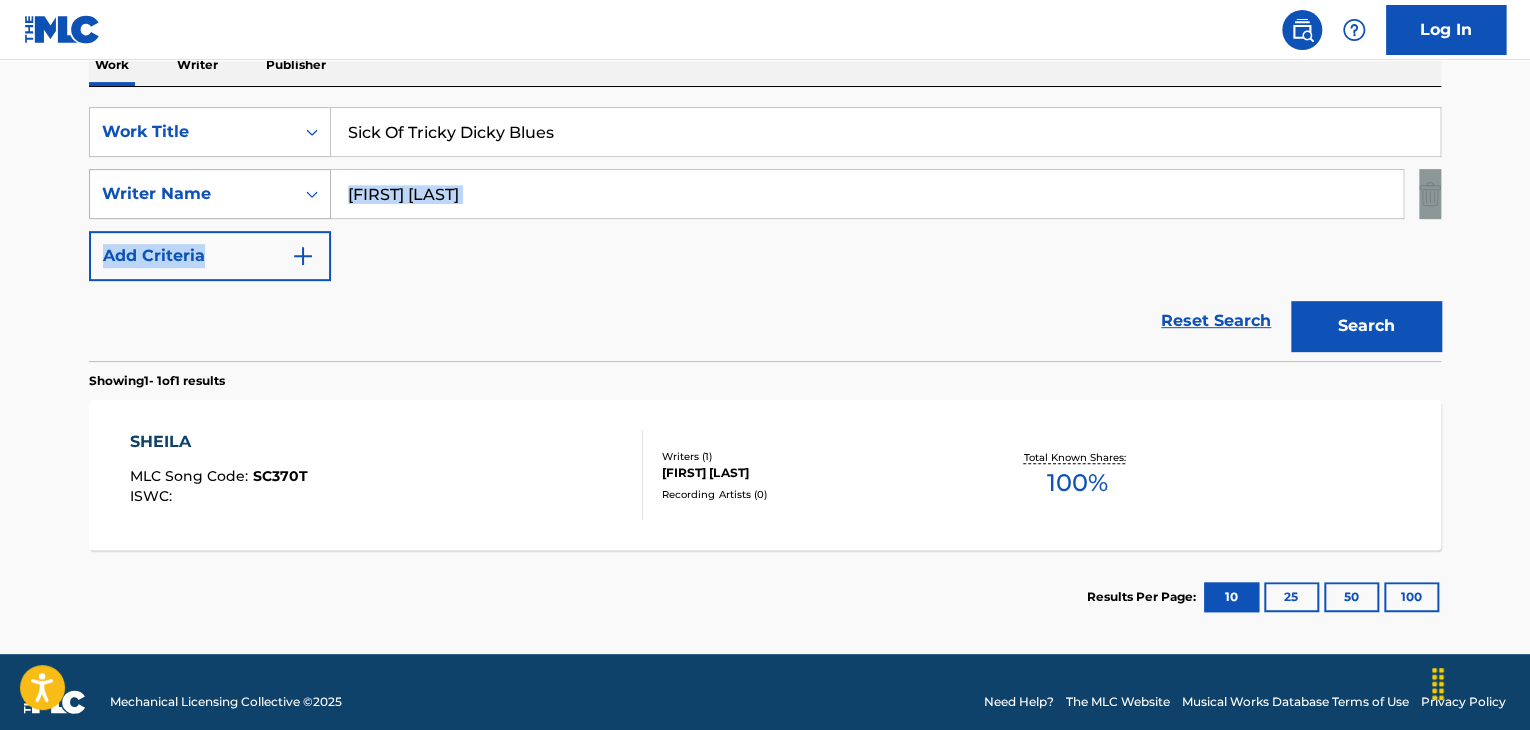 drag, startPoint x: 455, startPoint y: 209, endPoint x: 194, endPoint y: 190, distance: 261.69064 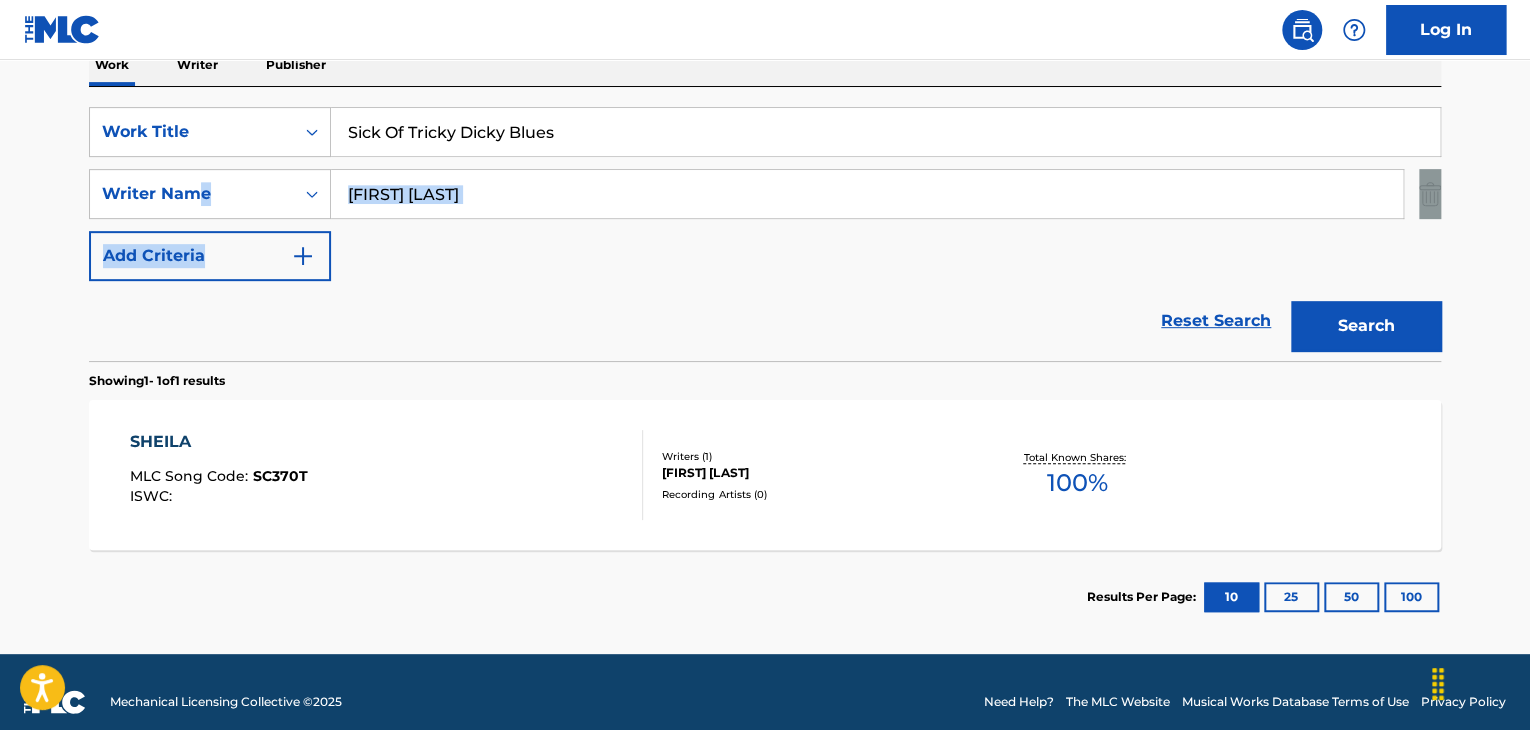 click on "SearchWithCriteria51e8a89e-fdcf-48eb-9c71-2f8987f80b48 Work Title Sick Of Tricky Dicky Blues SearchWithCriteria0c92f47e-4fdb-4666-b5ea-20fe5f32acf5 Writer Name [FIRST] [LAST] Add Criteria" at bounding box center [765, 194] 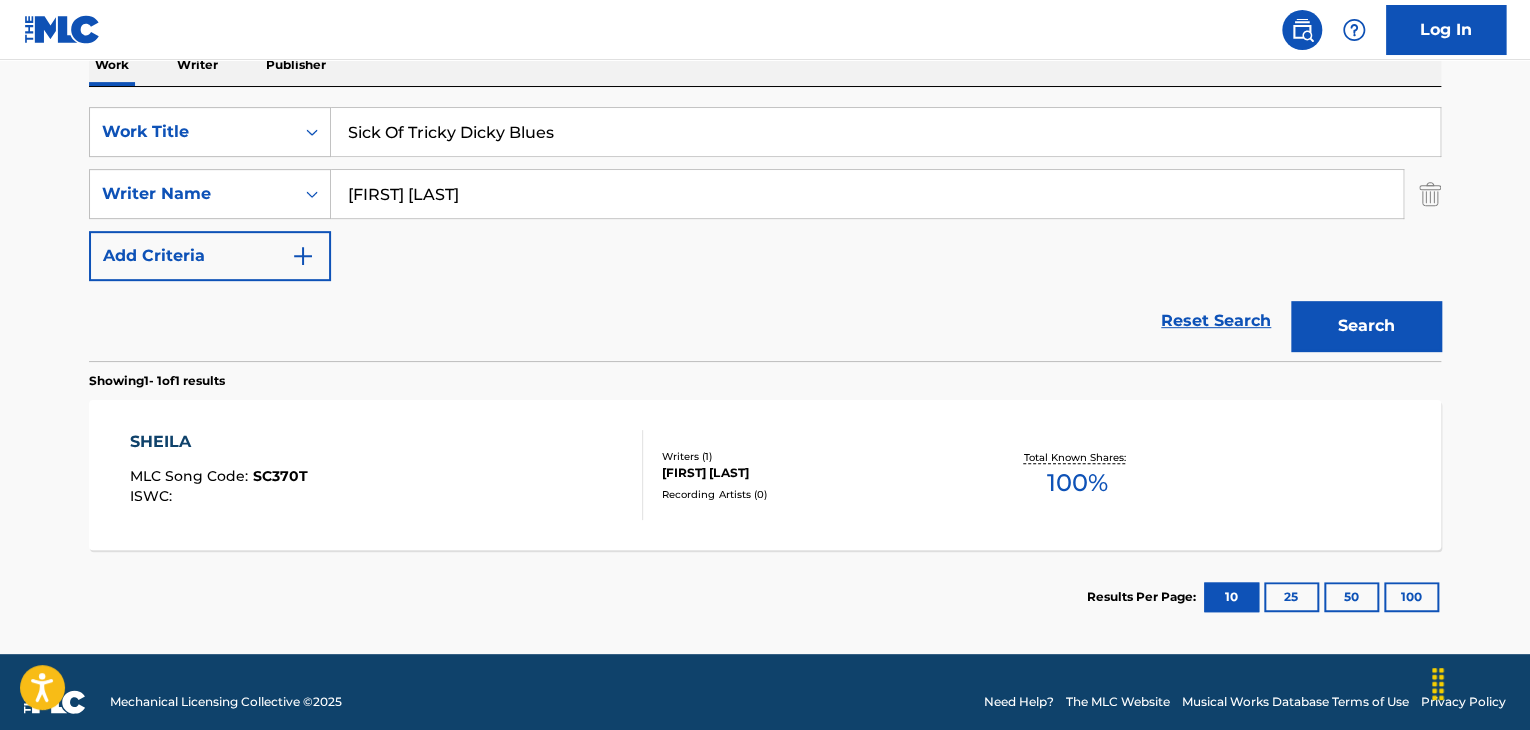 click on "[FIRST] [LAST]" at bounding box center [867, 194] 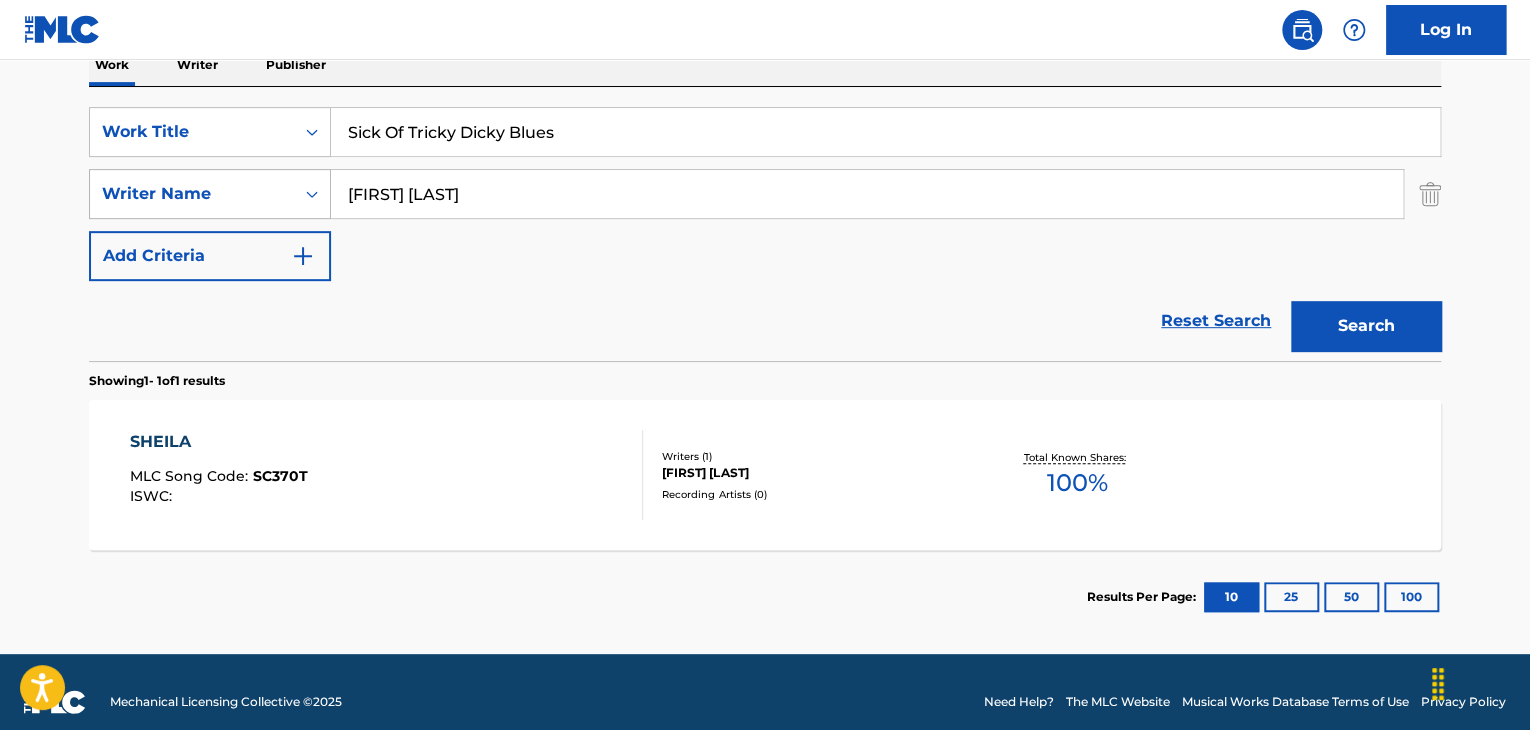 drag, startPoint x: 684, startPoint y: 197, endPoint x: 244, endPoint y: 188, distance: 440.09204 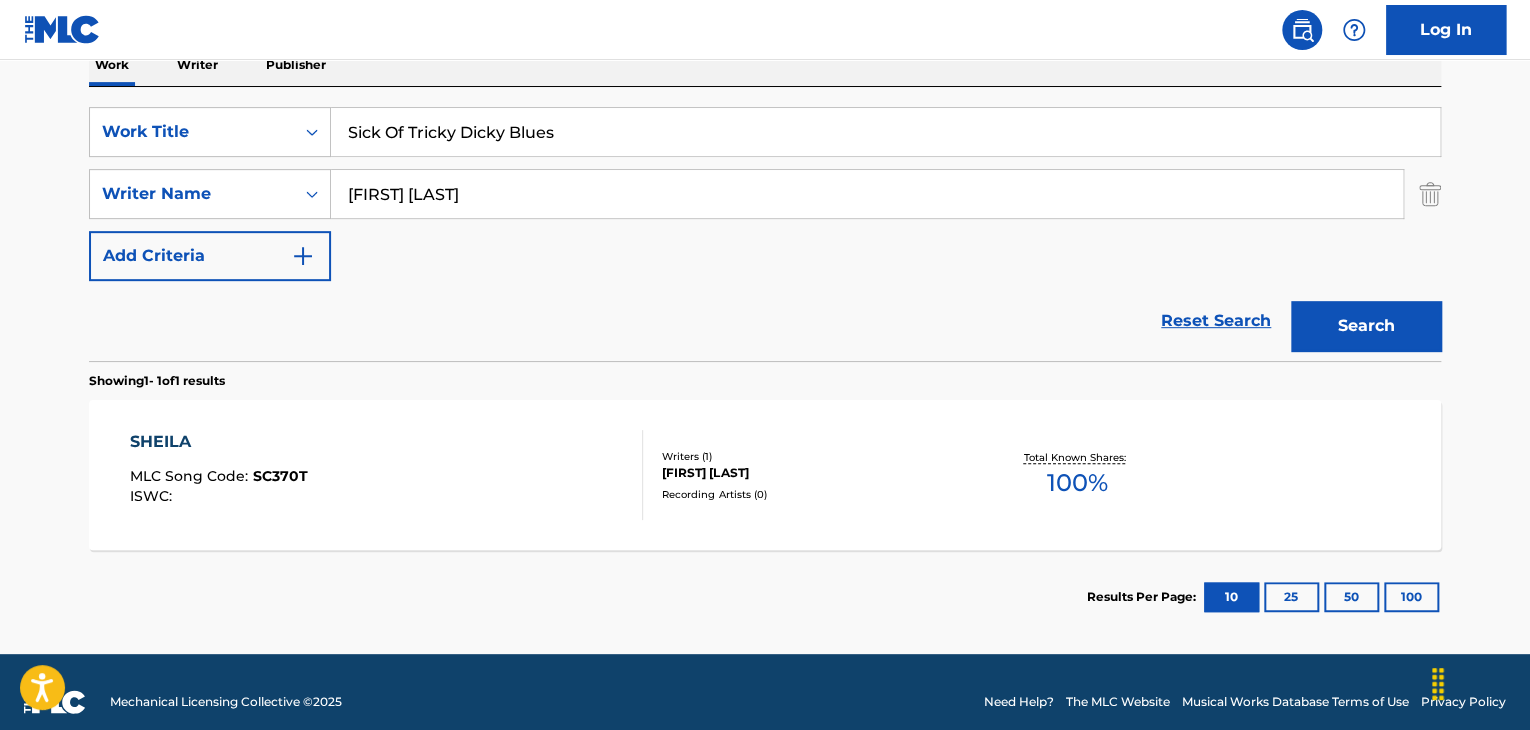 type on "[FIRST] [LAST]" 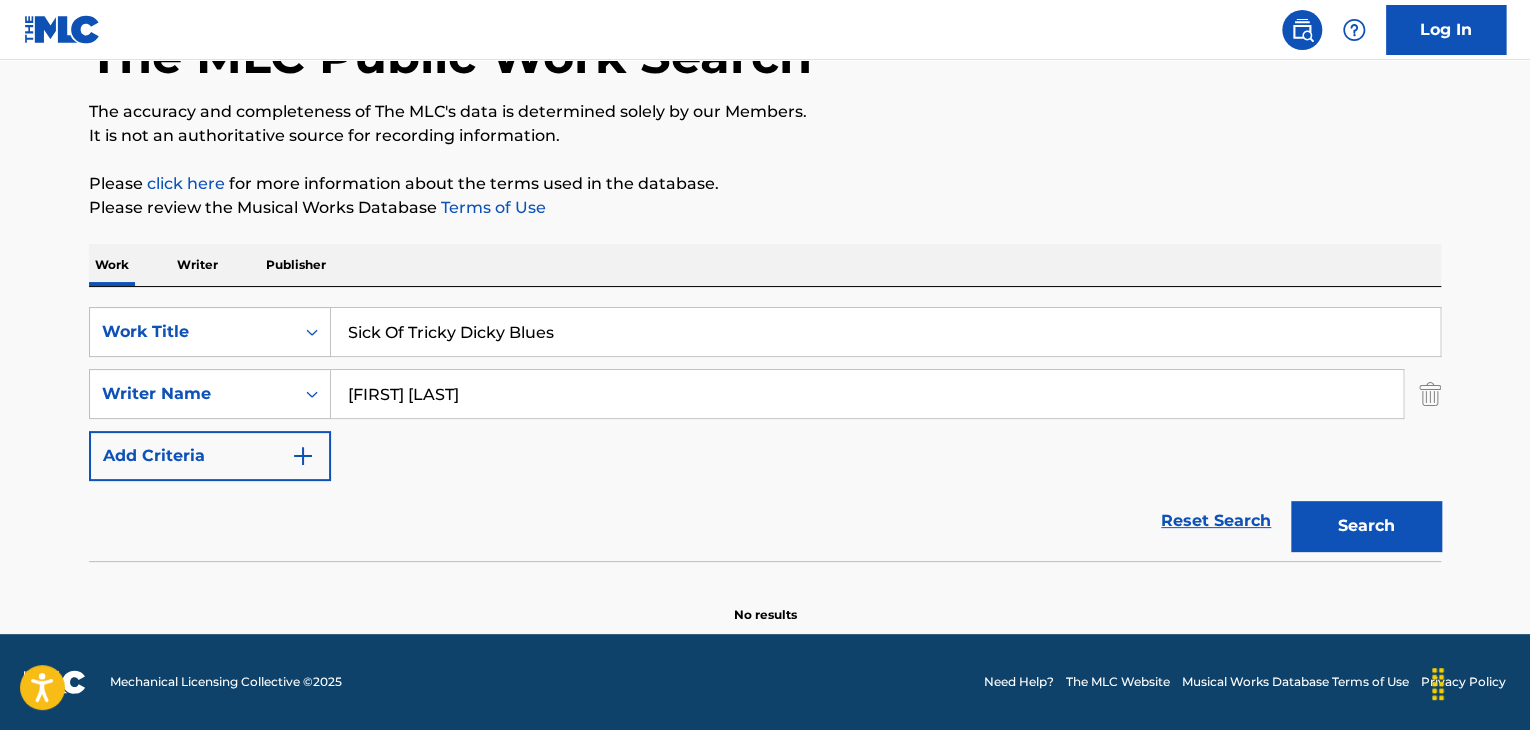 scroll, scrollTop: 138, scrollLeft: 0, axis: vertical 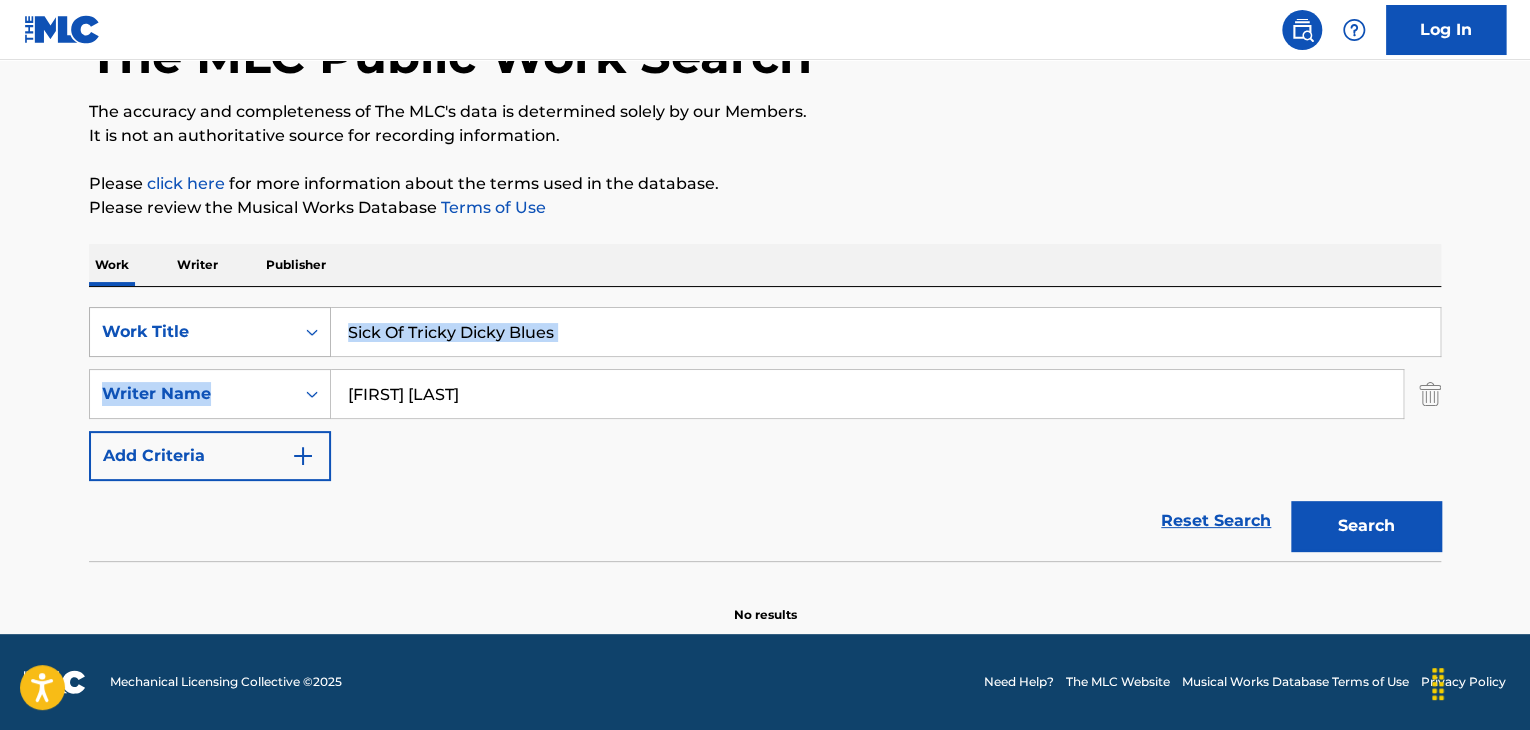 drag, startPoint x: 359, startPoint y: 335, endPoint x: 287, endPoint y: 330, distance: 72.1734 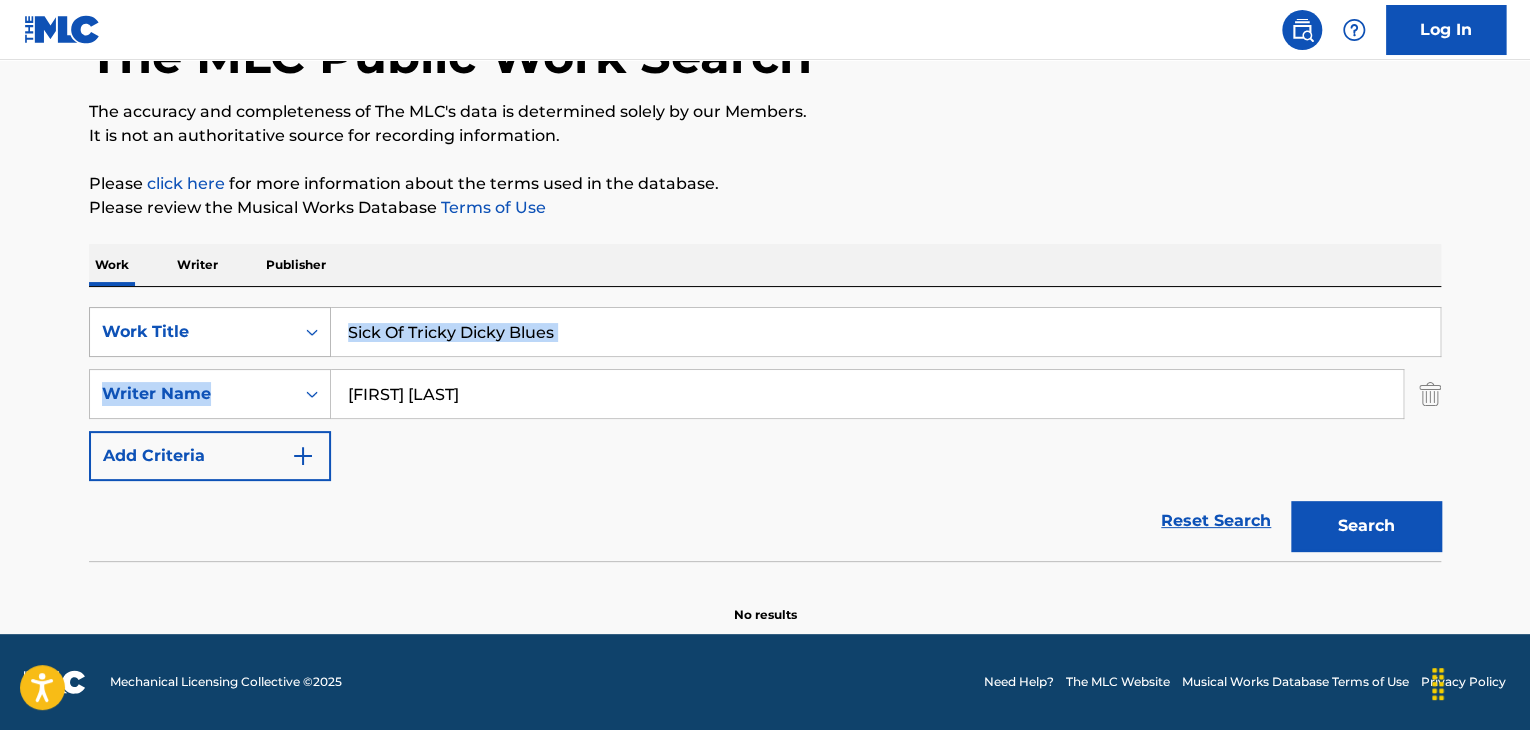 click on "SearchWithCriteria51e8a89e-fdcf-48eb-9c71-2f8987f80b48 Work Title Sick Of Tricky Dicky Blues SearchWithCriteria0c92f47e-4fdb-4666-b5ea-20fe5f32acf5 Writer Name [FIRST] [LAST] Add Criteria" at bounding box center [765, 394] 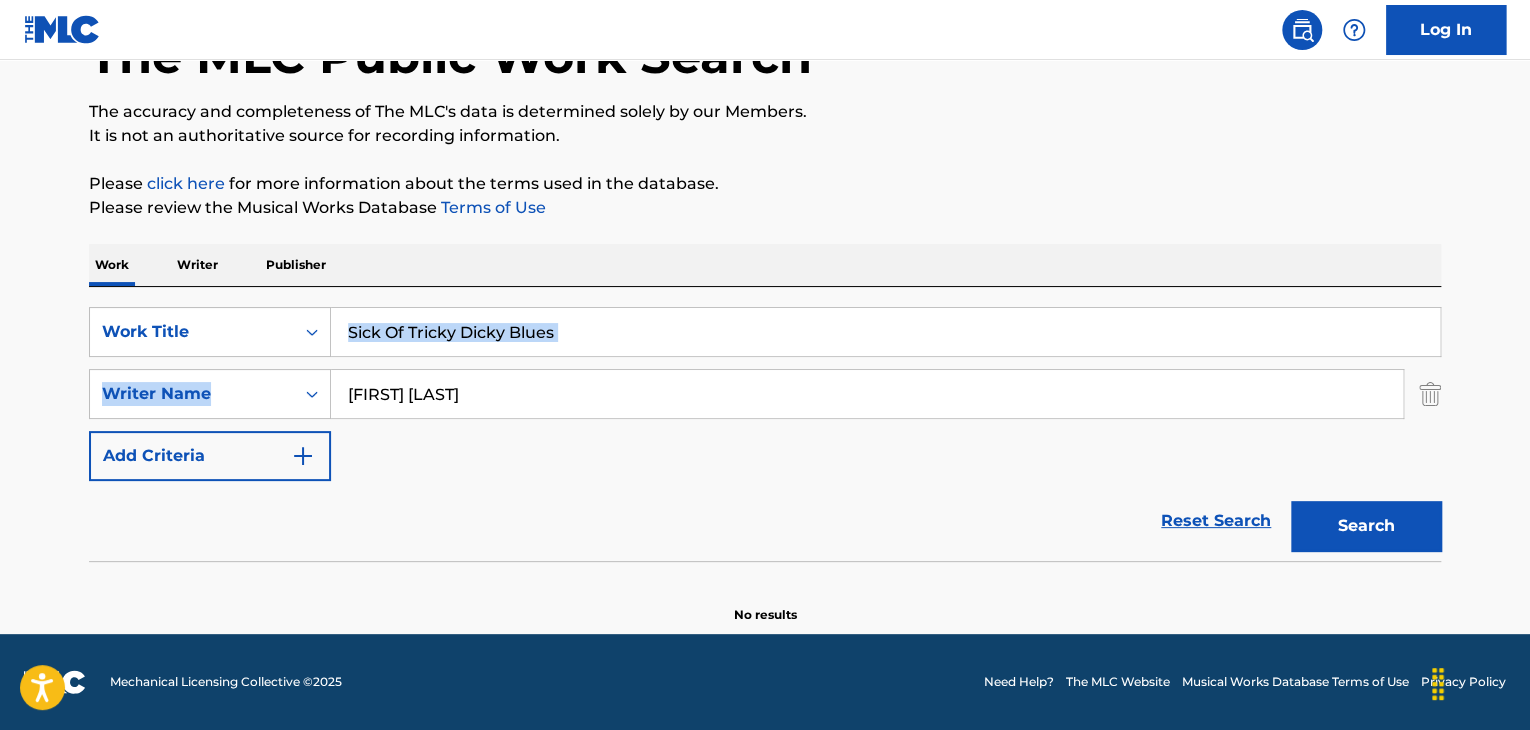 click on "Sick Of Tricky Dicky Blues" at bounding box center [885, 332] 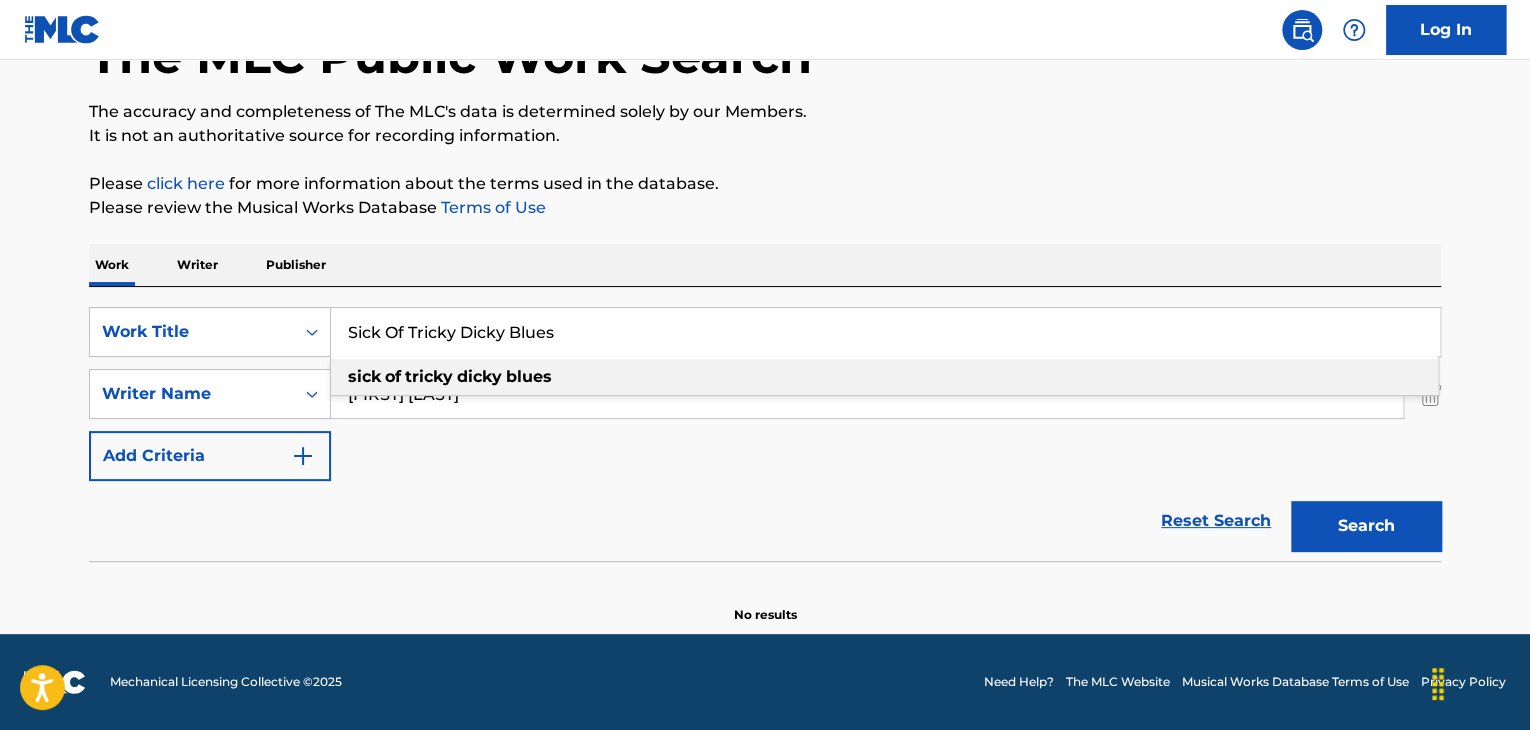drag, startPoint x: 697, startPoint y: 343, endPoint x: 628, endPoint y: 329, distance: 70.40597 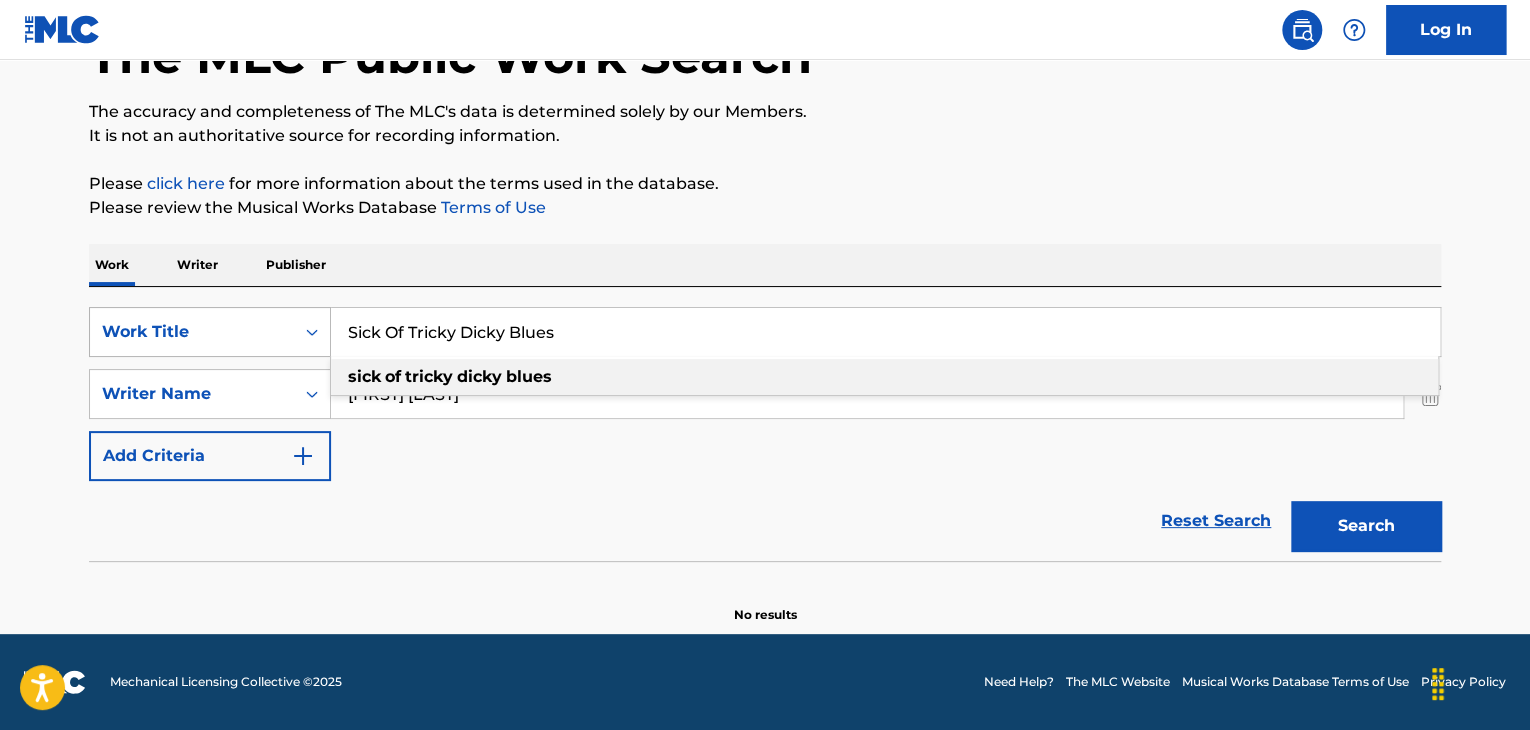 drag, startPoint x: 616, startPoint y: 326, endPoint x: 235, endPoint y: 313, distance: 381.2217 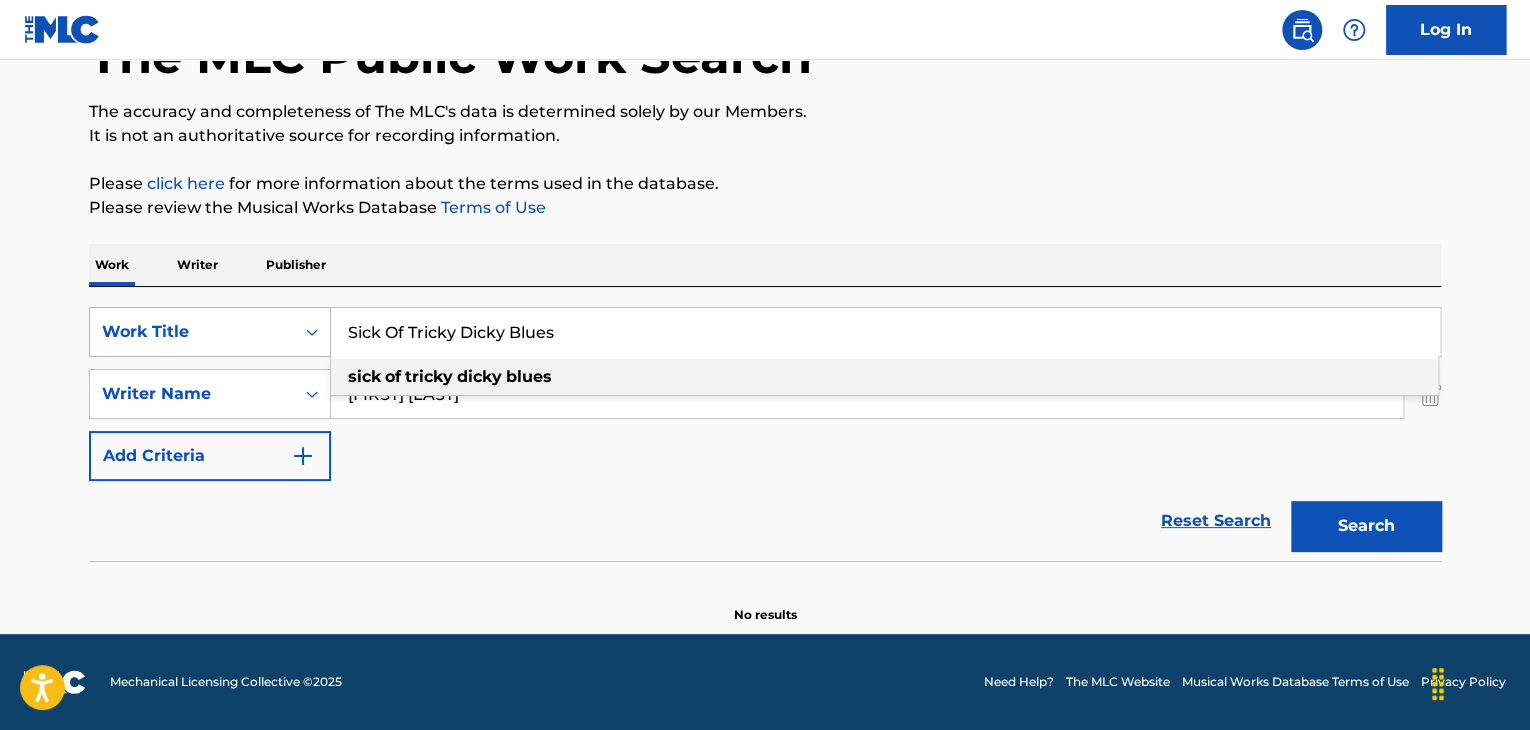 click on "SearchWithCriteria51e8a89e-fdcf-48eb-9c71-2f8987f80b48 Work Title Sick Of Tricky Dicky Blues sick   of   tricky   dicky   blues" at bounding box center (765, 332) 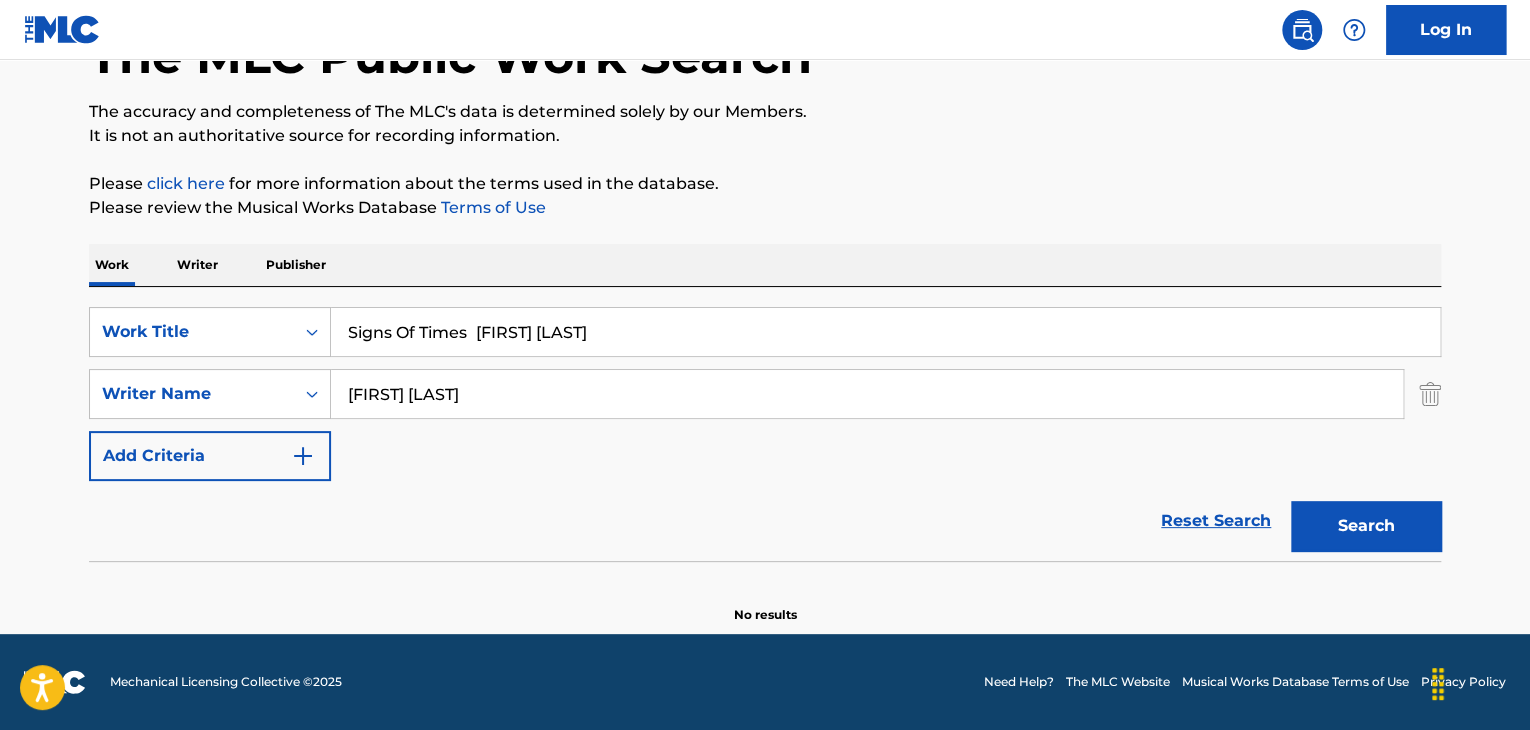 drag, startPoint x: 477, startPoint y: 322, endPoint x: 959, endPoint y: 353, distance: 482.99585 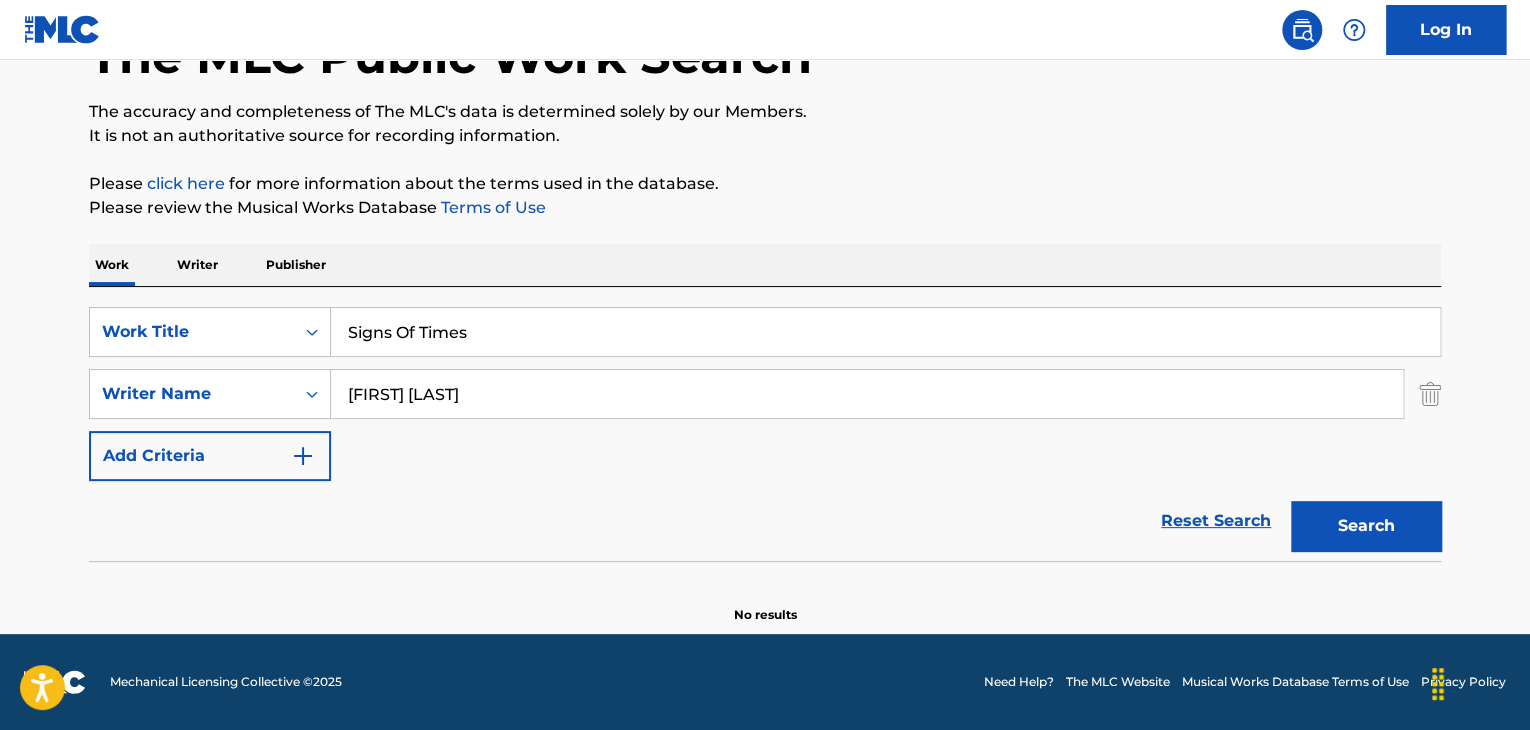 type on "Signs Of Times" 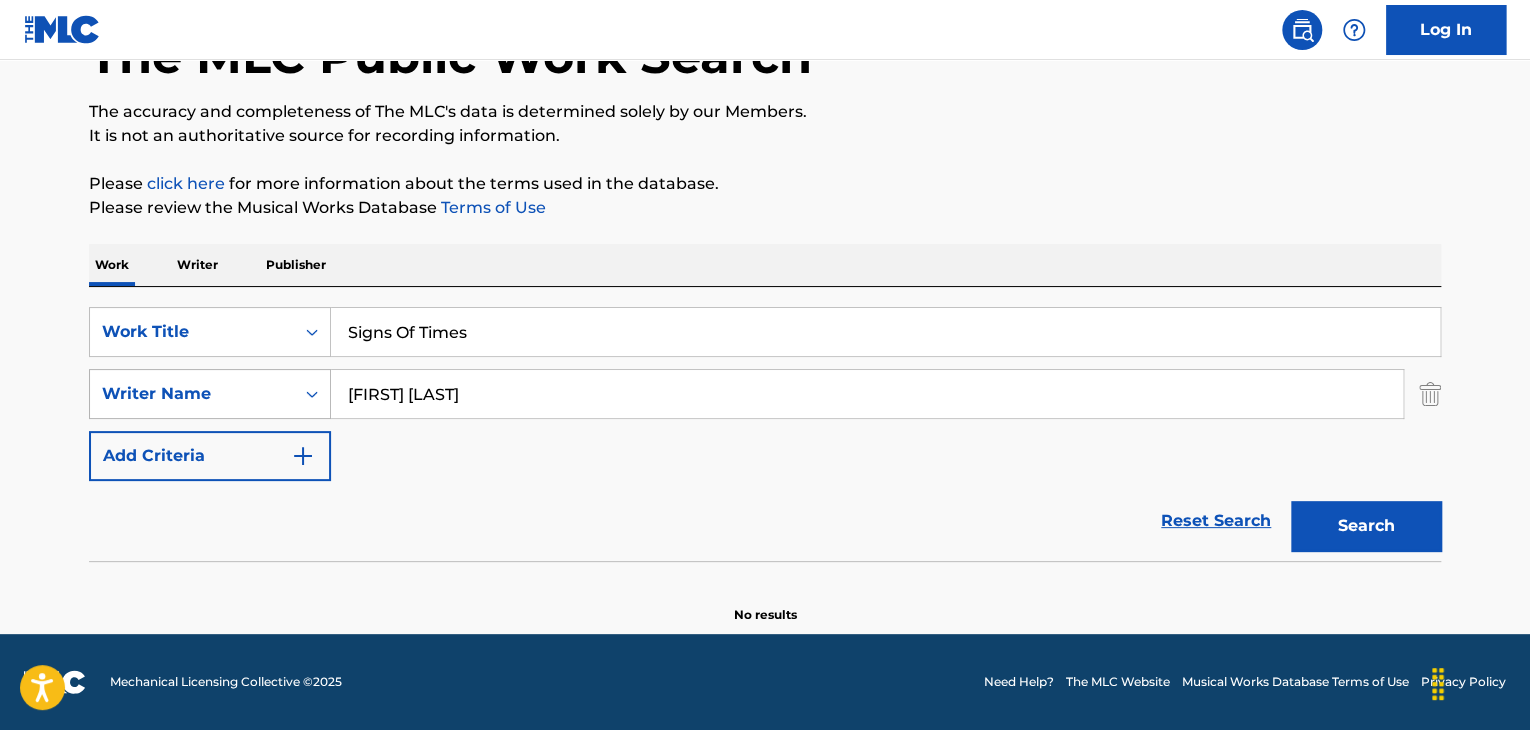 drag, startPoint x: 624, startPoint y: 416, endPoint x: 283, endPoint y: 405, distance: 341.17737 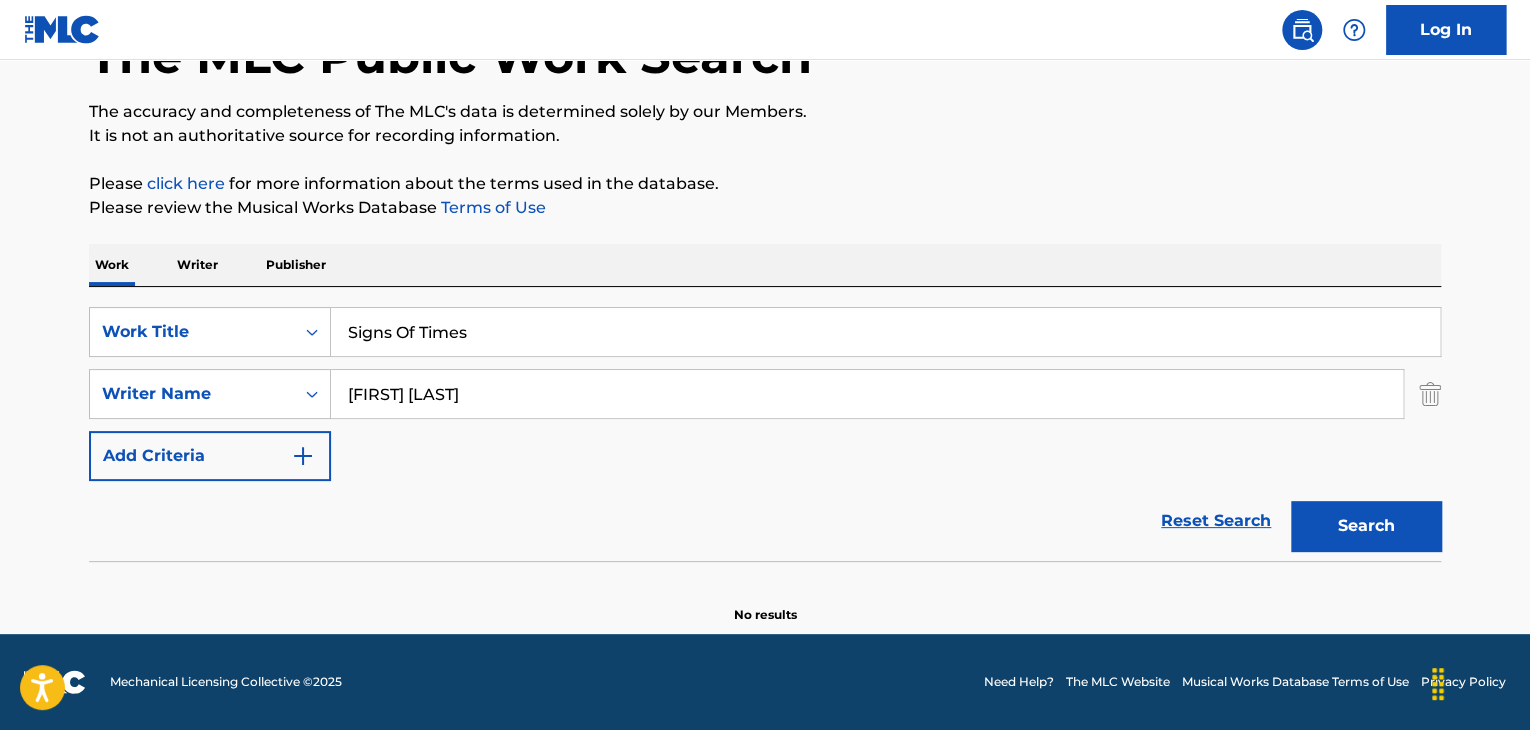 click on "Search" at bounding box center [1366, 526] 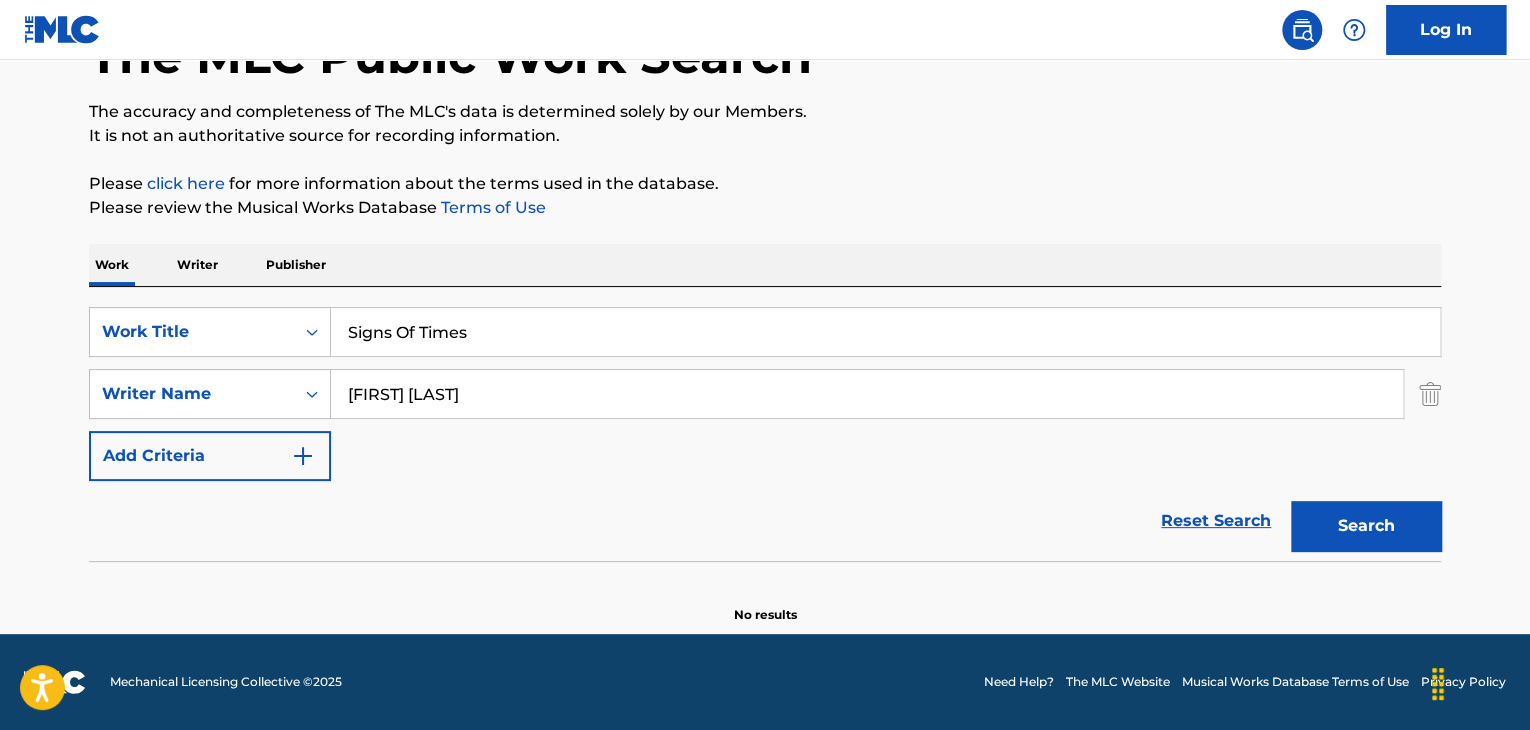 drag, startPoint x: 470, startPoint y: 404, endPoint x: 428, endPoint y: 407, distance: 42.107006 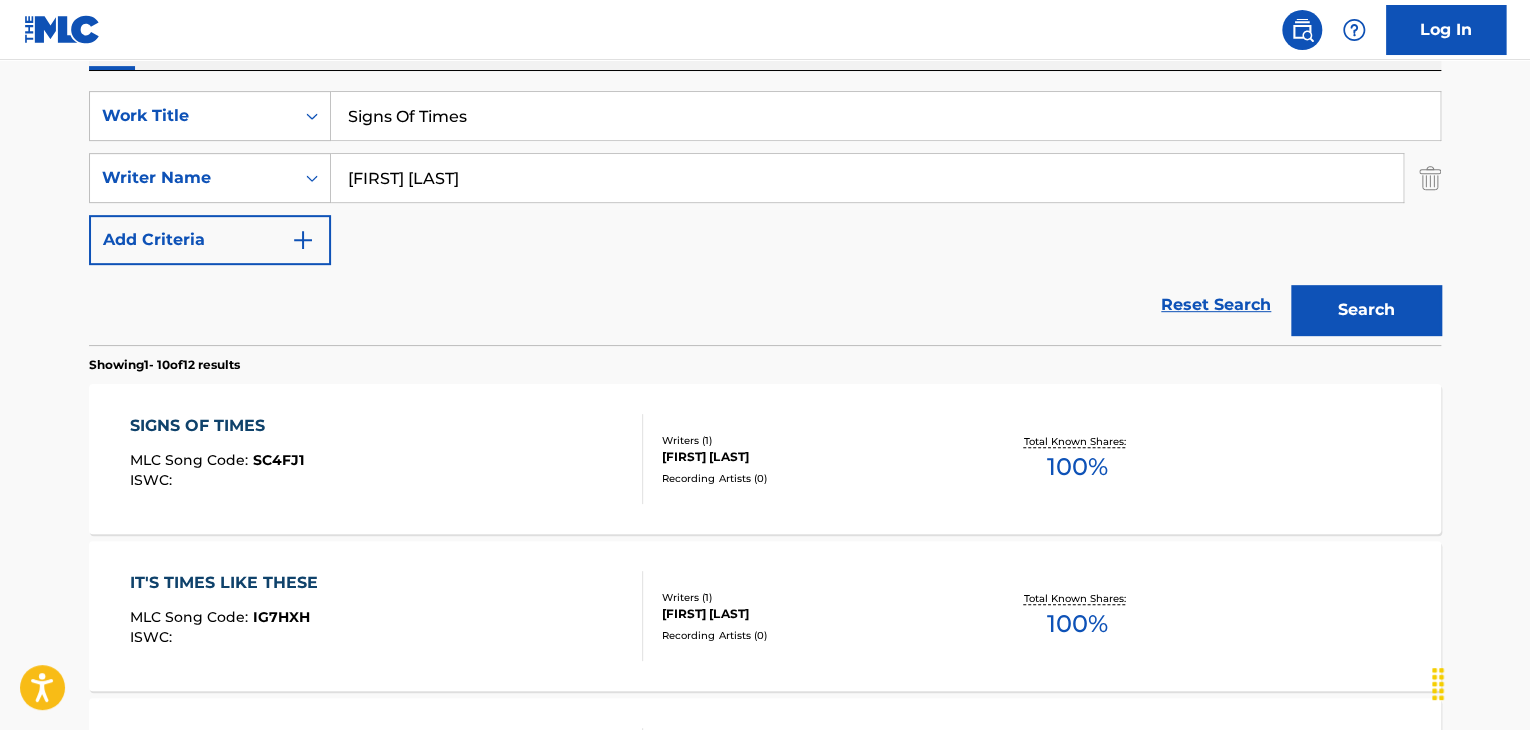 scroll, scrollTop: 438, scrollLeft: 0, axis: vertical 